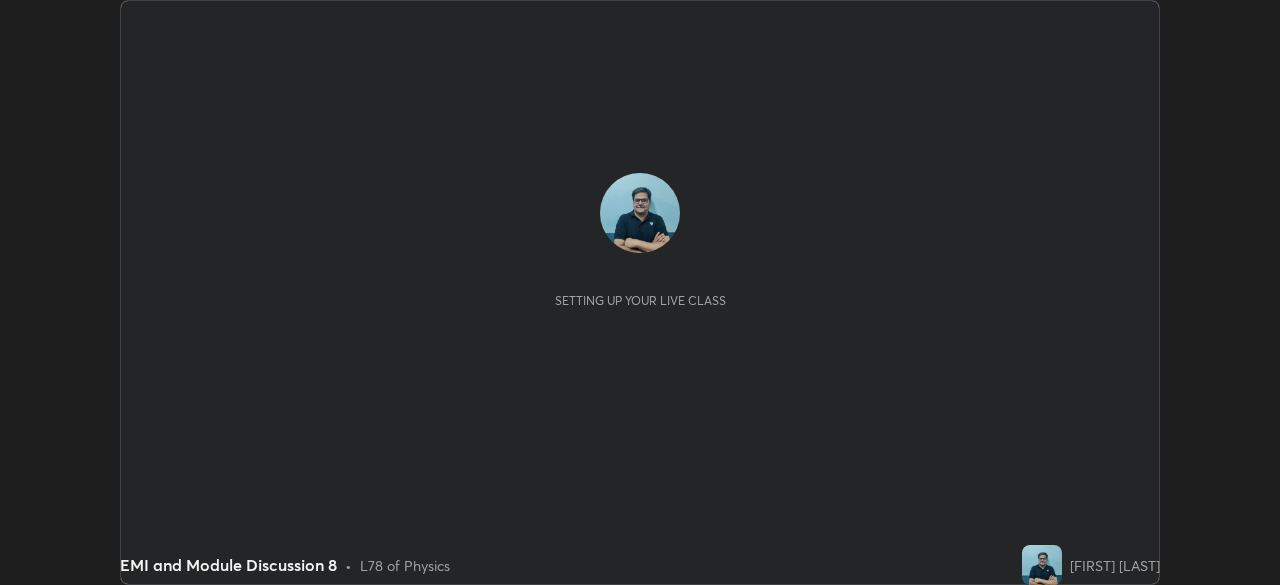 scroll, scrollTop: 0, scrollLeft: 0, axis: both 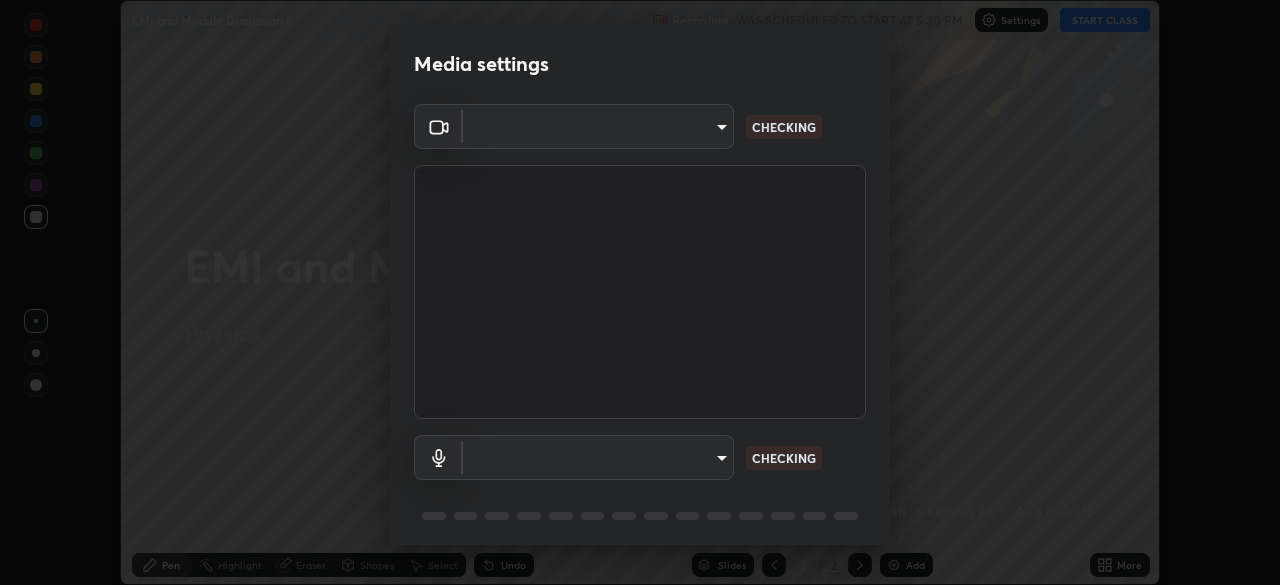 type on "3c4be69abd8bb188fc60b7a87b38b9327546bf8dc7ab004798ed2a43d01158aa" 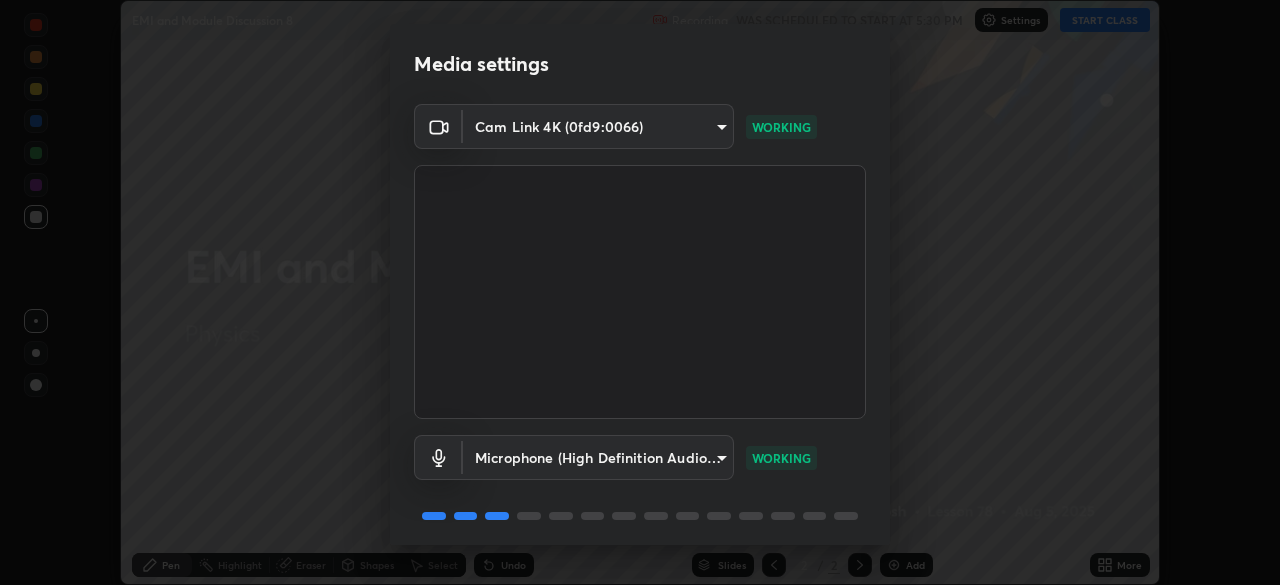 scroll, scrollTop: 71, scrollLeft: 0, axis: vertical 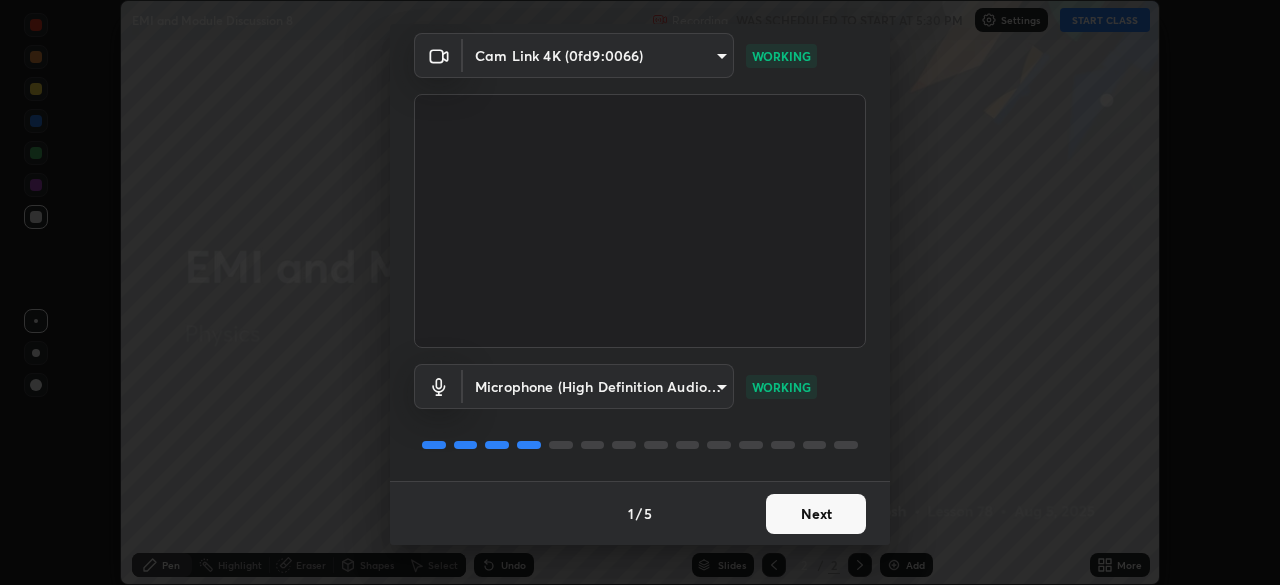 click on "Next" at bounding box center (816, 514) 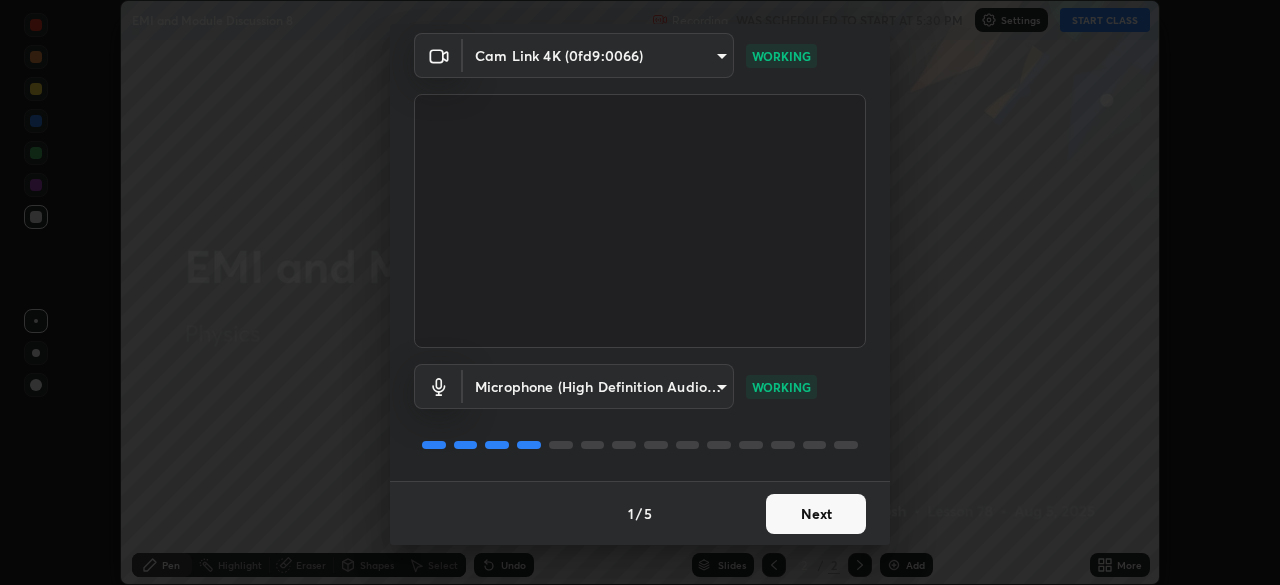 scroll, scrollTop: 0, scrollLeft: 0, axis: both 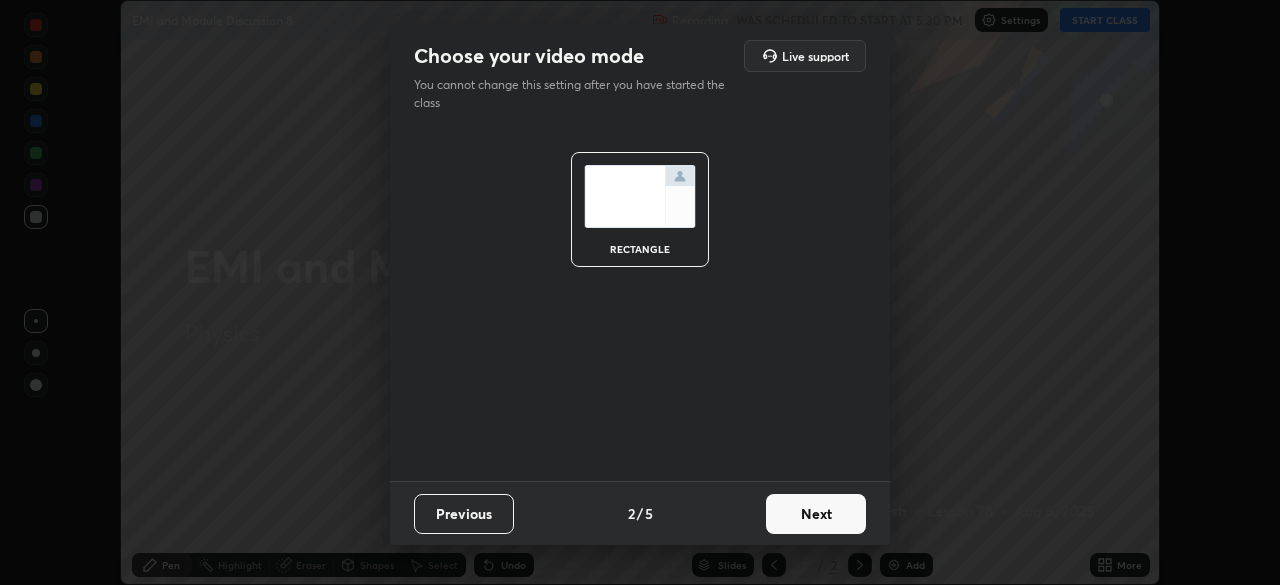 click on "Next" at bounding box center [816, 514] 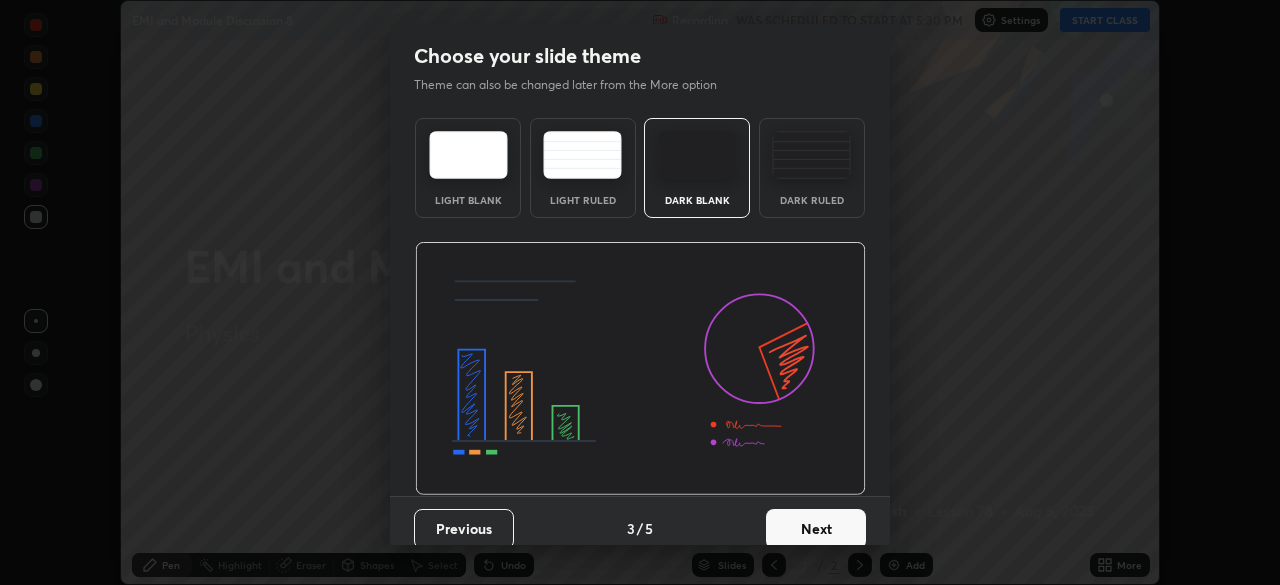 click on "Next" at bounding box center [816, 529] 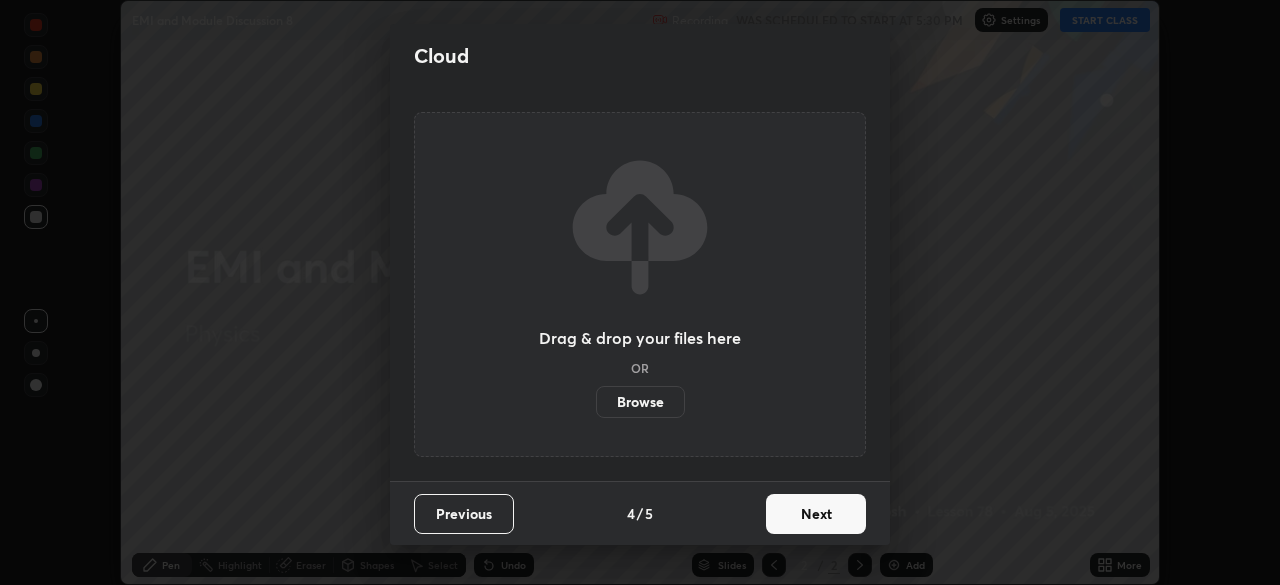 click on "Next" at bounding box center [816, 514] 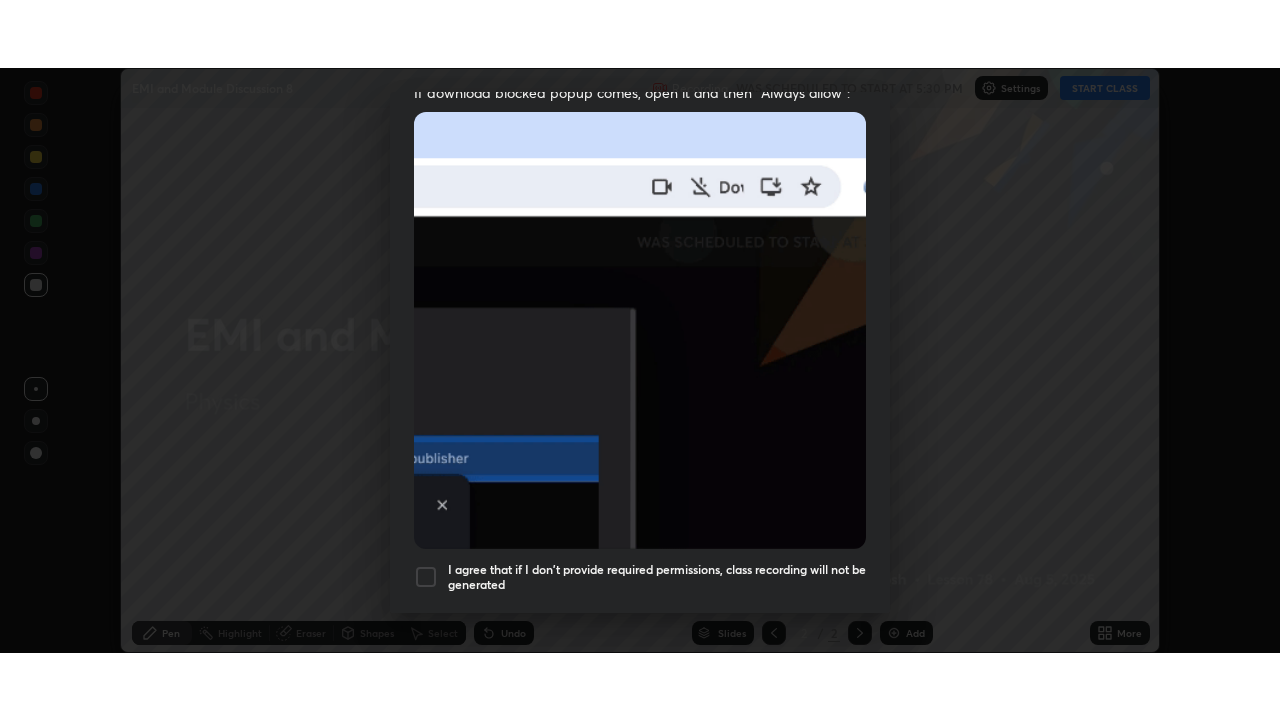 scroll, scrollTop: 479, scrollLeft: 0, axis: vertical 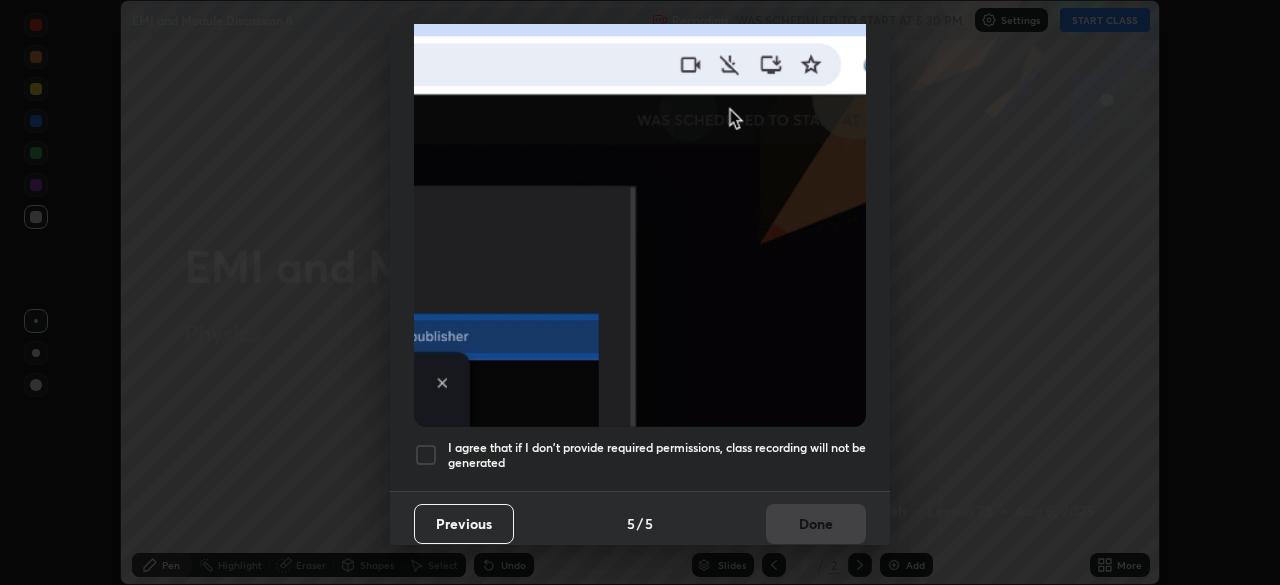 click at bounding box center [426, 455] 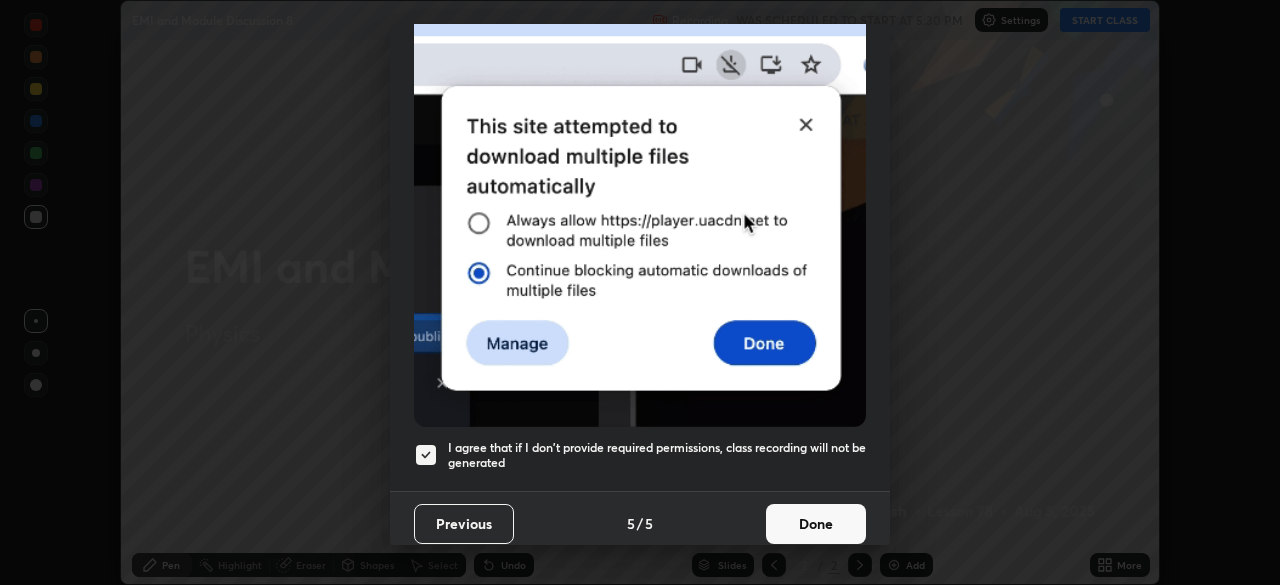 click on "Done" at bounding box center [816, 524] 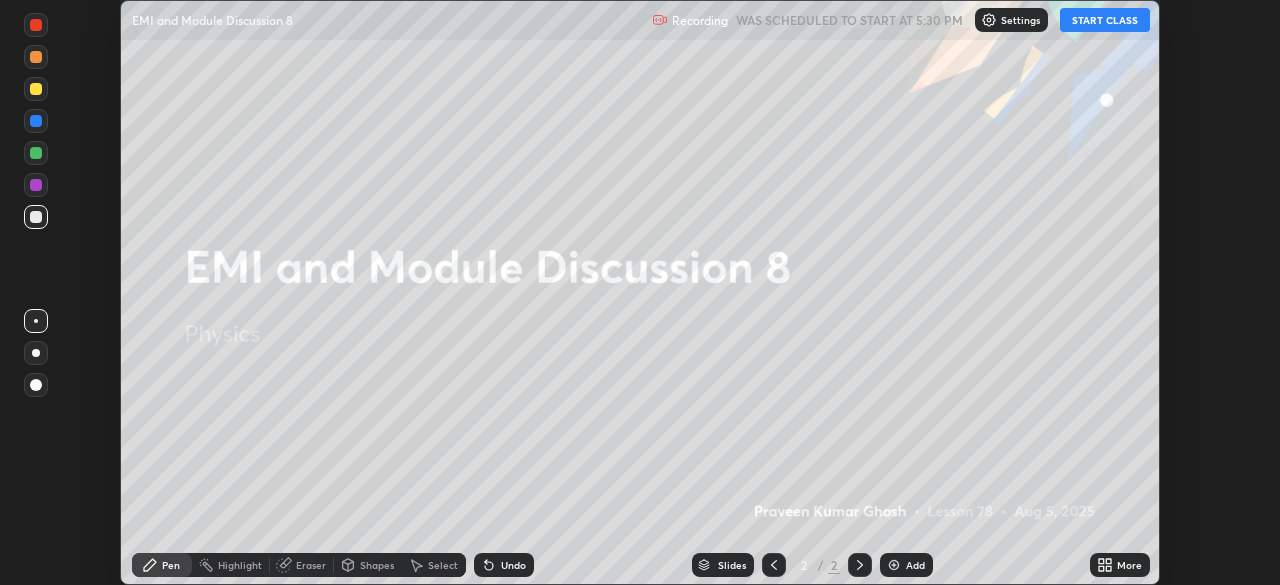 click on "START CLASS" at bounding box center (1105, 20) 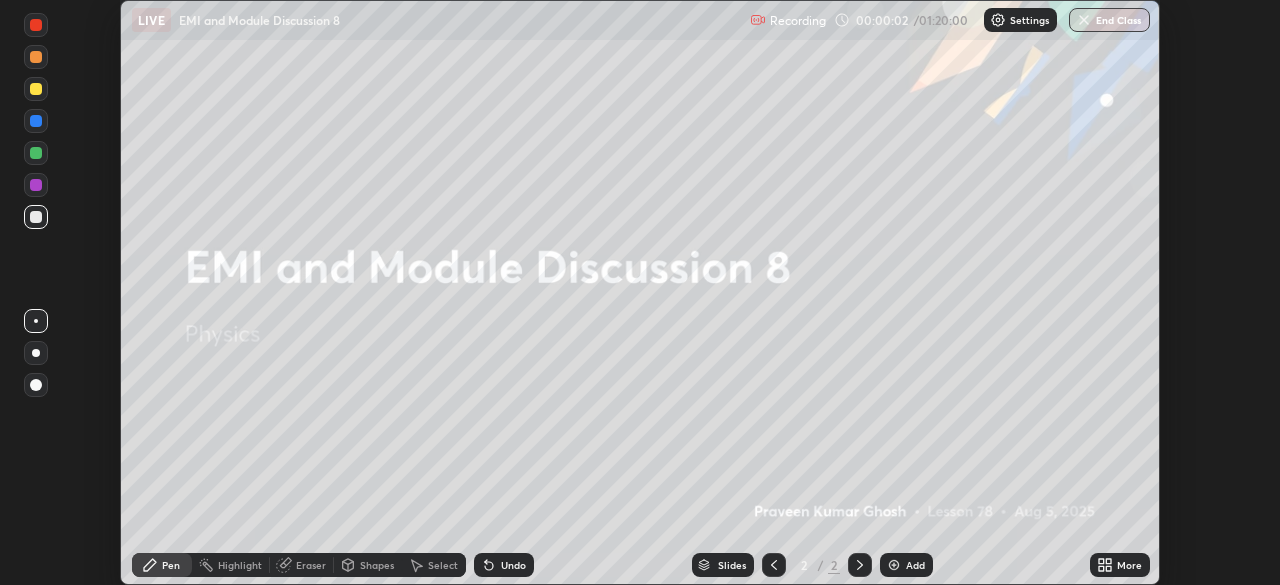click on "Add" at bounding box center (906, 565) 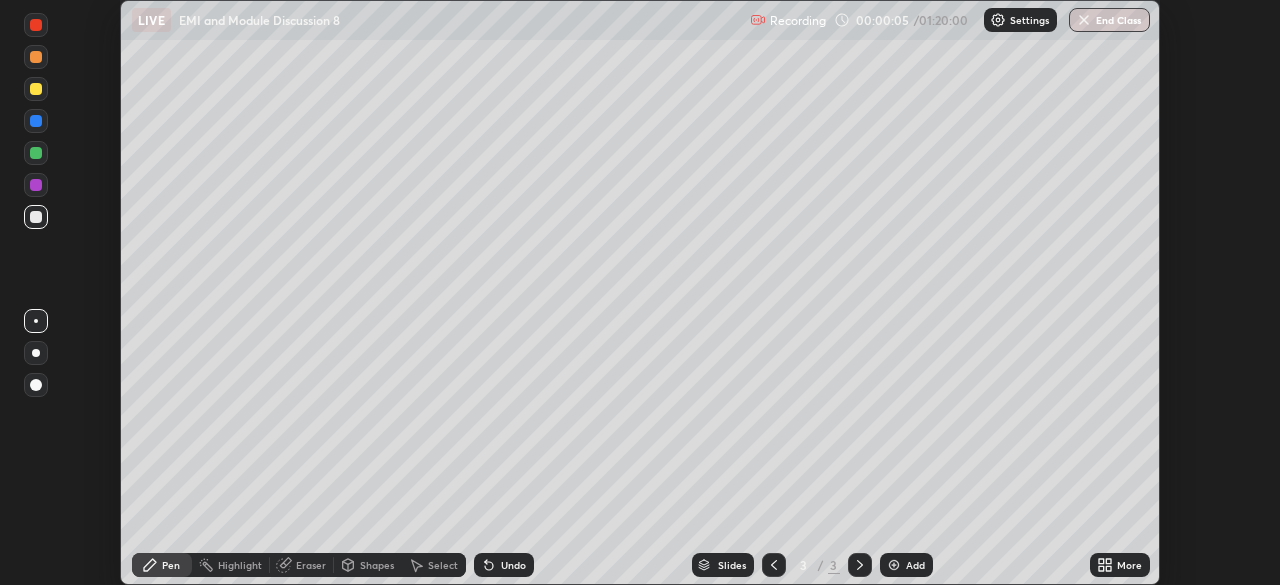 click on "More" at bounding box center [1129, 565] 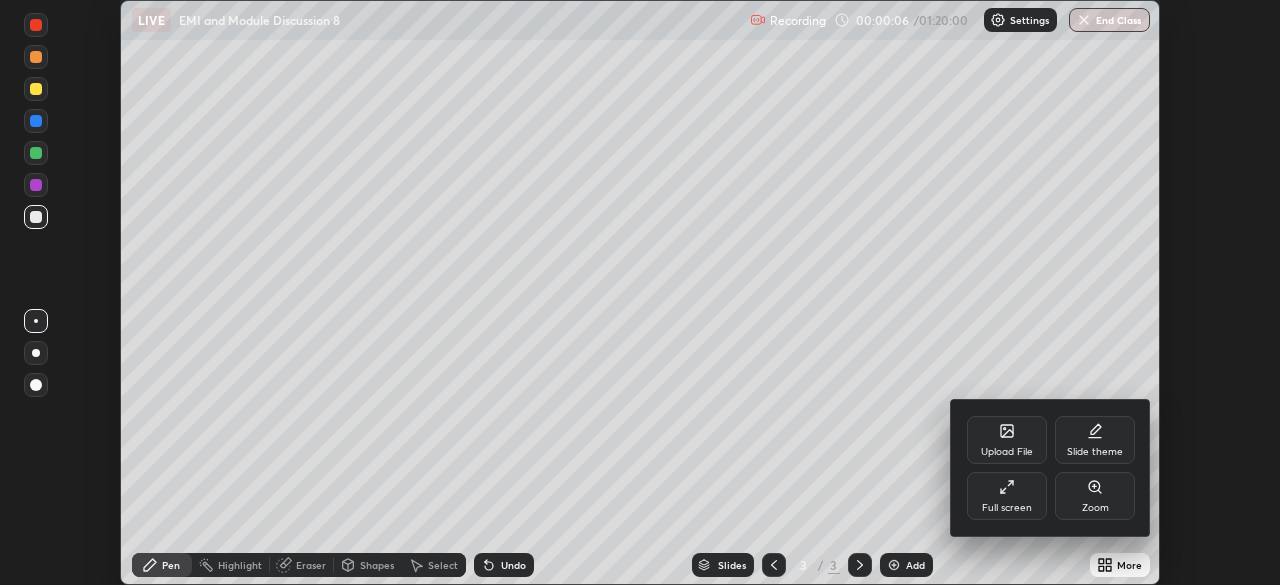 click on "Full screen" at bounding box center [1007, 496] 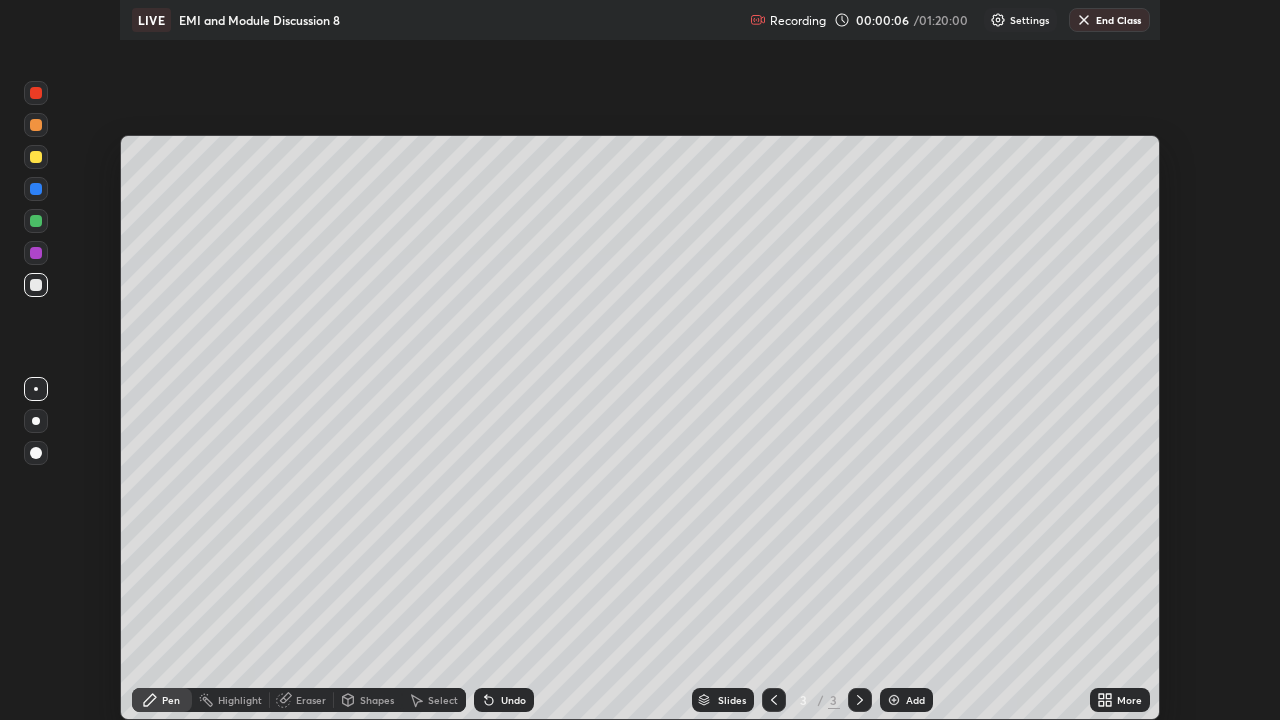 scroll, scrollTop: 99280, scrollLeft: 98720, axis: both 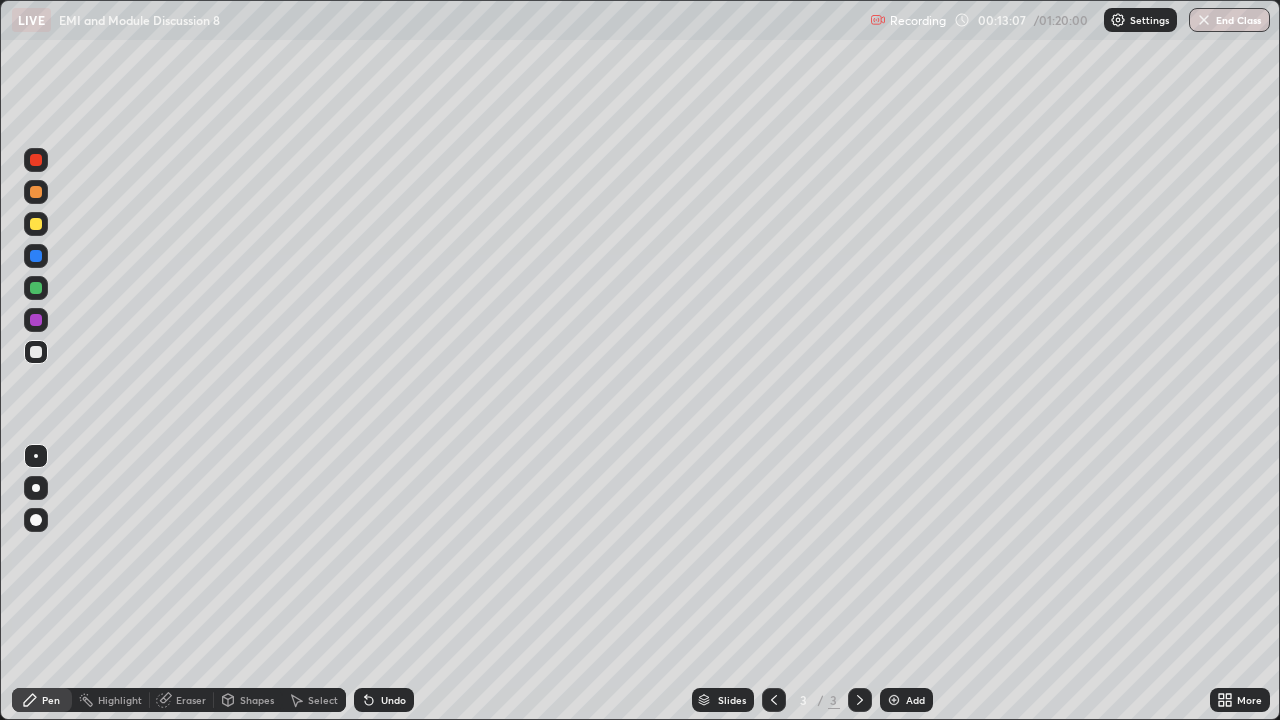 click on "Undo" at bounding box center (384, 700) 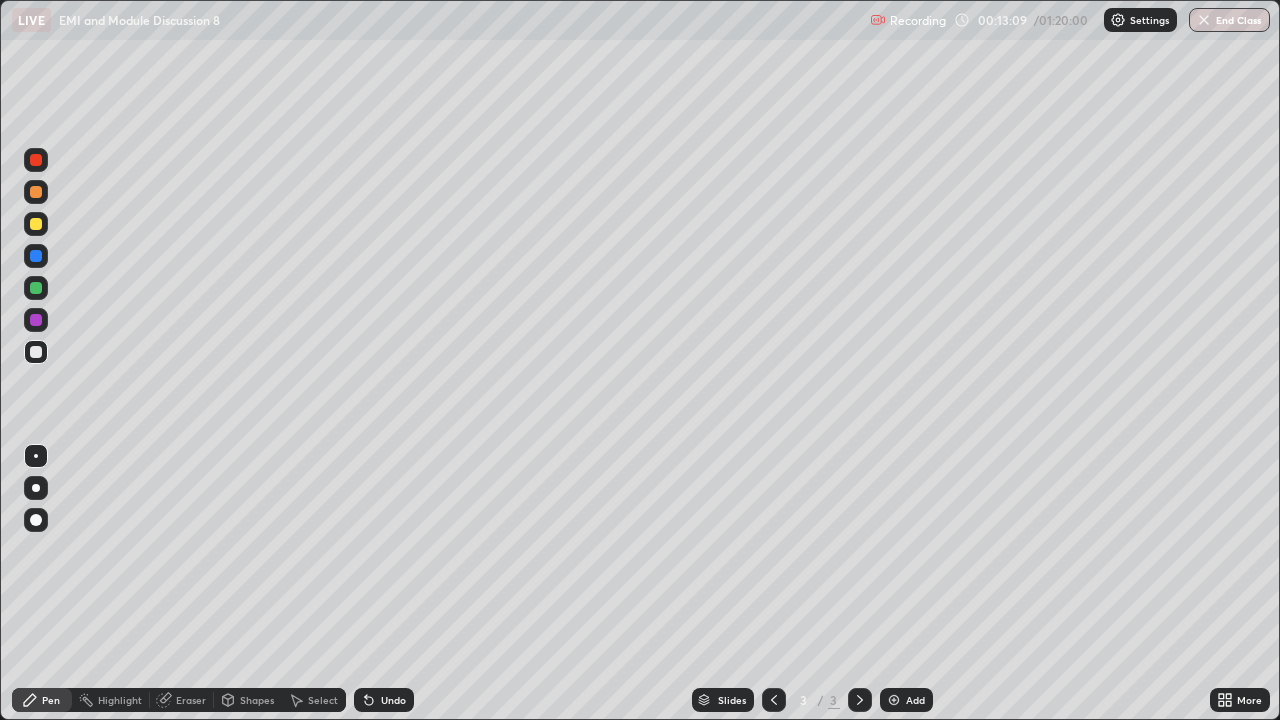 click on "Undo" at bounding box center (384, 700) 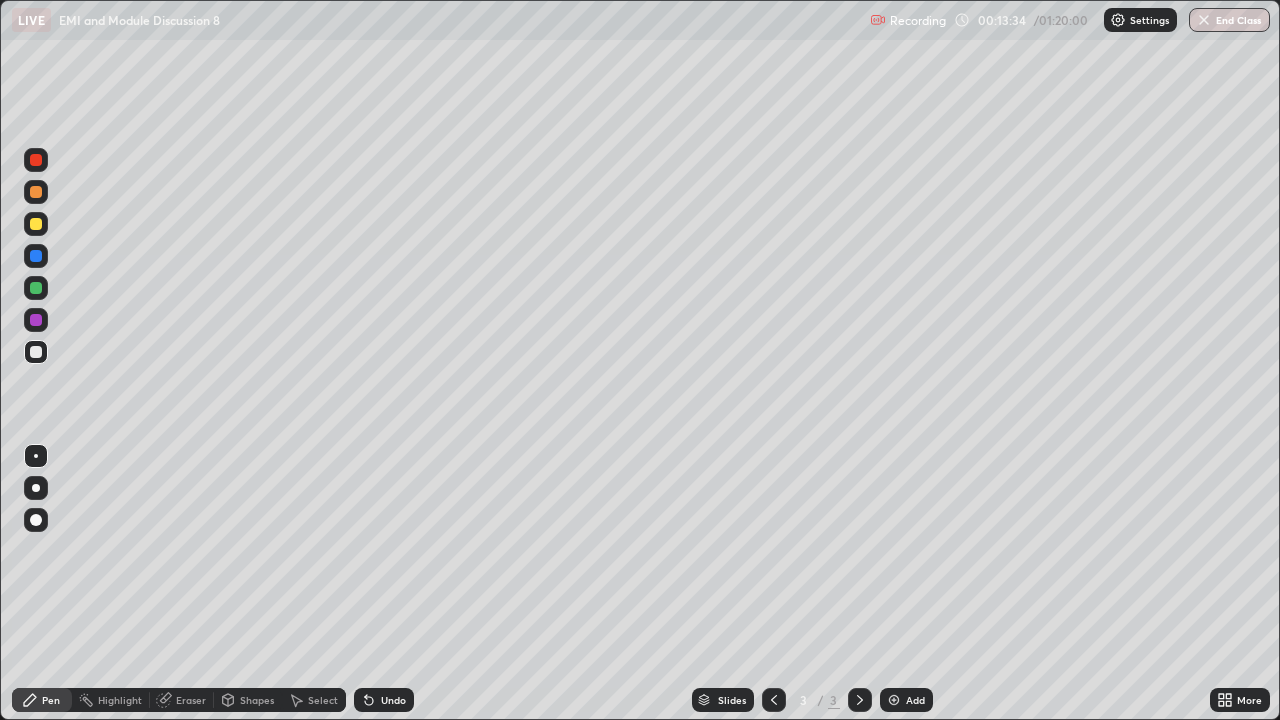 click on "Undo" at bounding box center (380, 700) 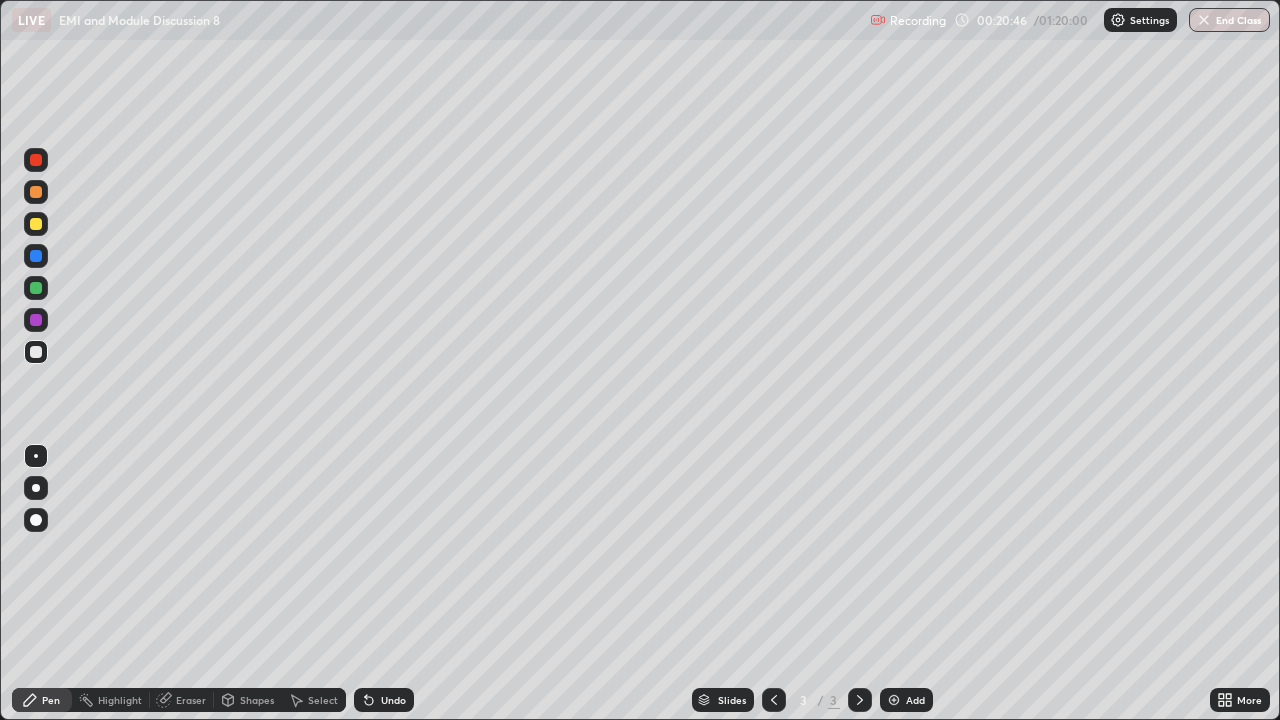 click on "Add" at bounding box center (906, 700) 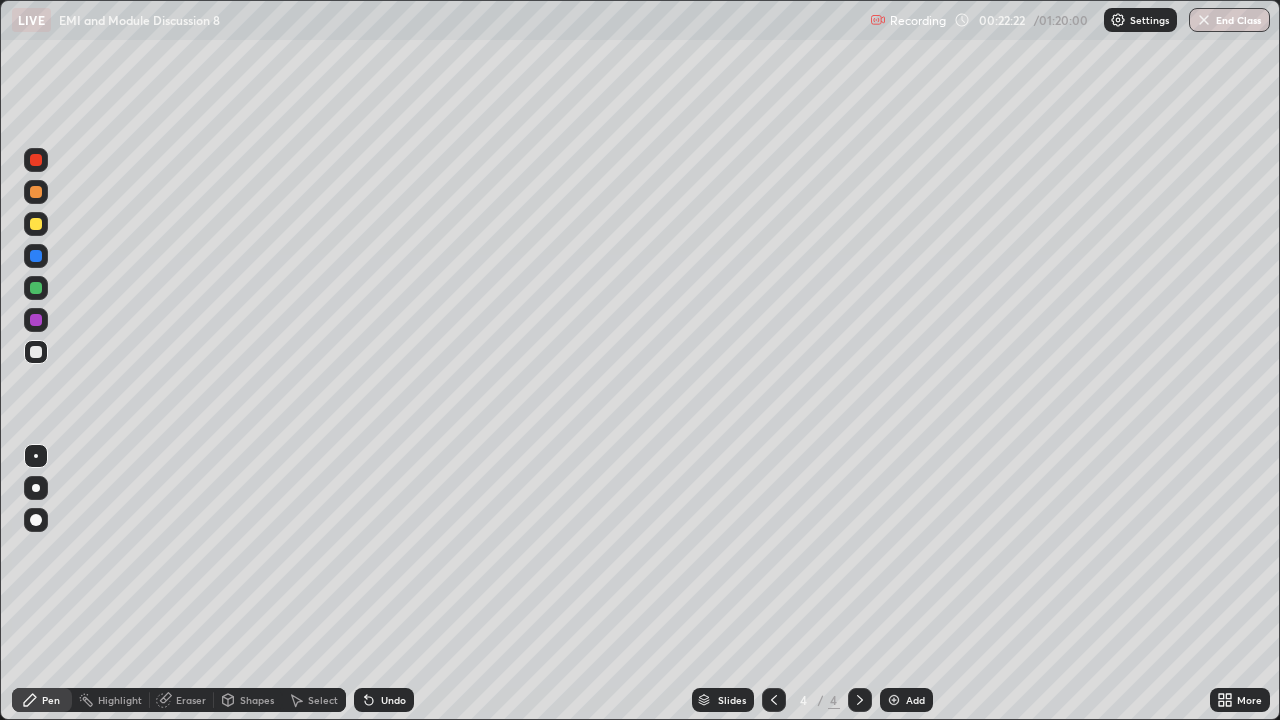click on "Eraser" at bounding box center (191, 700) 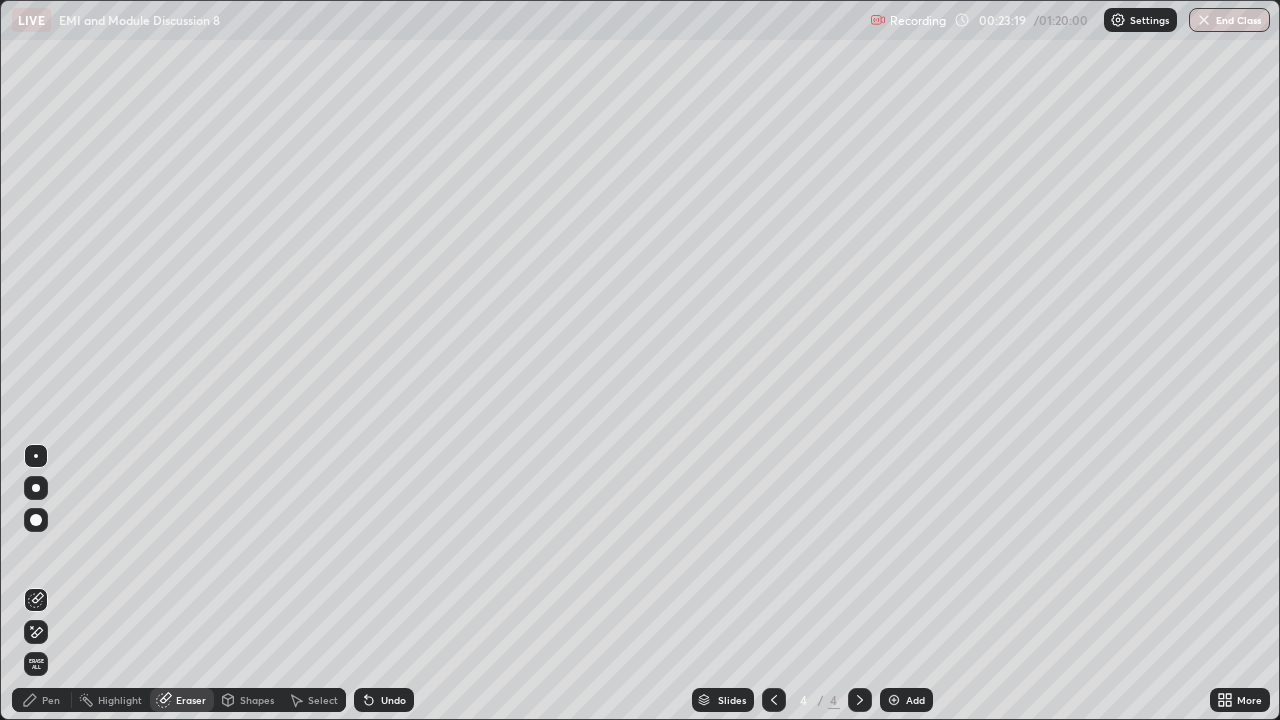 click on "Pen" at bounding box center (51, 700) 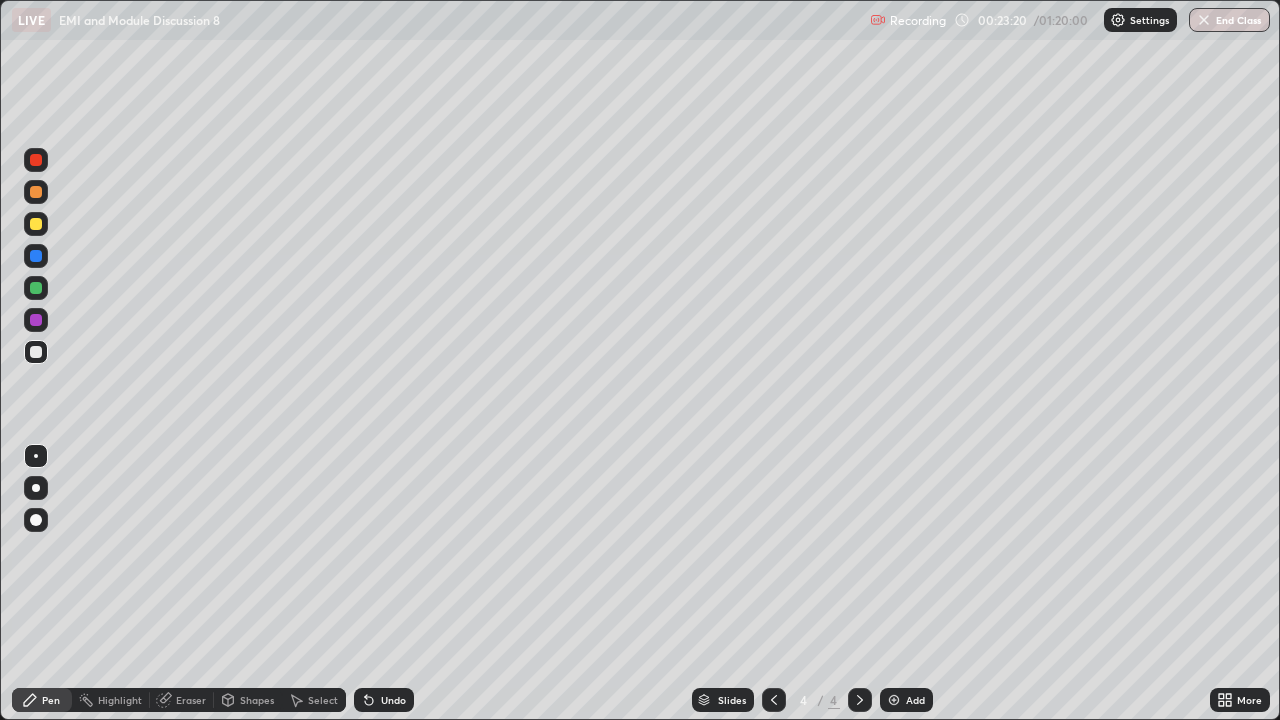 click at bounding box center (36, 352) 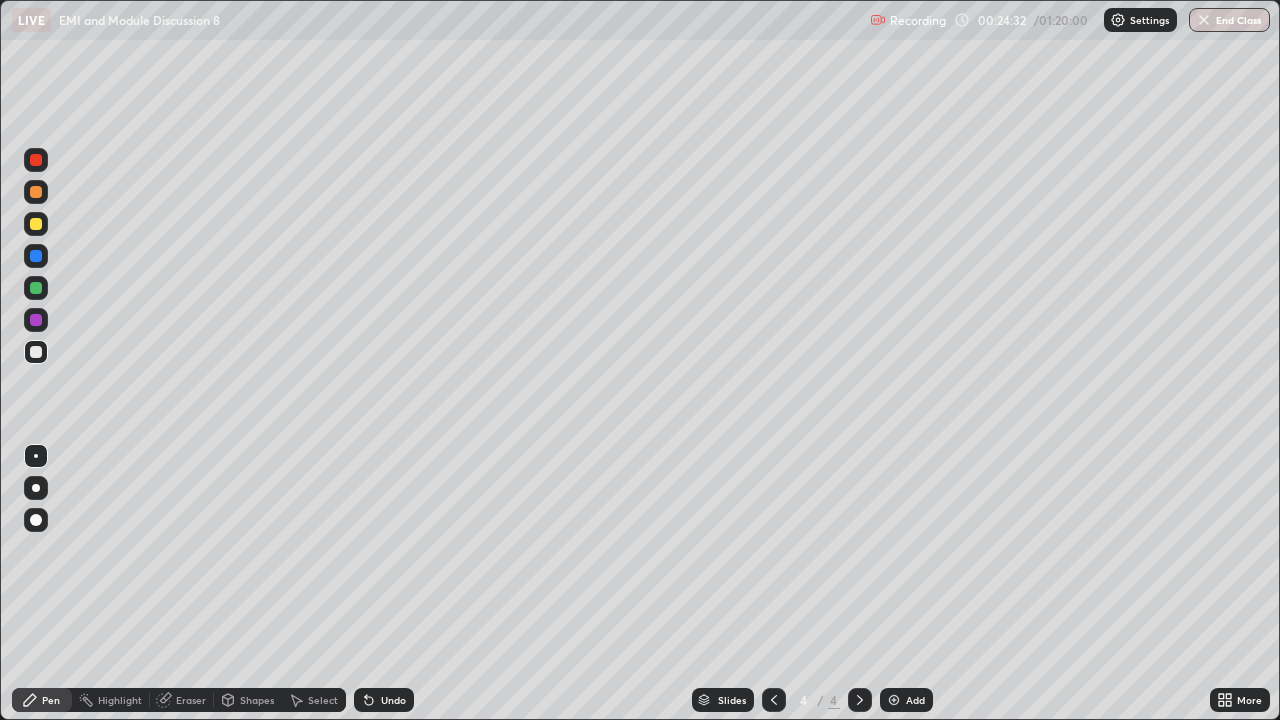 click on "Select" at bounding box center [323, 700] 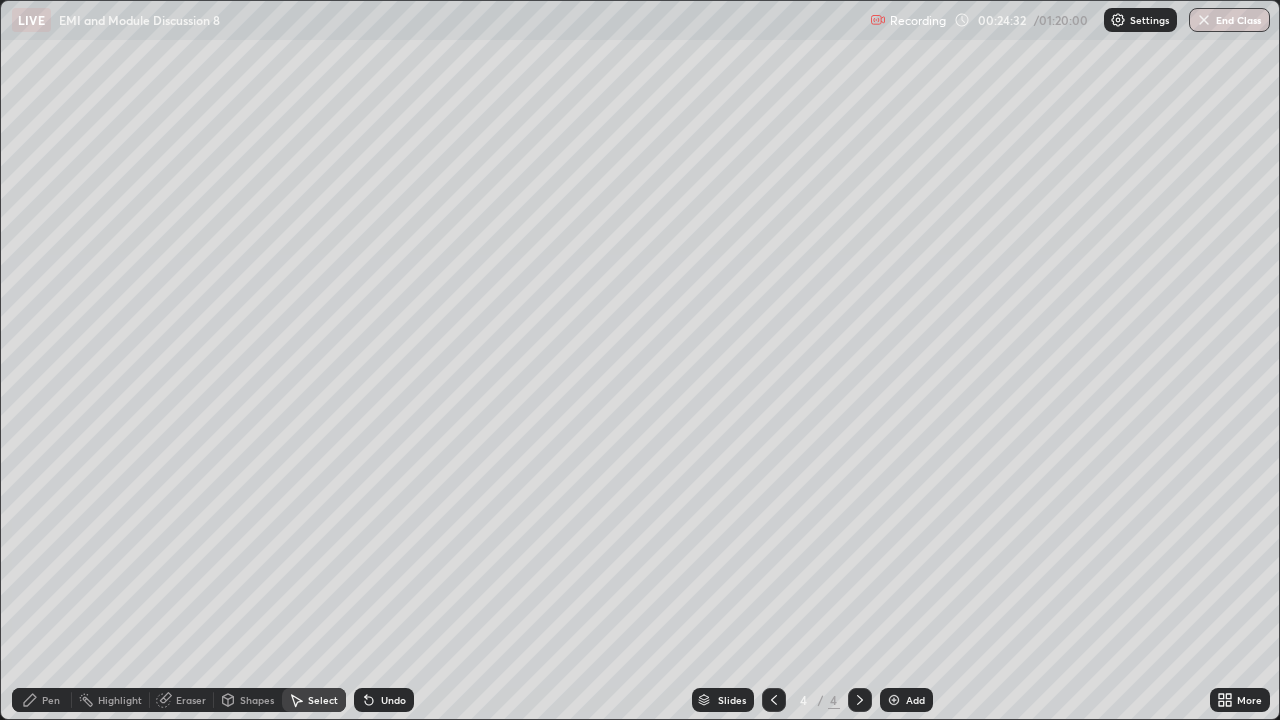 click on "Shapes" at bounding box center (257, 700) 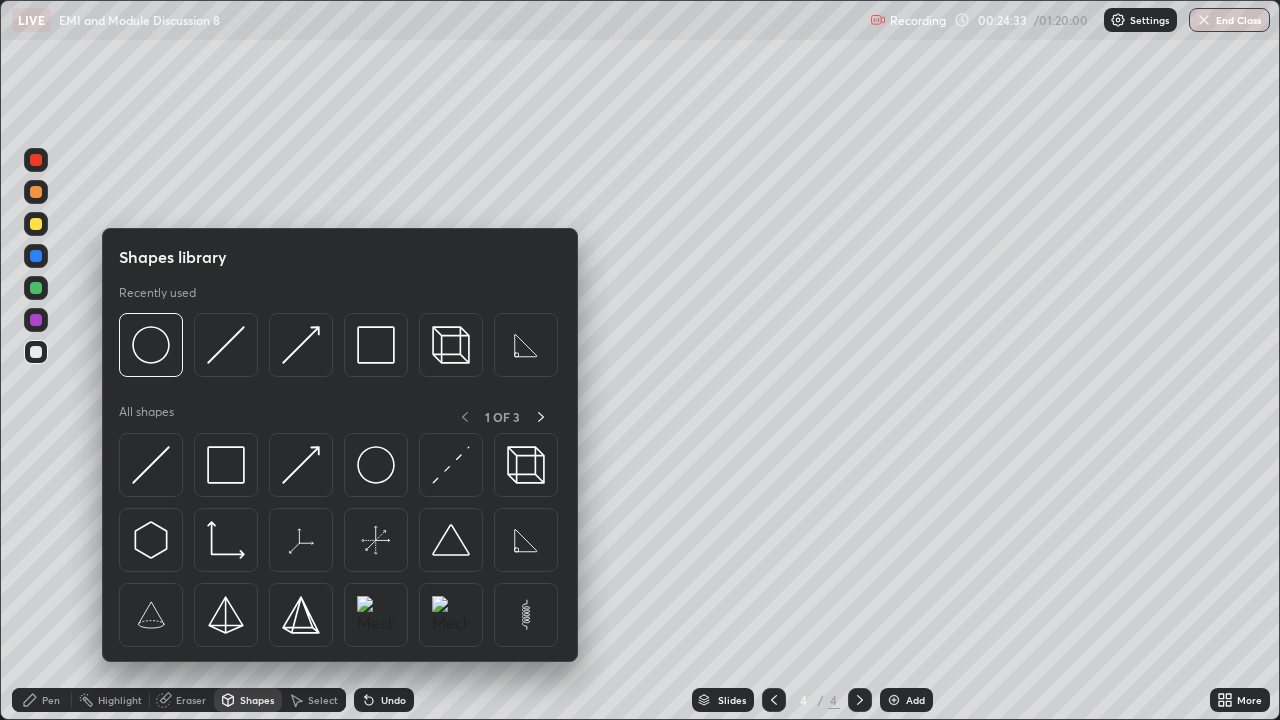 click on "Eraser" at bounding box center [191, 700] 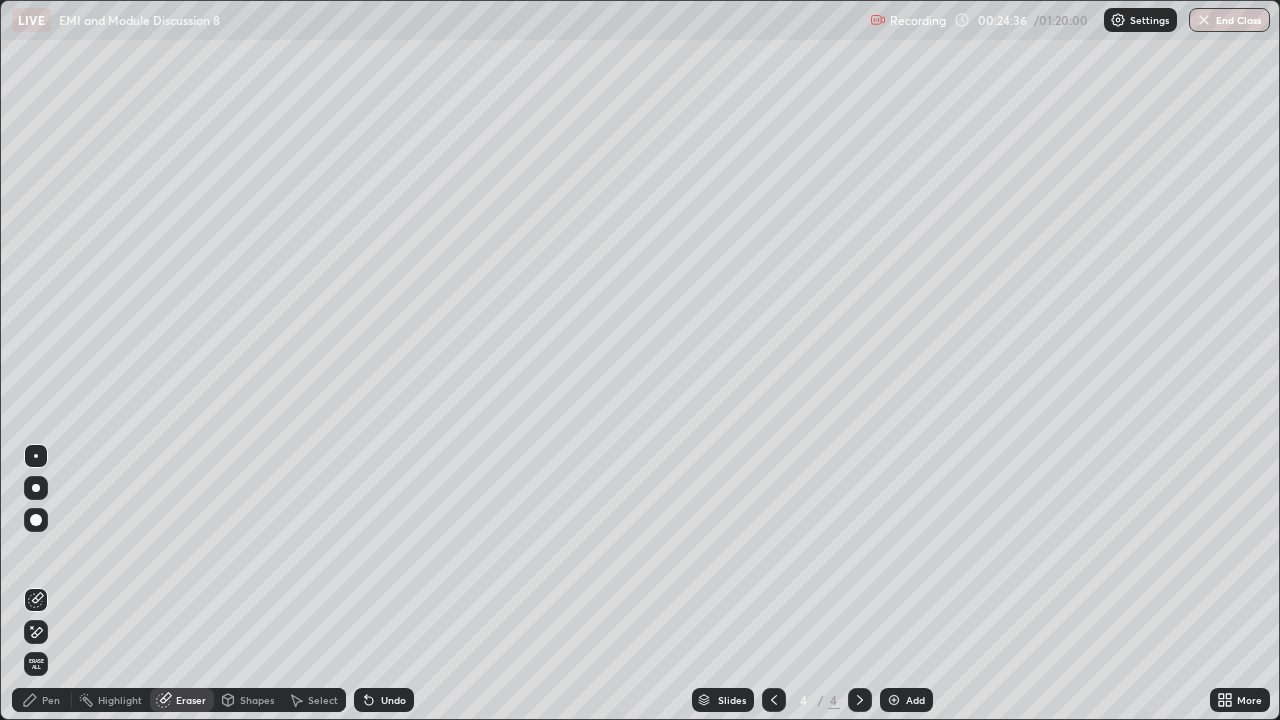 click on "Pen" at bounding box center (51, 700) 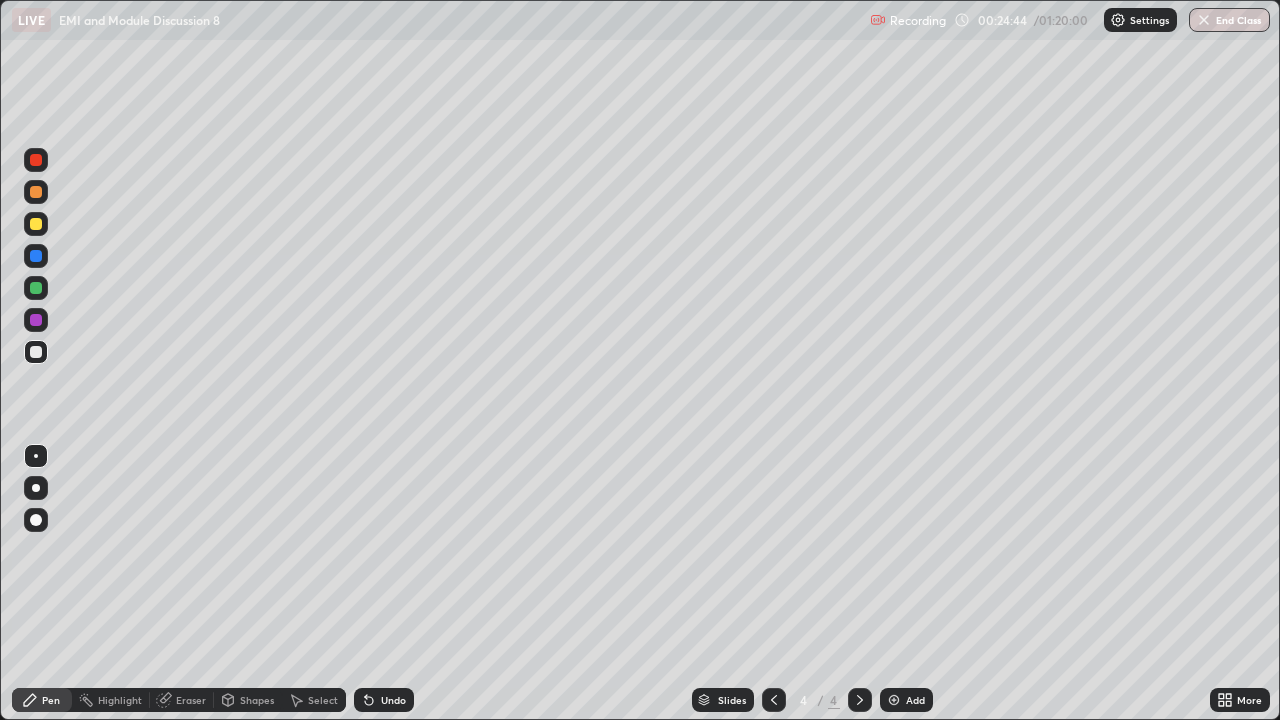 click at bounding box center [36, 288] 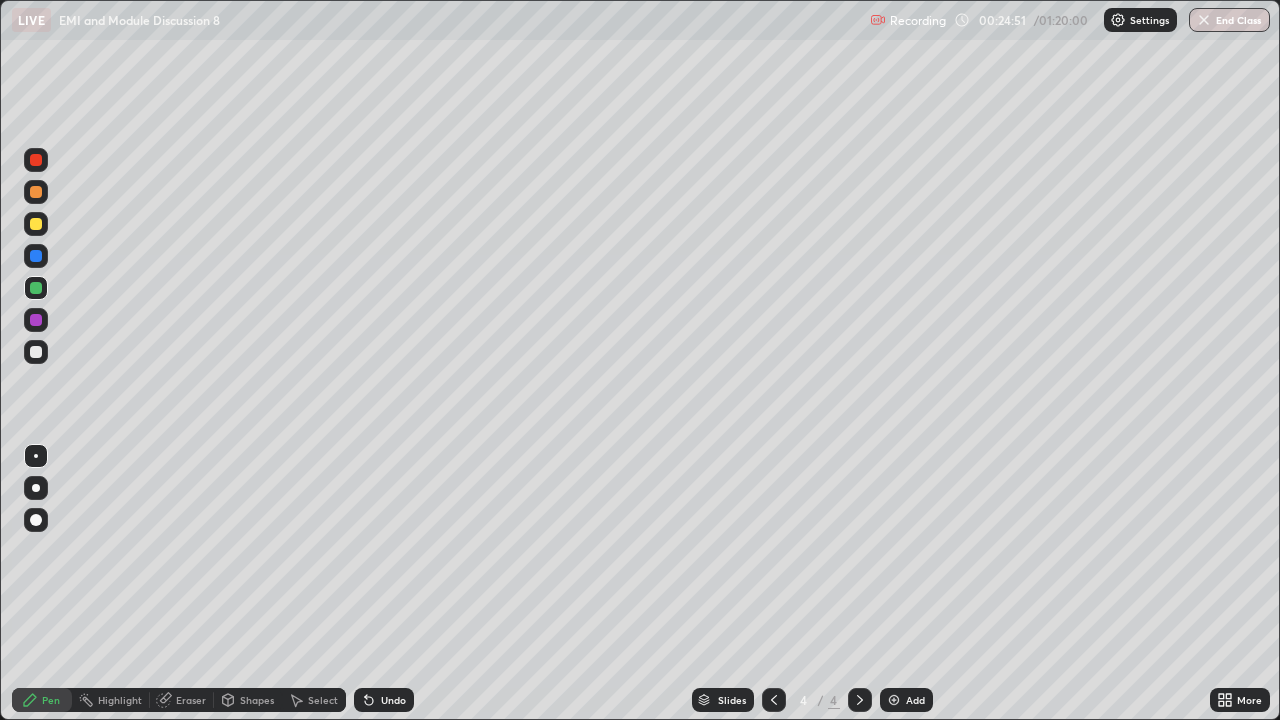 click at bounding box center [36, 224] 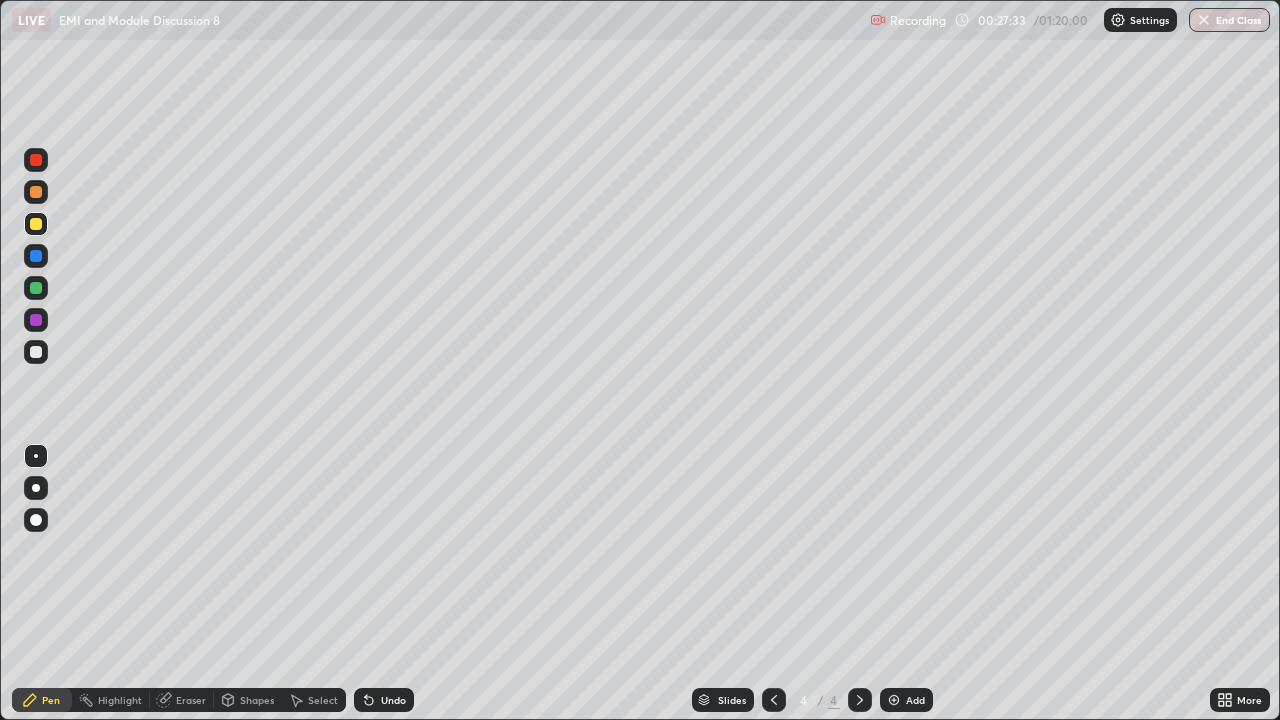 click on "Add" at bounding box center [915, 700] 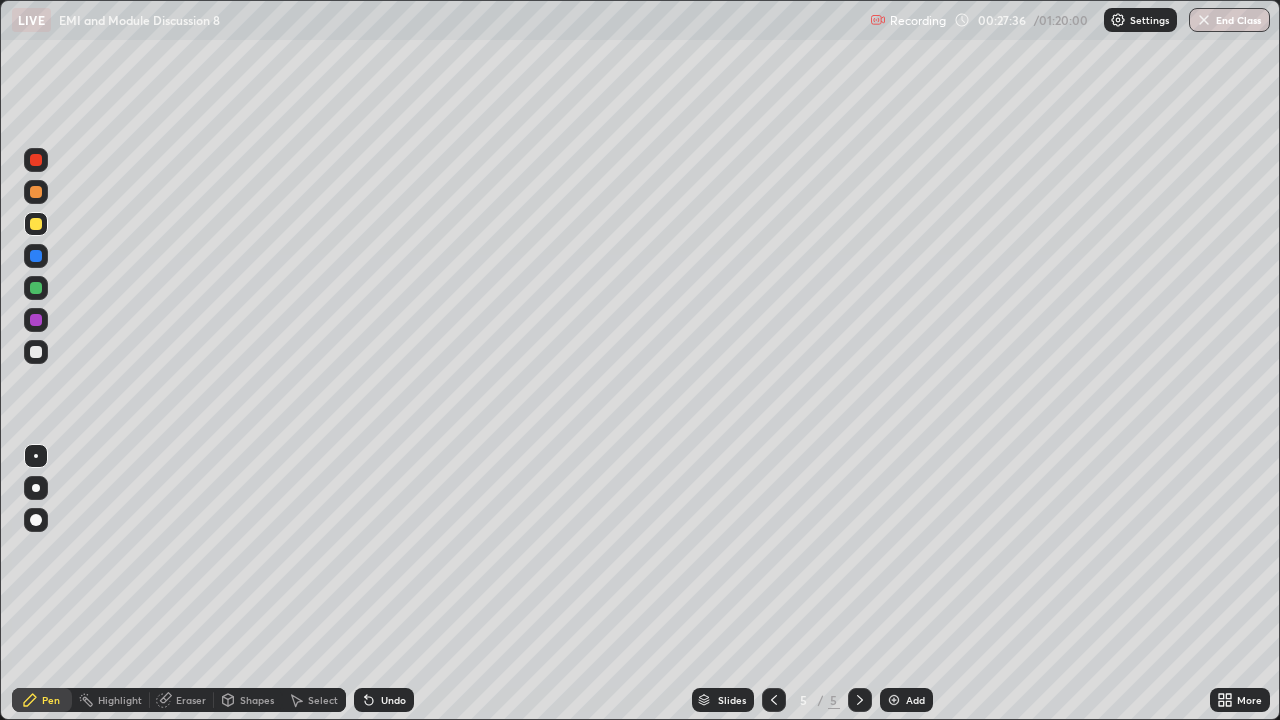 click at bounding box center [36, 352] 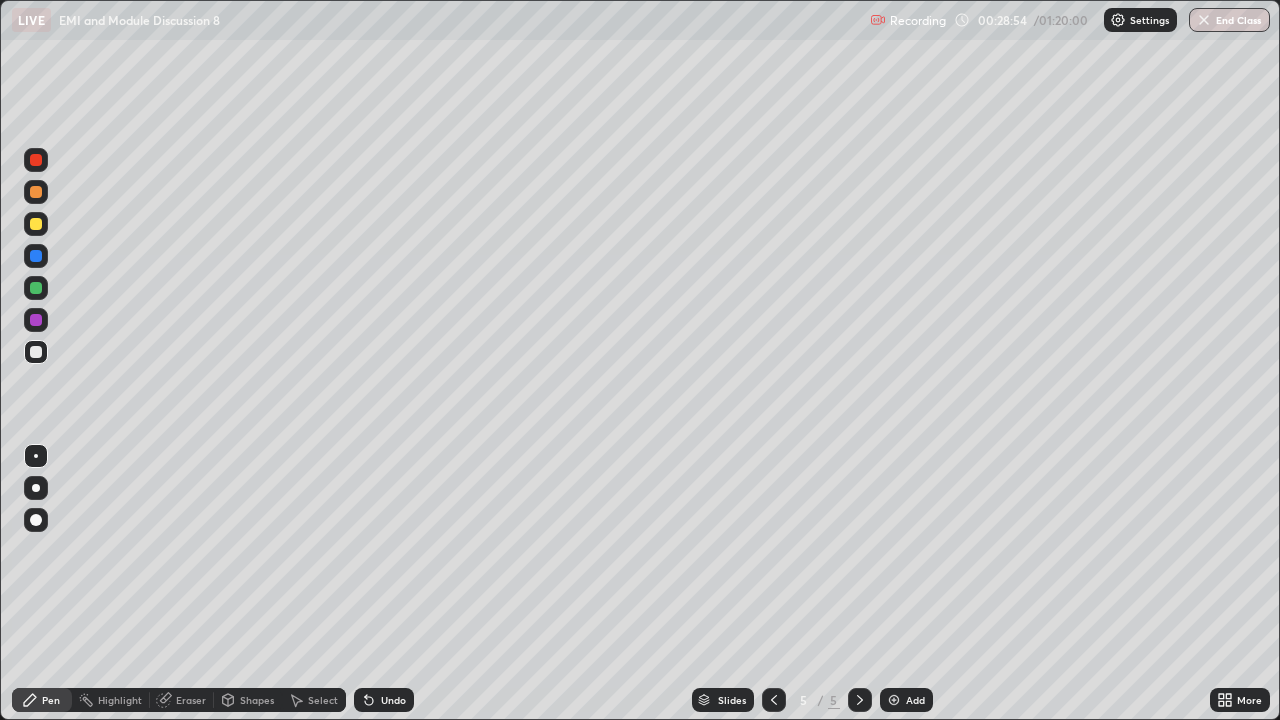 click at bounding box center [36, 288] 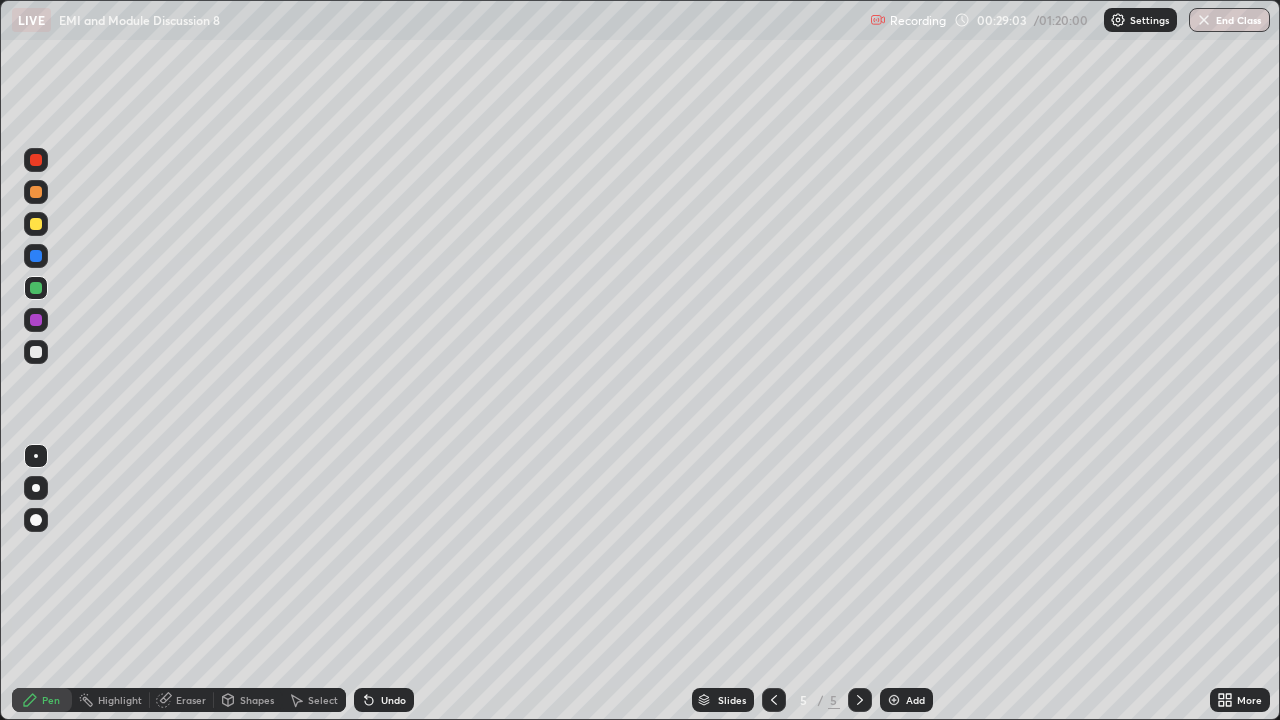 click at bounding box center (36, 352) 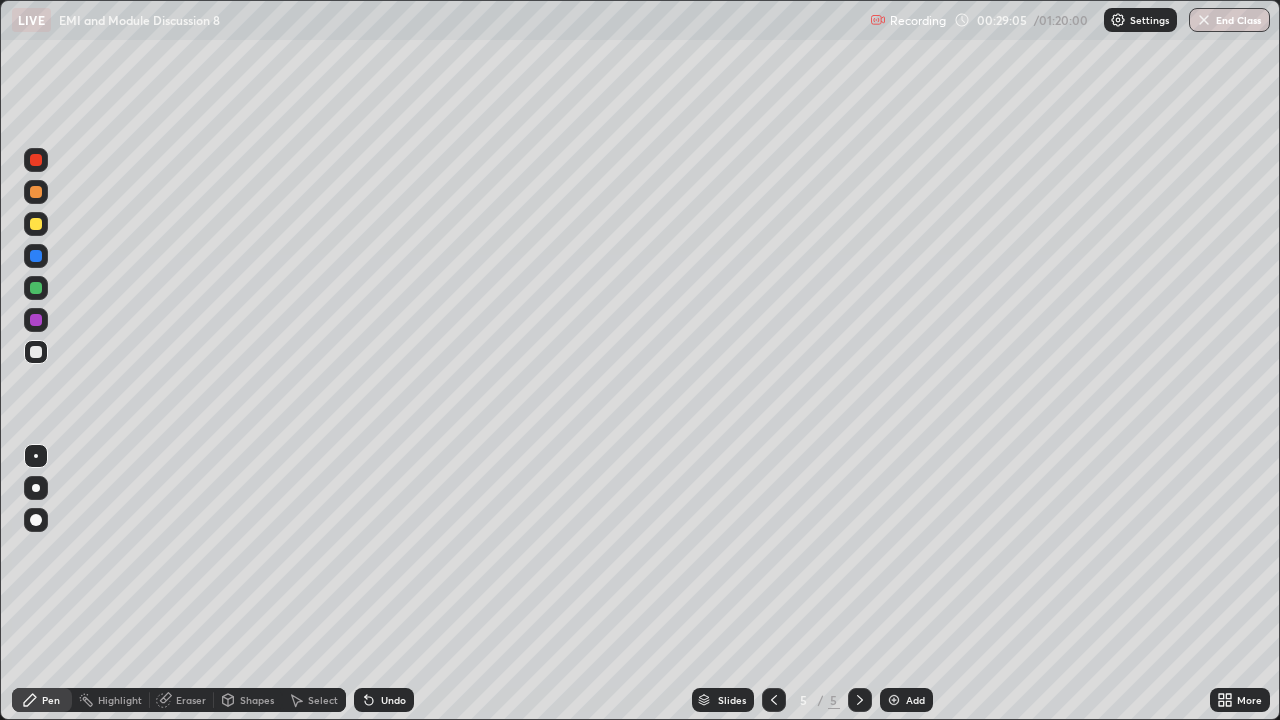 click at bounding box center (36, 224) 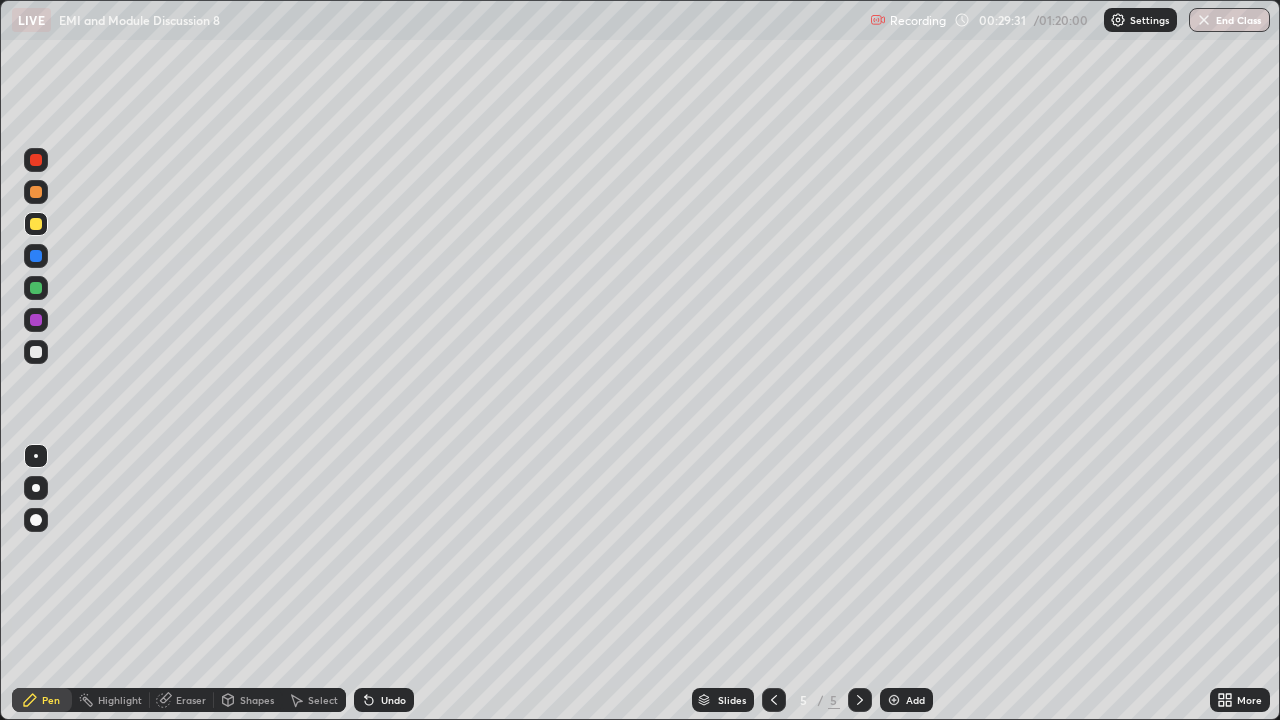 click on "Undo" at bounding box center (393, 700) 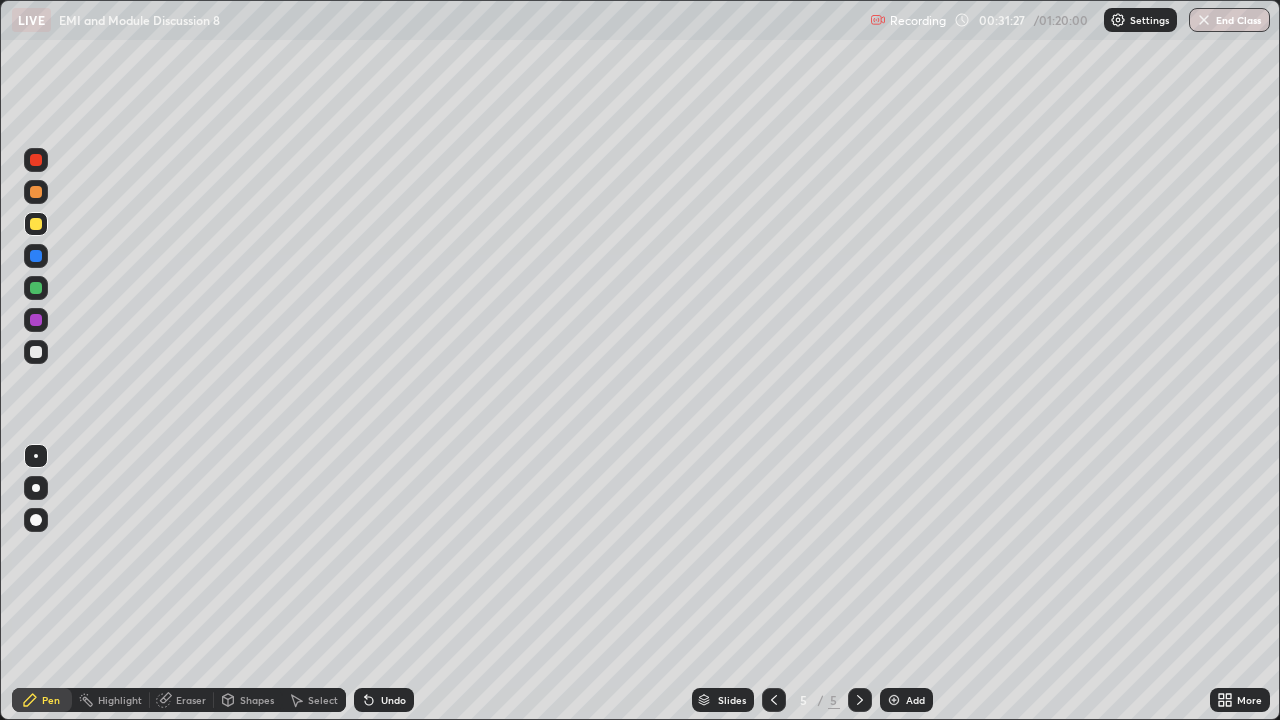 click on "Add" at bounding box center (915, 700) 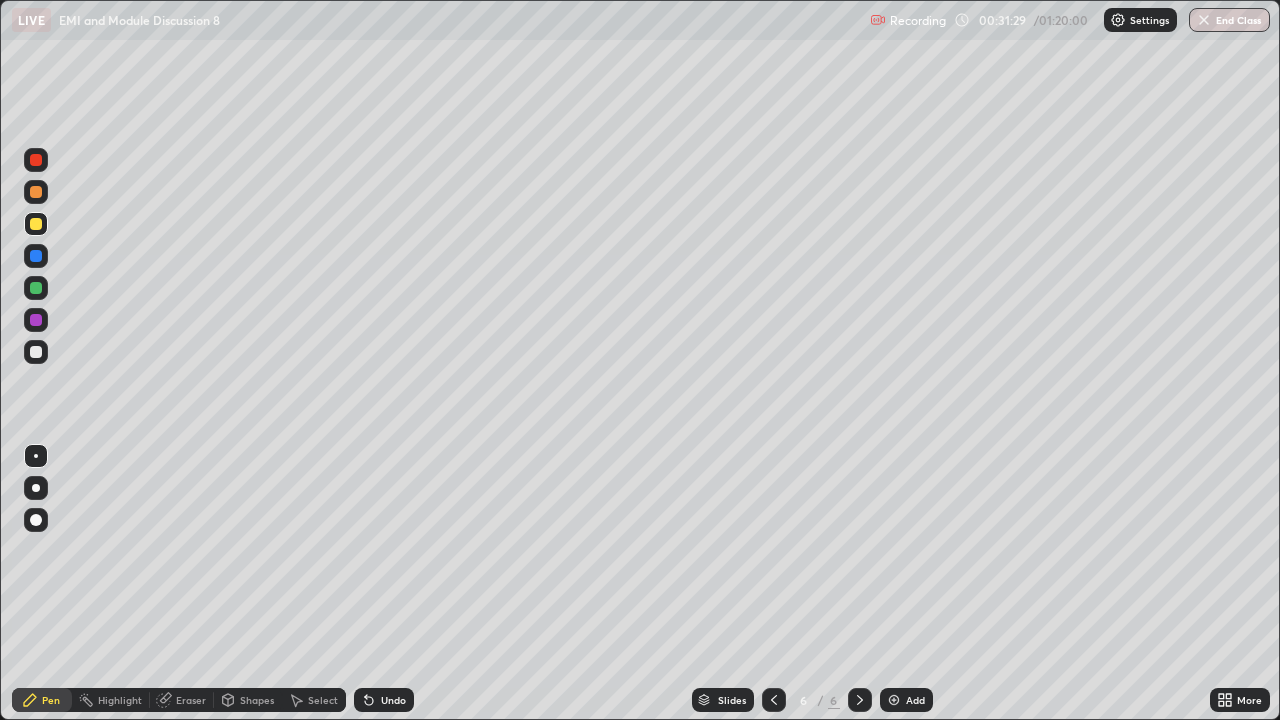 click on "Add" at bounding box center (906, 700) 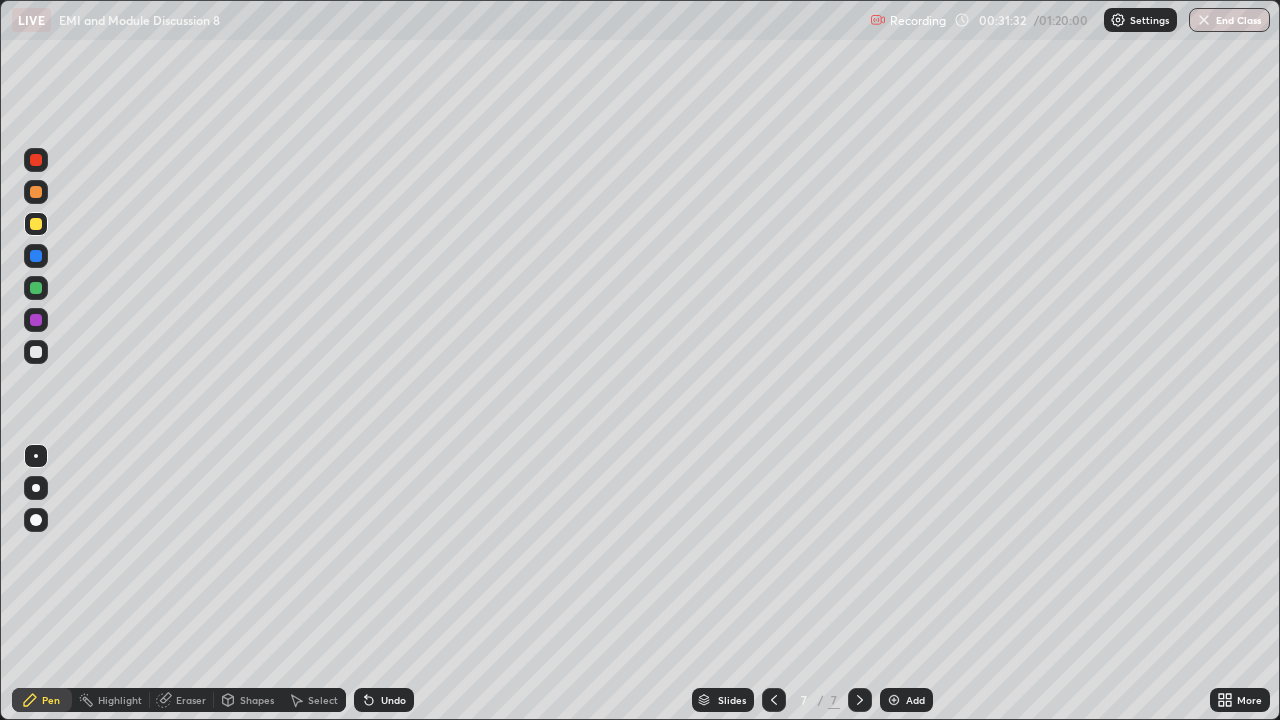 click 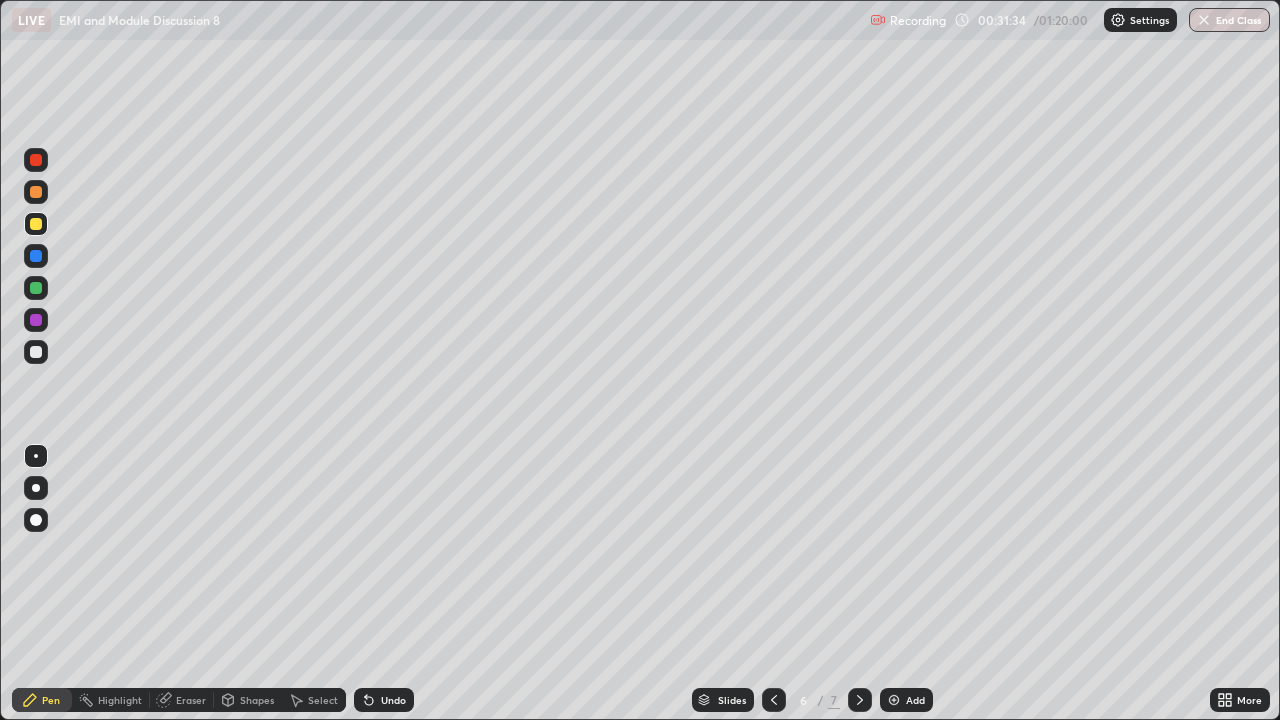 click 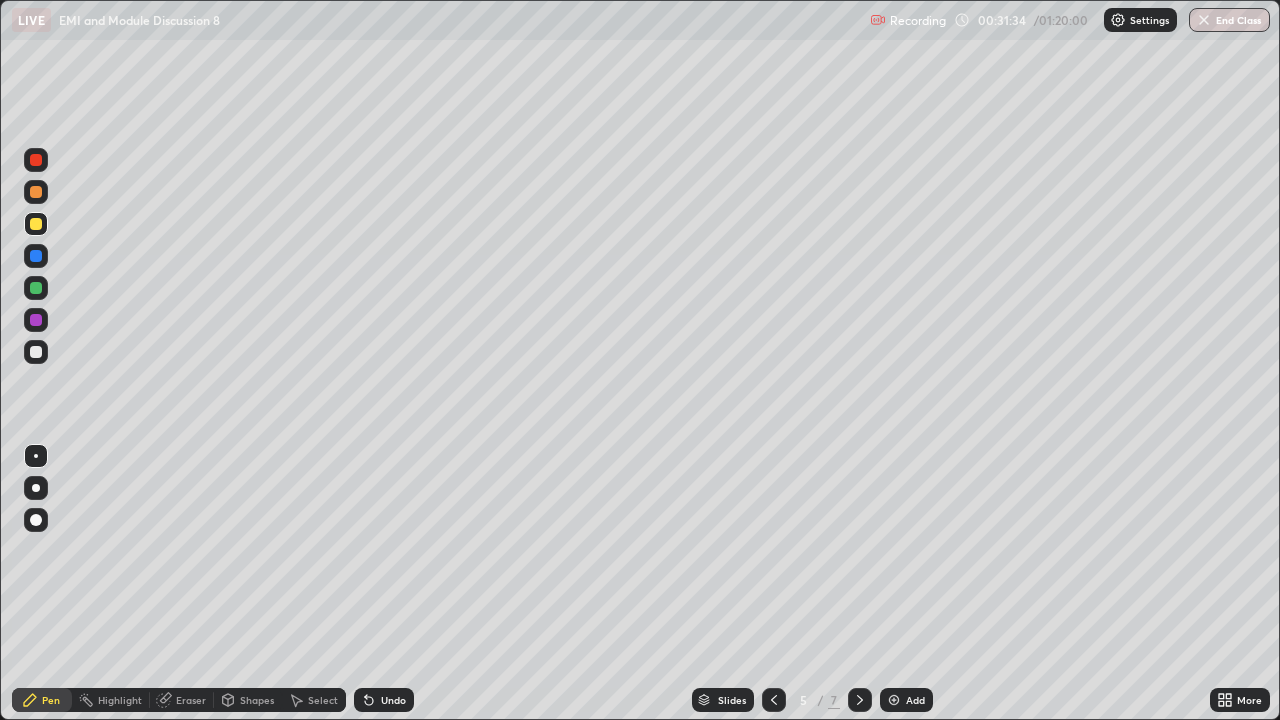 click 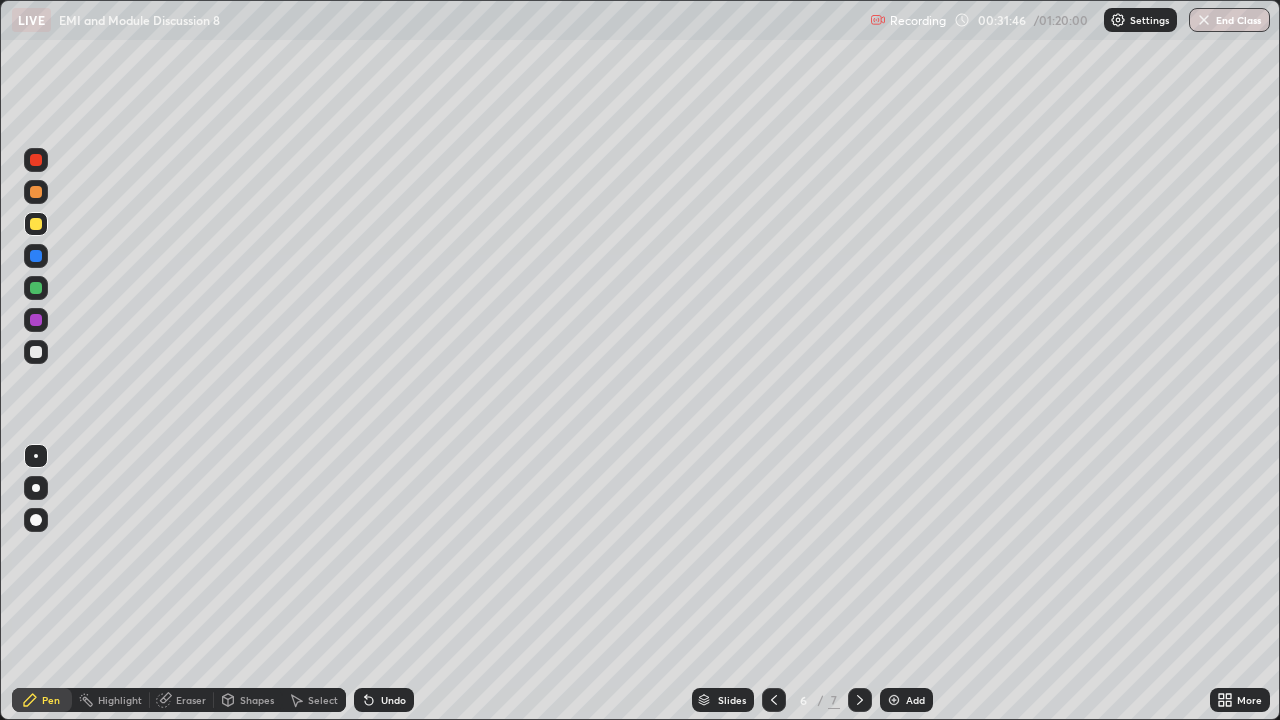 click at bounding box center [36, 352] 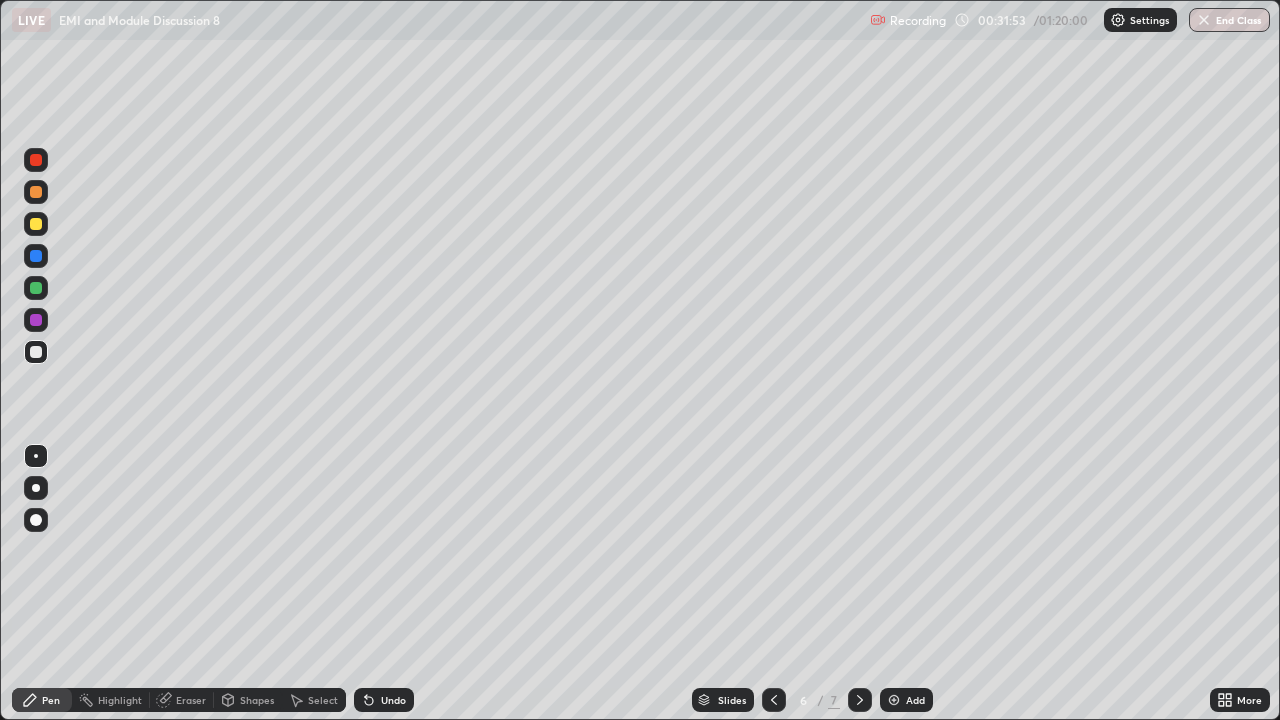 click at bounding box center [36, 192] 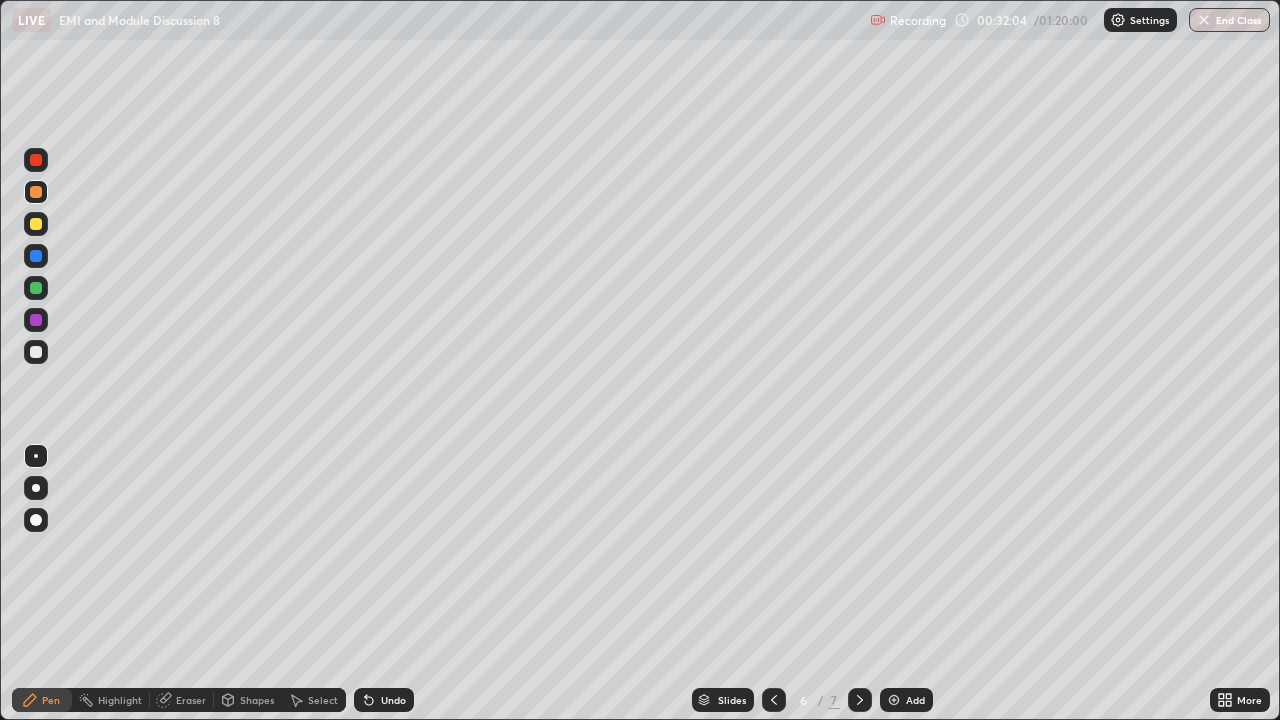 click at bounding box center (36, 288) 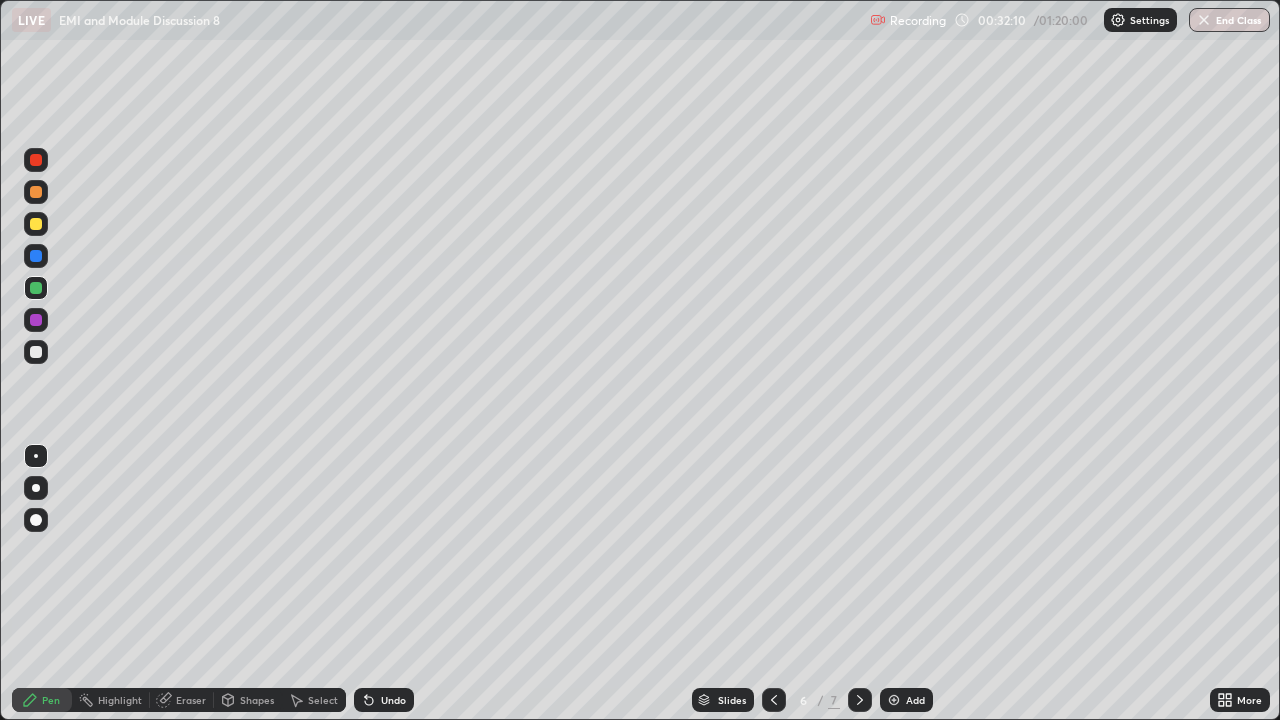 click at bounding box center (36, 352) 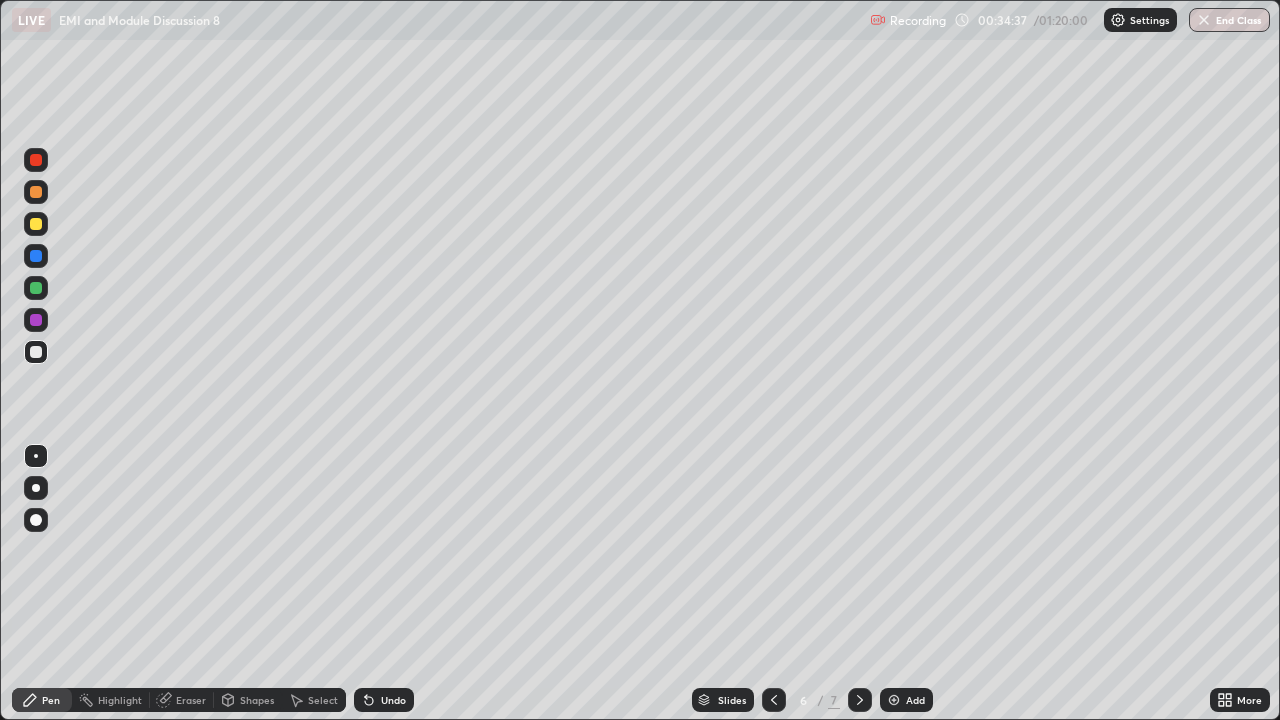 click on "Eraser" at bounding box center (191, 700) 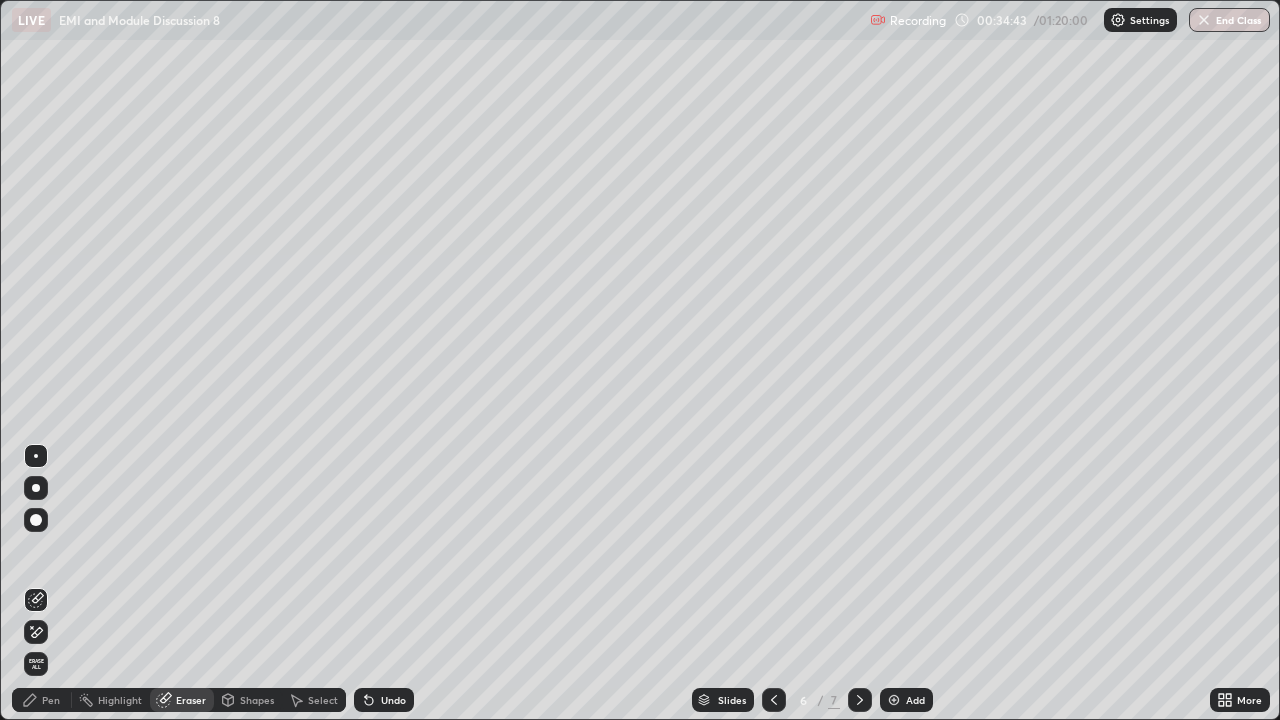 click on "Pen" at bounding box center [51, 700] 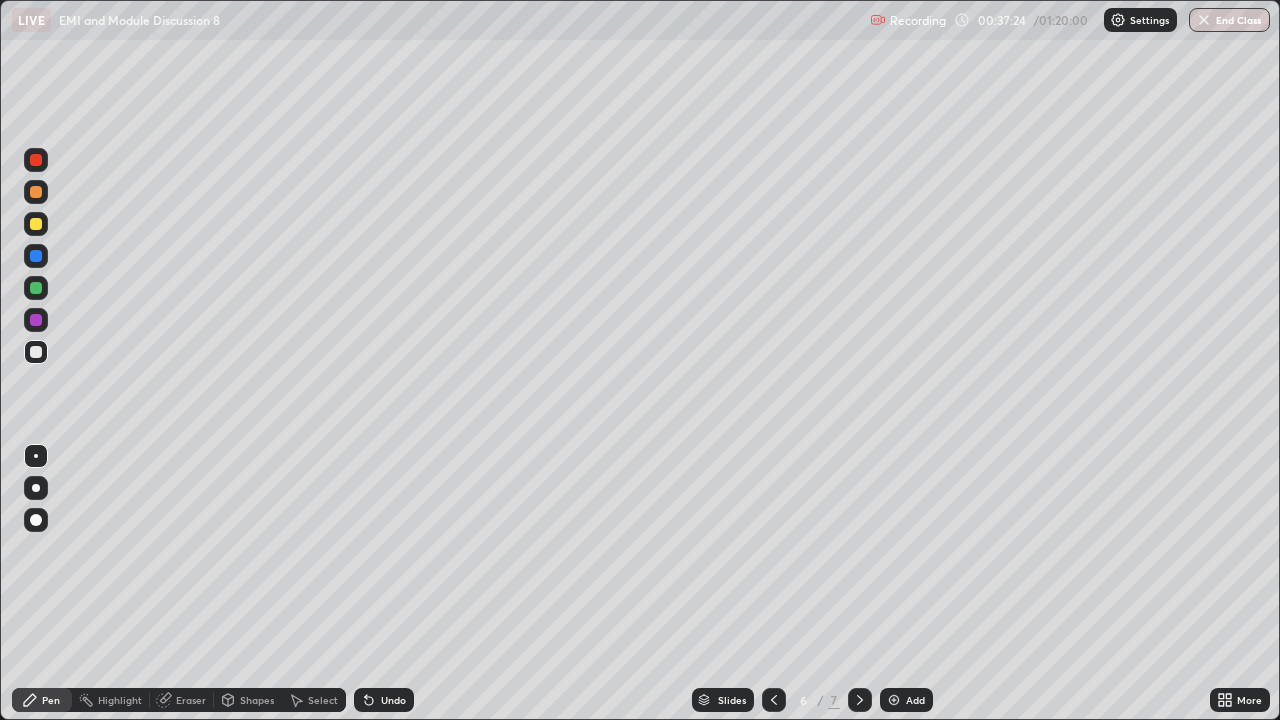 click at bounding box center [36, 192] 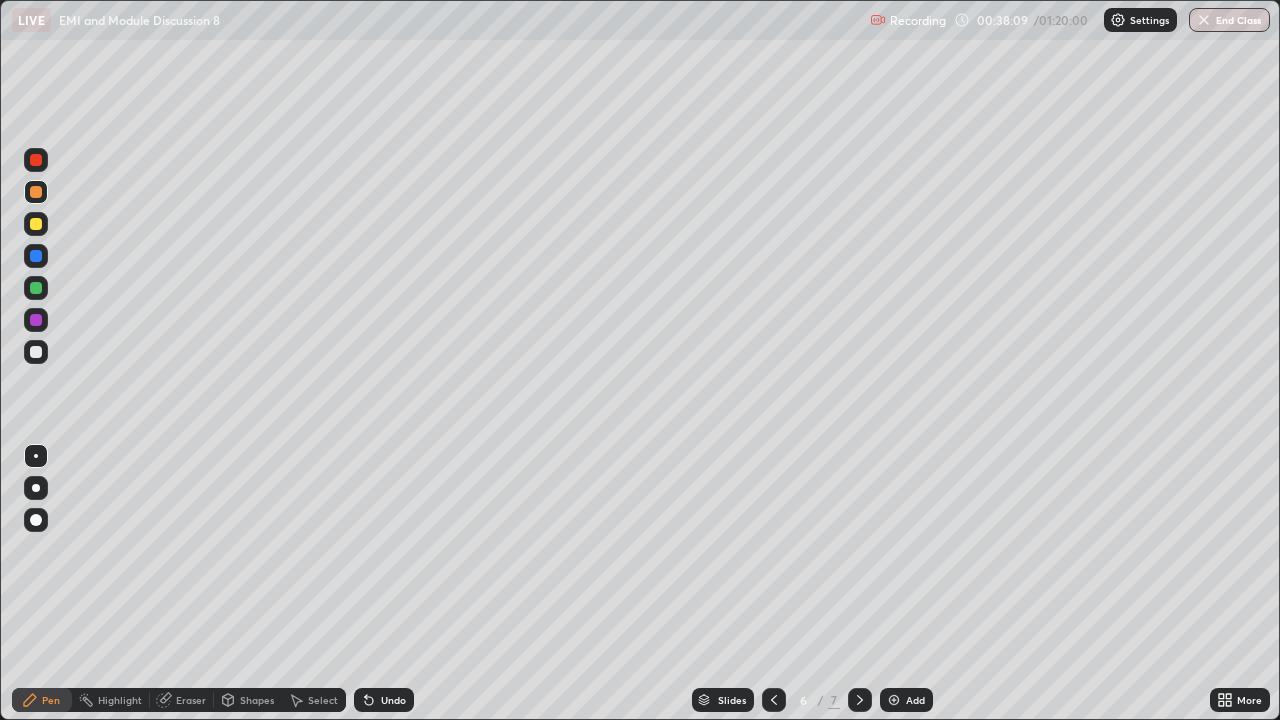 click on "Add" at bounding box center [915, 700] 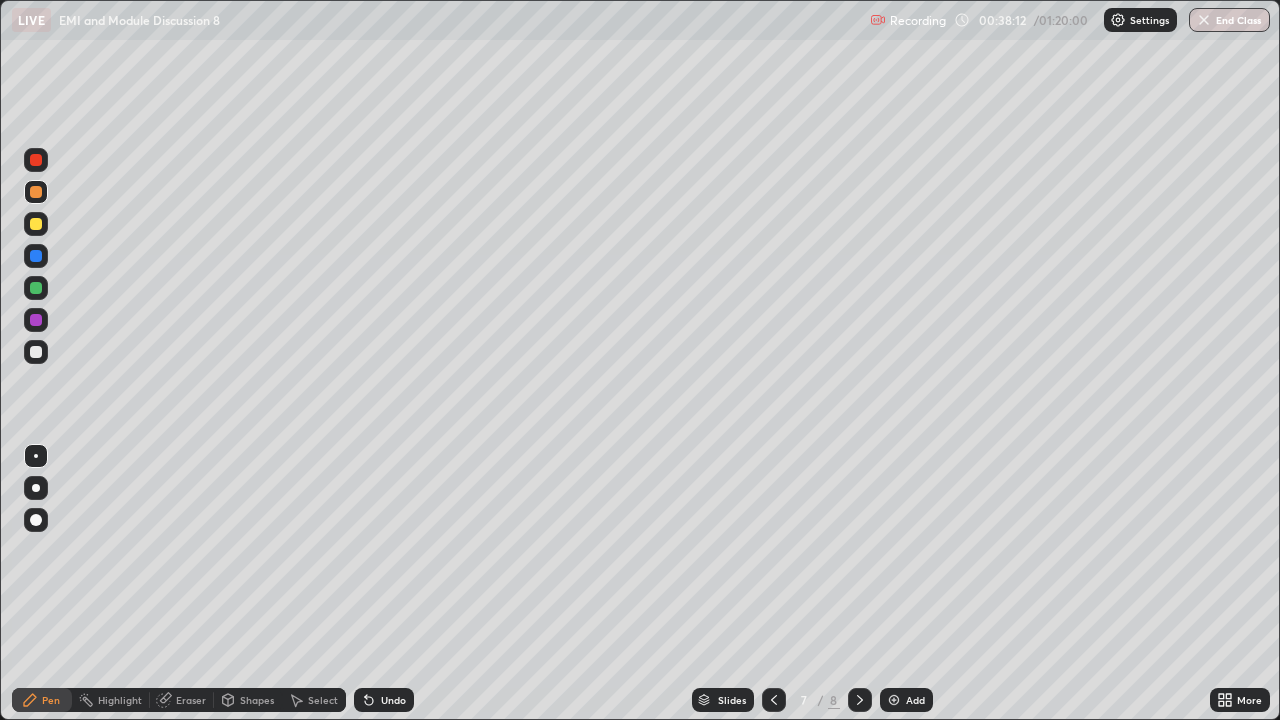 click at bounding box center [36, 352] 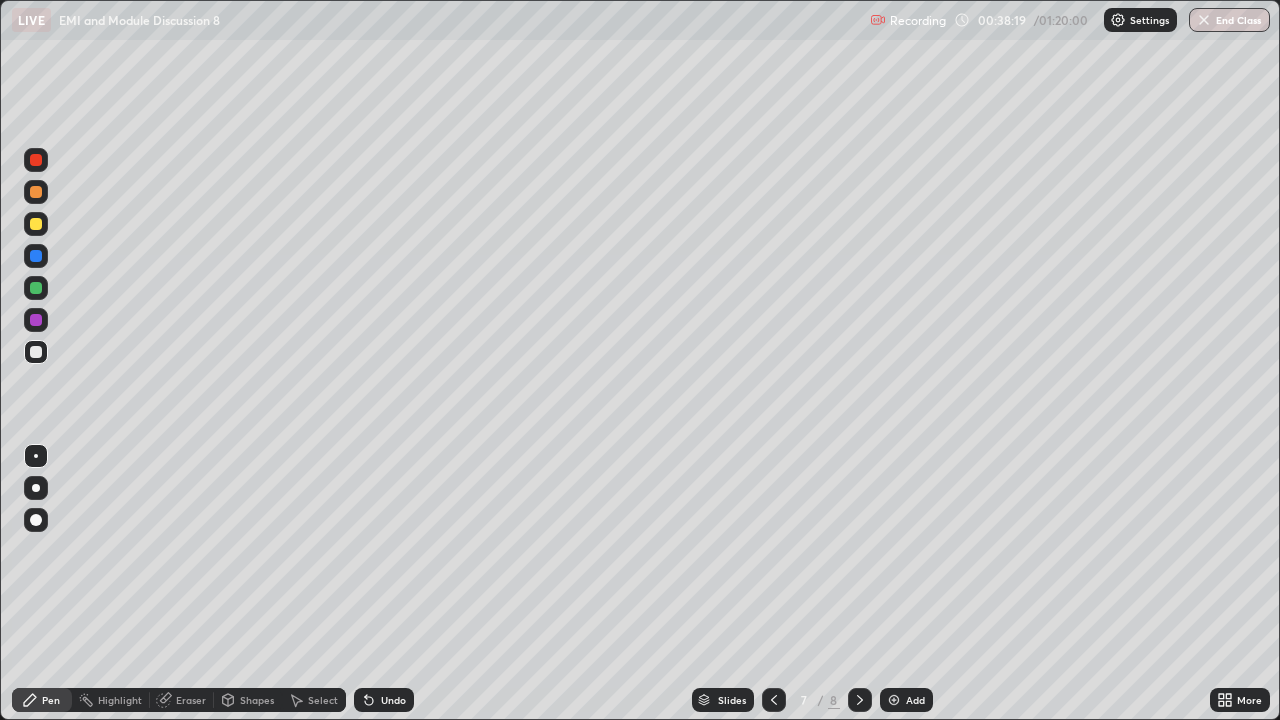 click 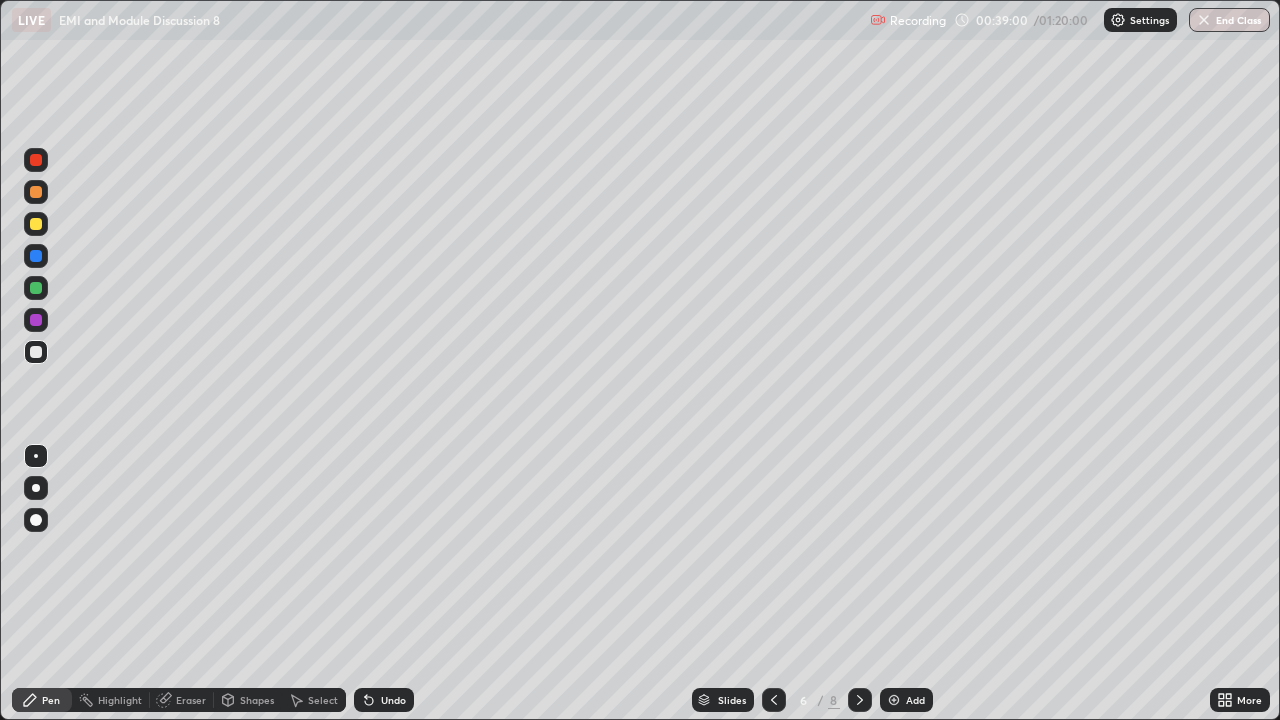 click on "Add" at bounding box center (915, 700) 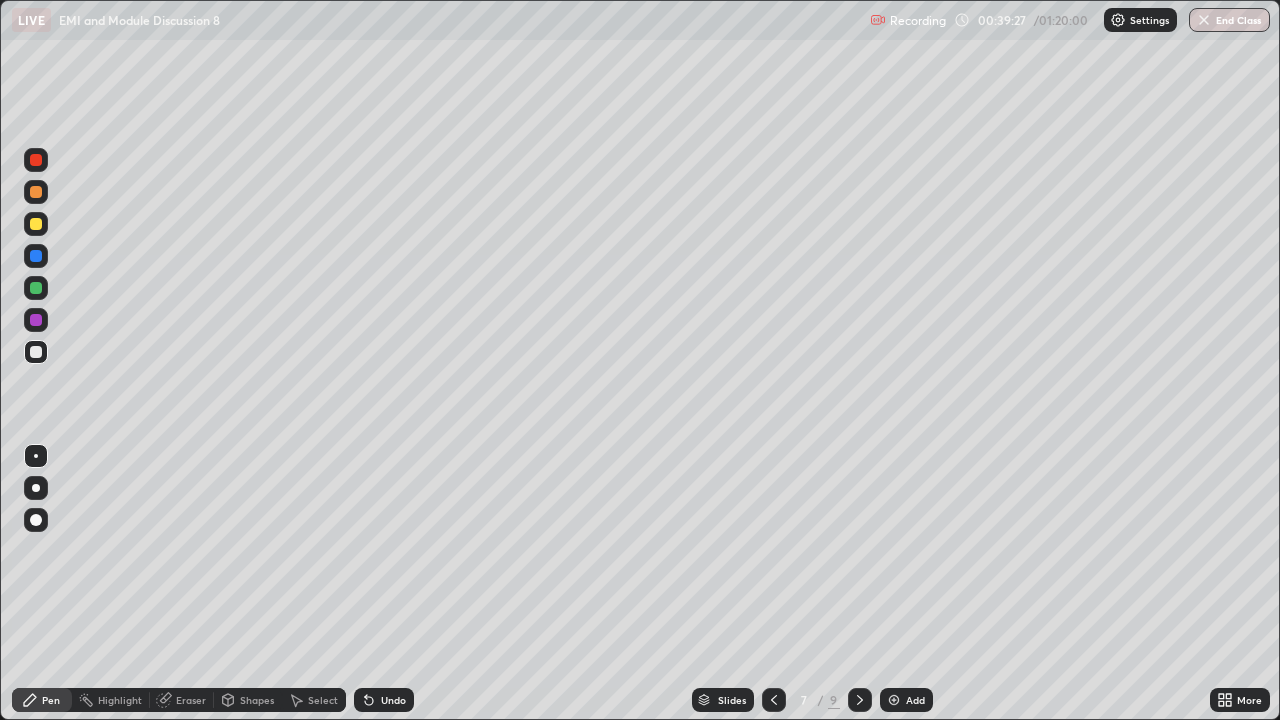 click at bounding box center [36, 288] 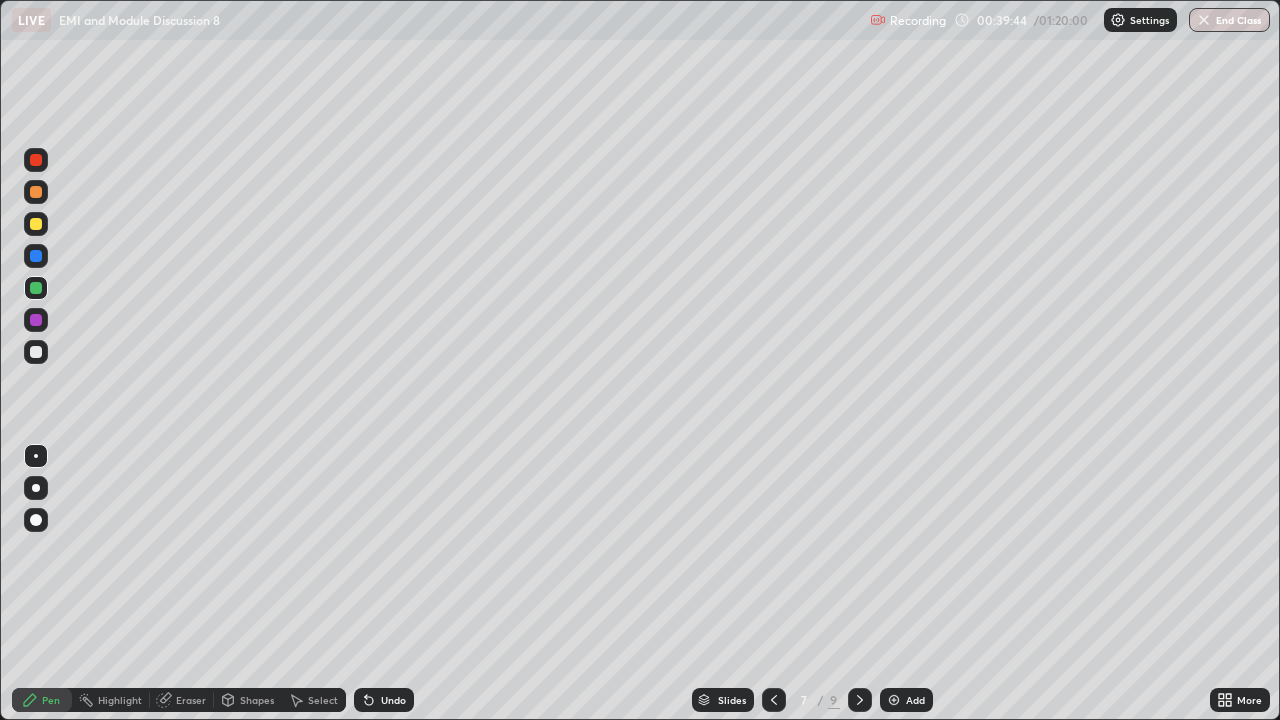 click at bounding box center (36, 352) 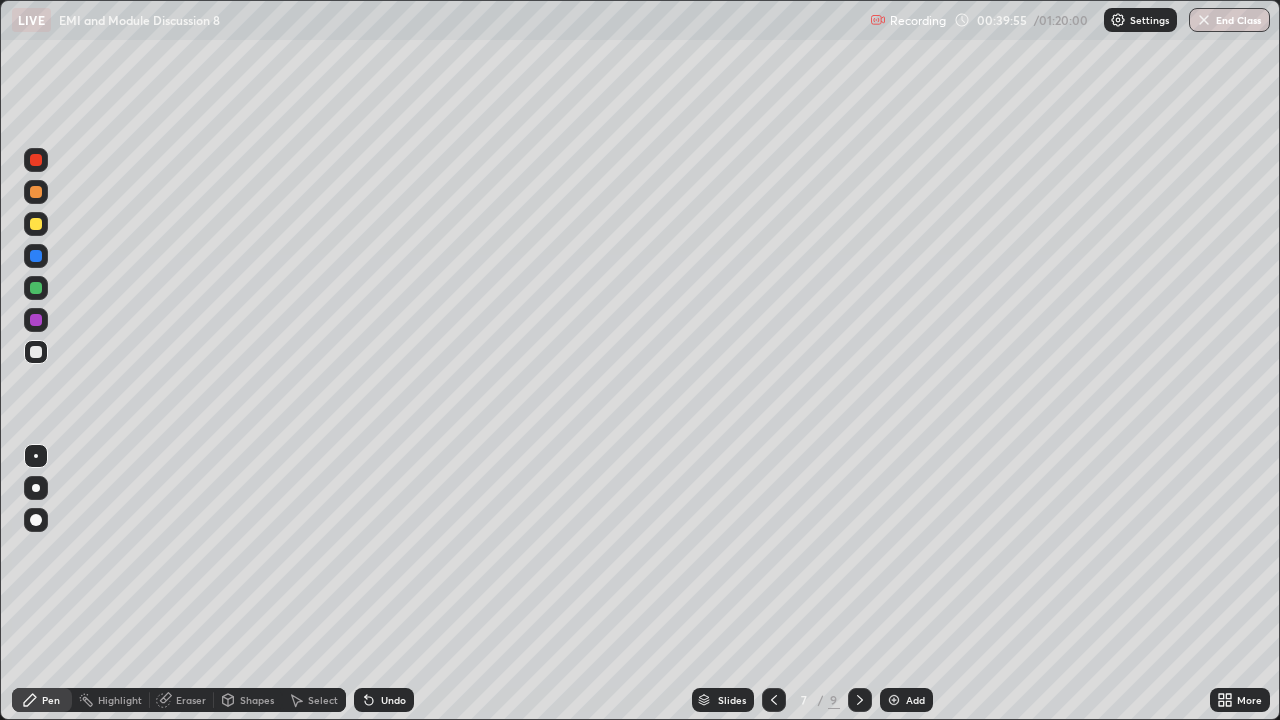 click at bounding box center [36, 288] 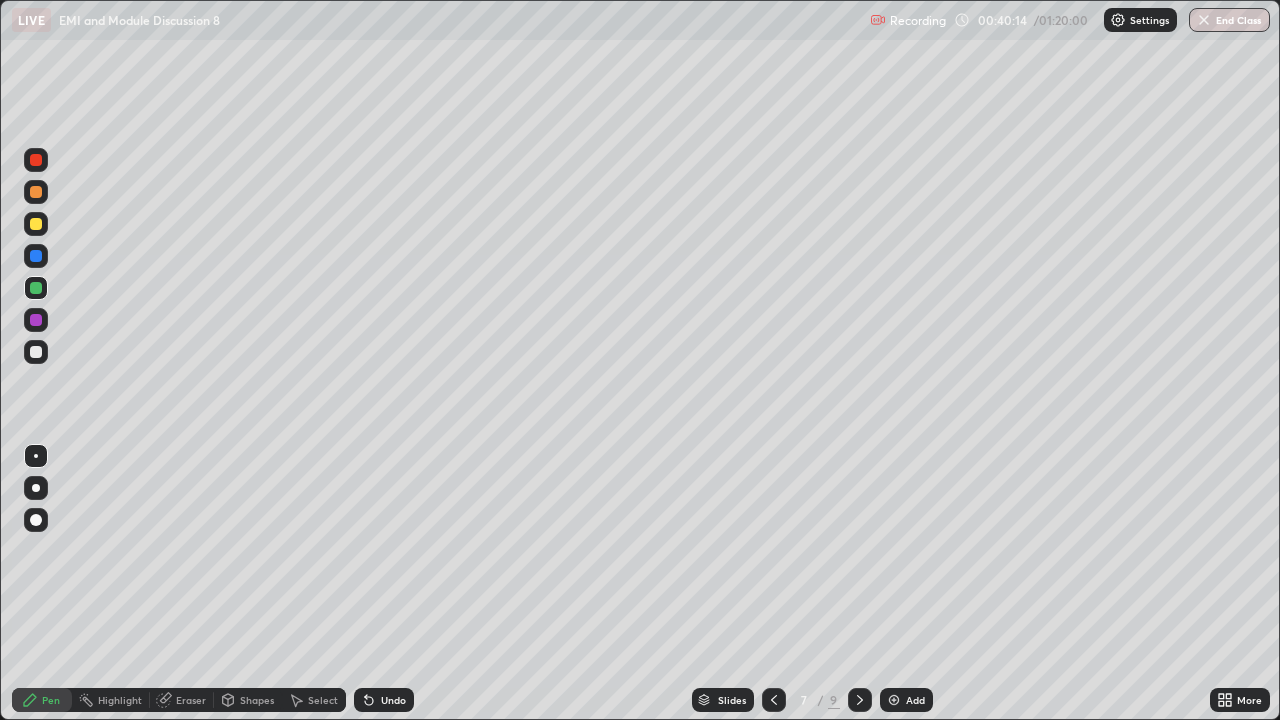 click at bounding box center (36, 224) 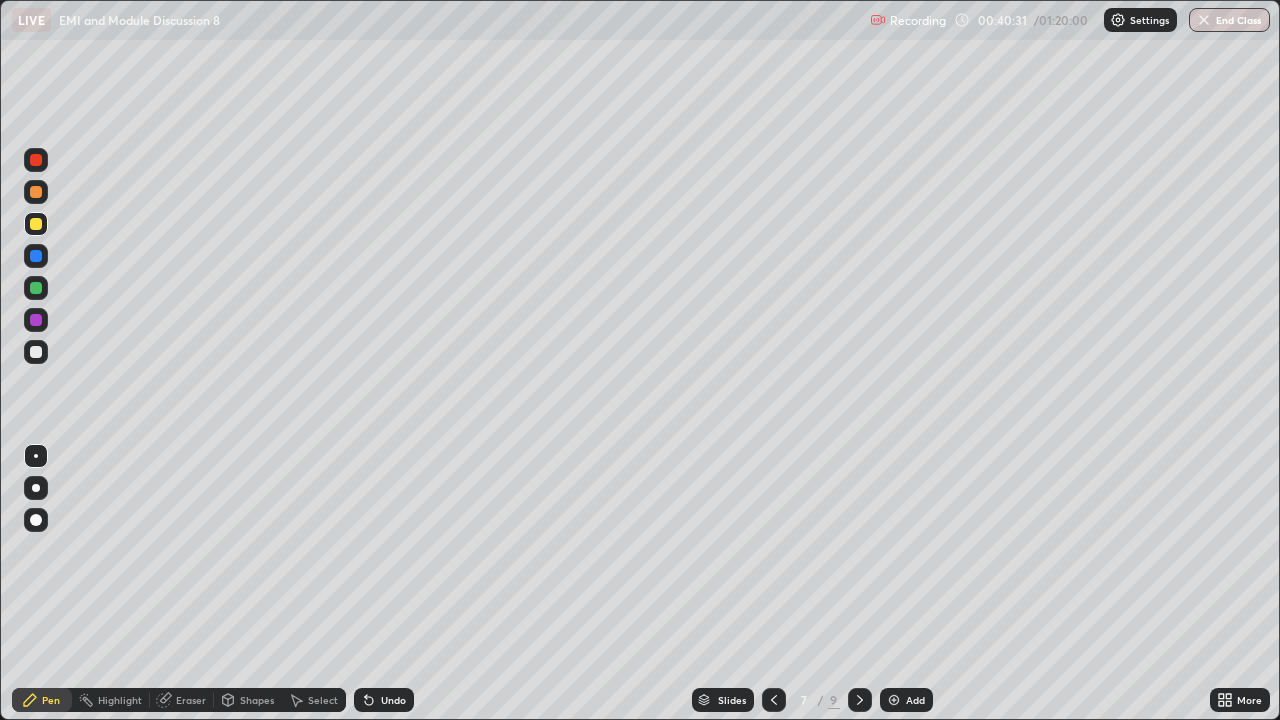 click at bounding box center (36, 192) 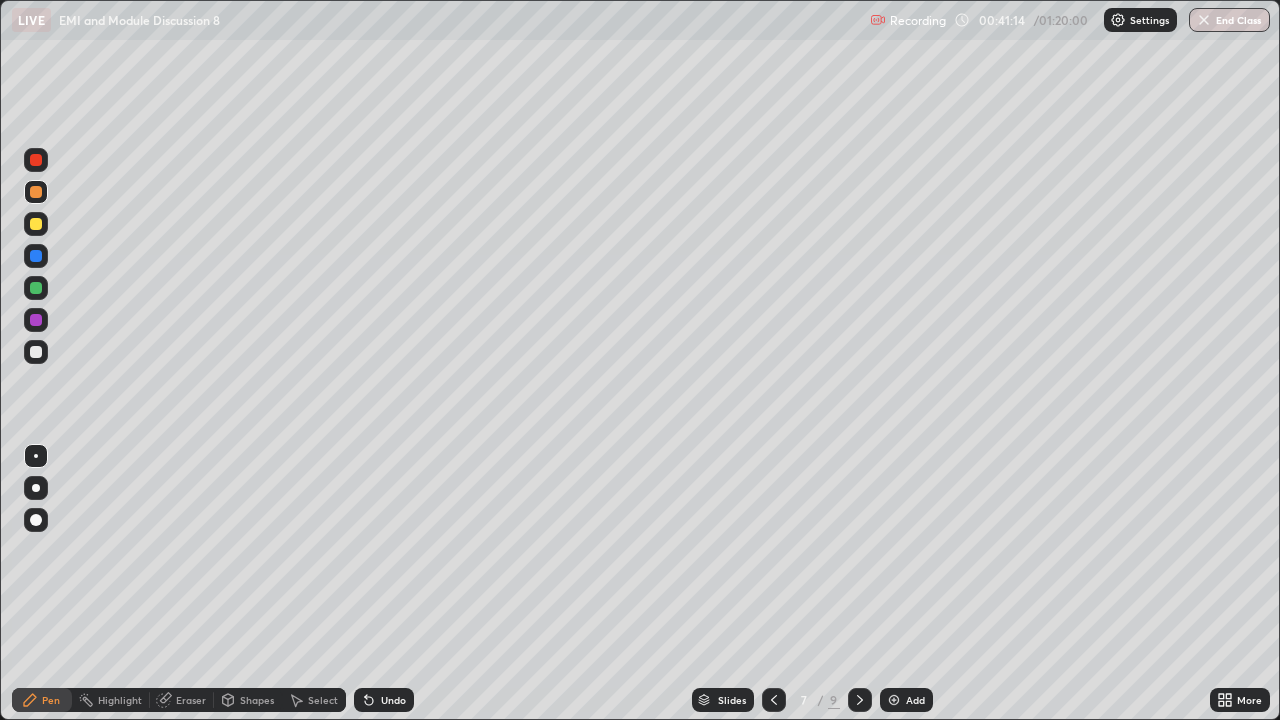 click at bounding box center (36, 288) 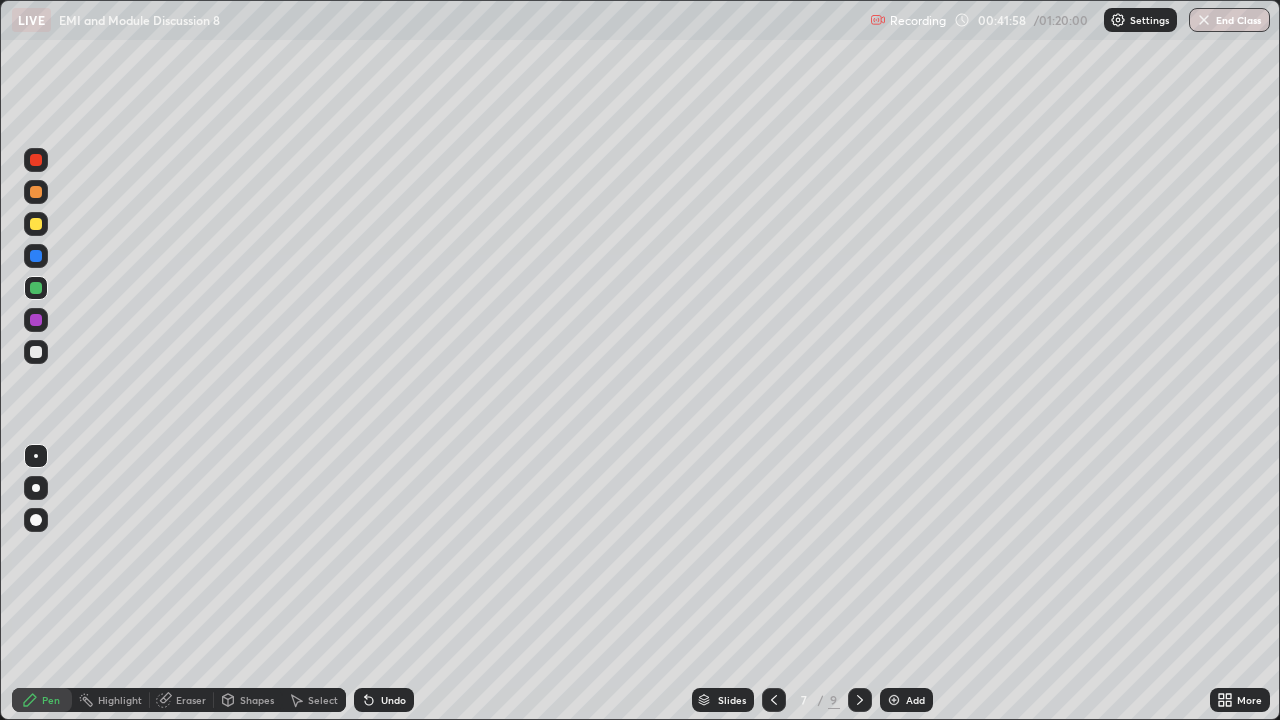 click at bounding box center [36, 352] 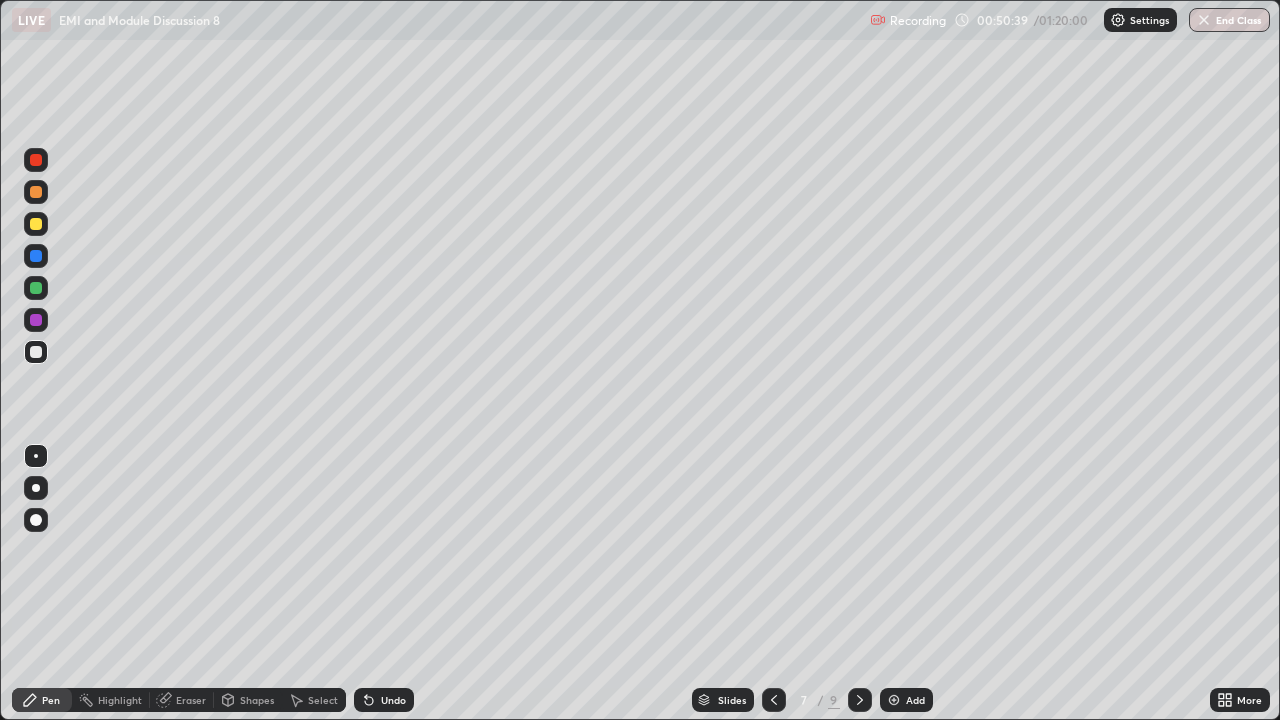 click on "Add" at bounding box center [915, 700] 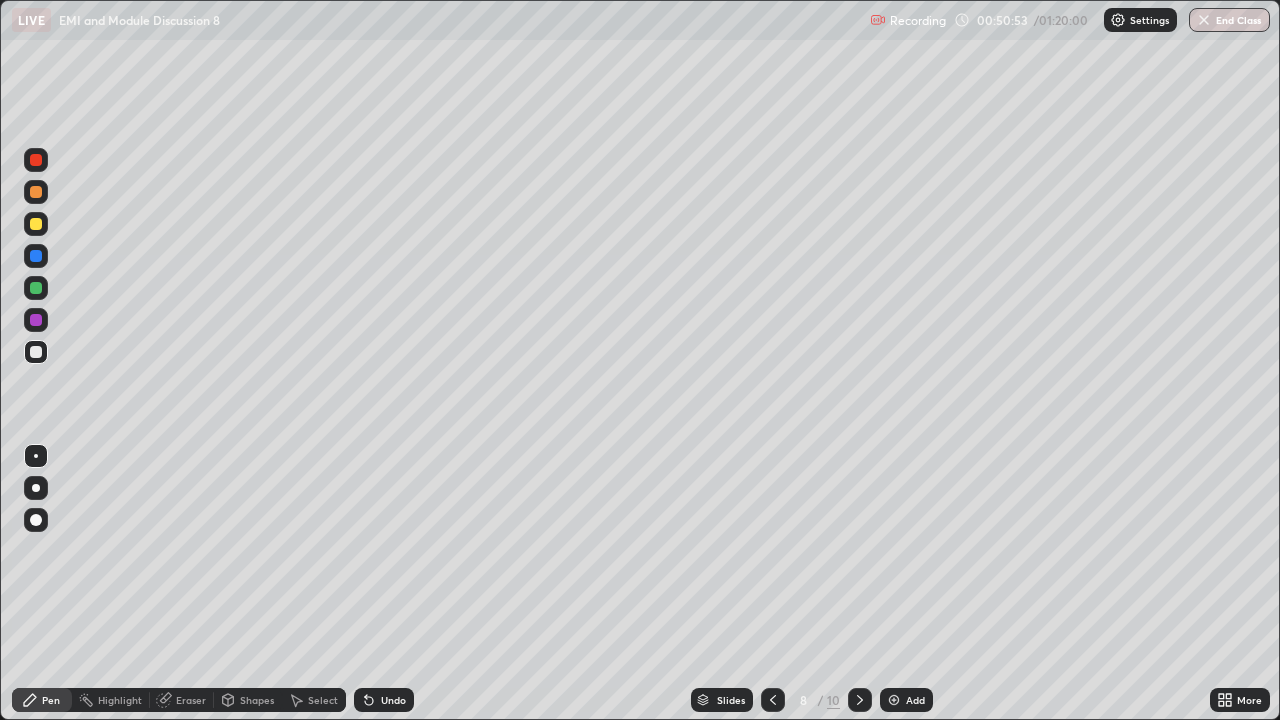 click at bounding box center [36, 288] 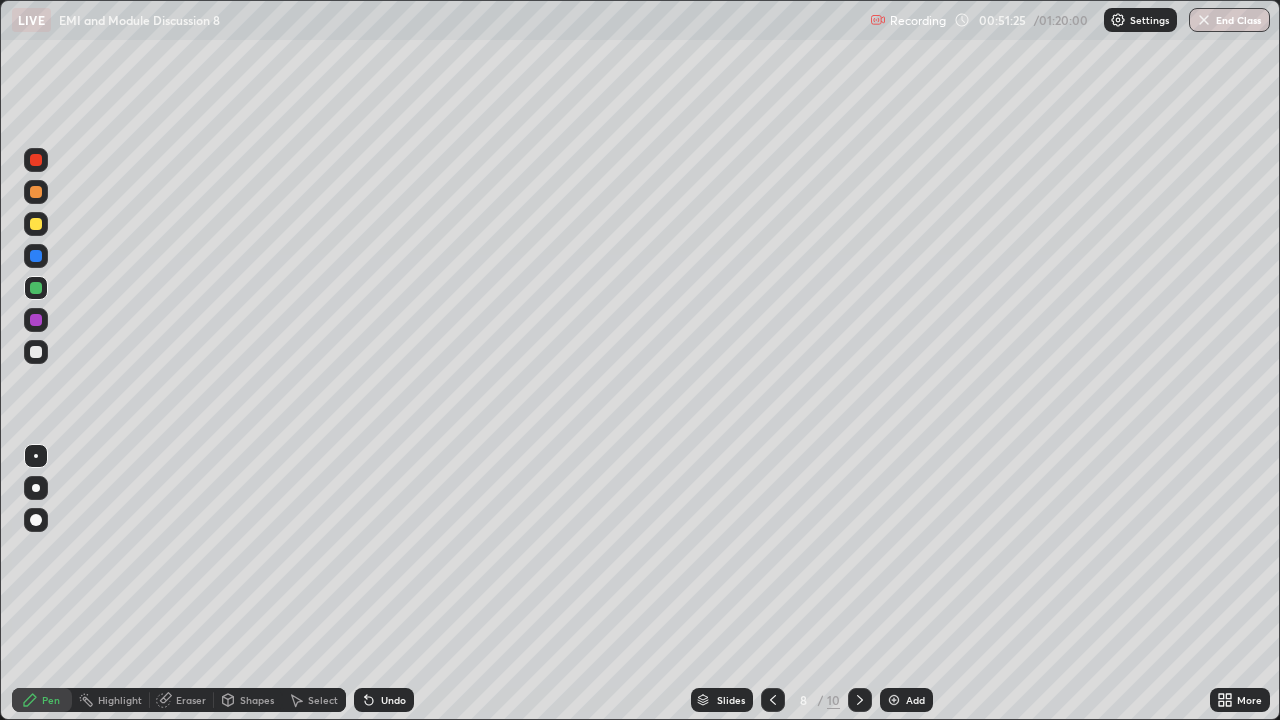 click at bounding box center (36, 352) 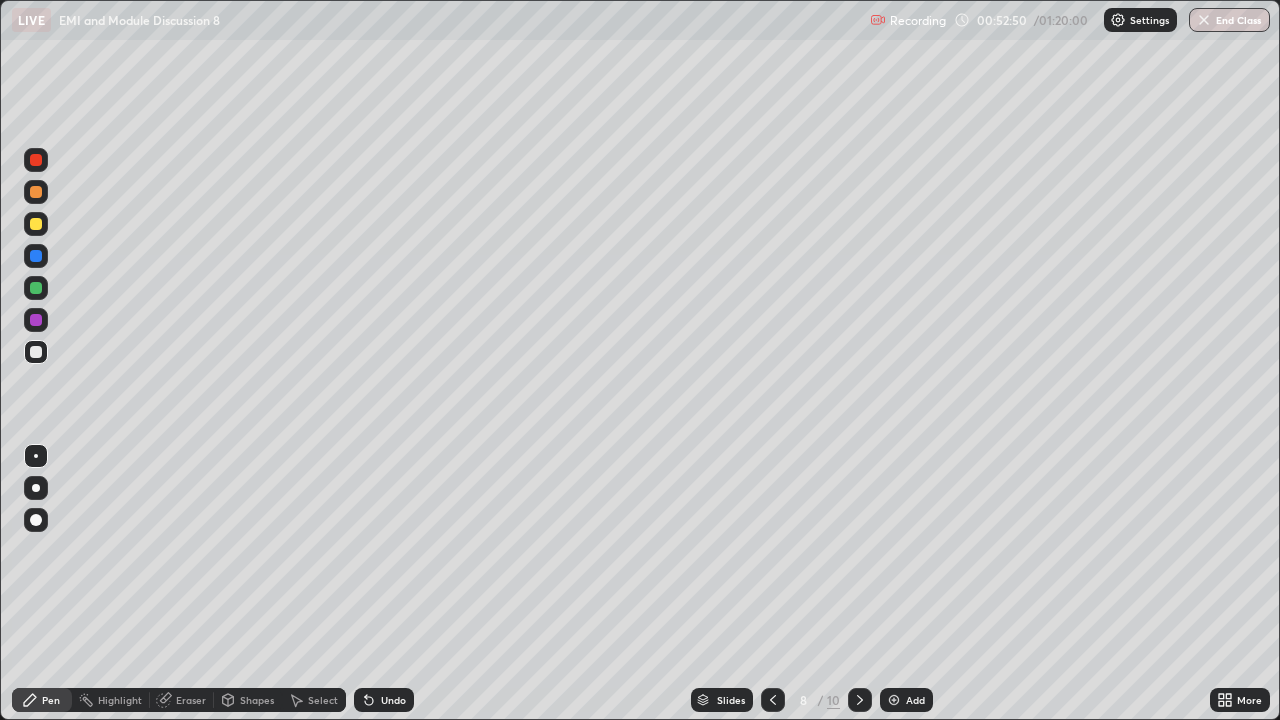 click at bounding box center [36, 288] 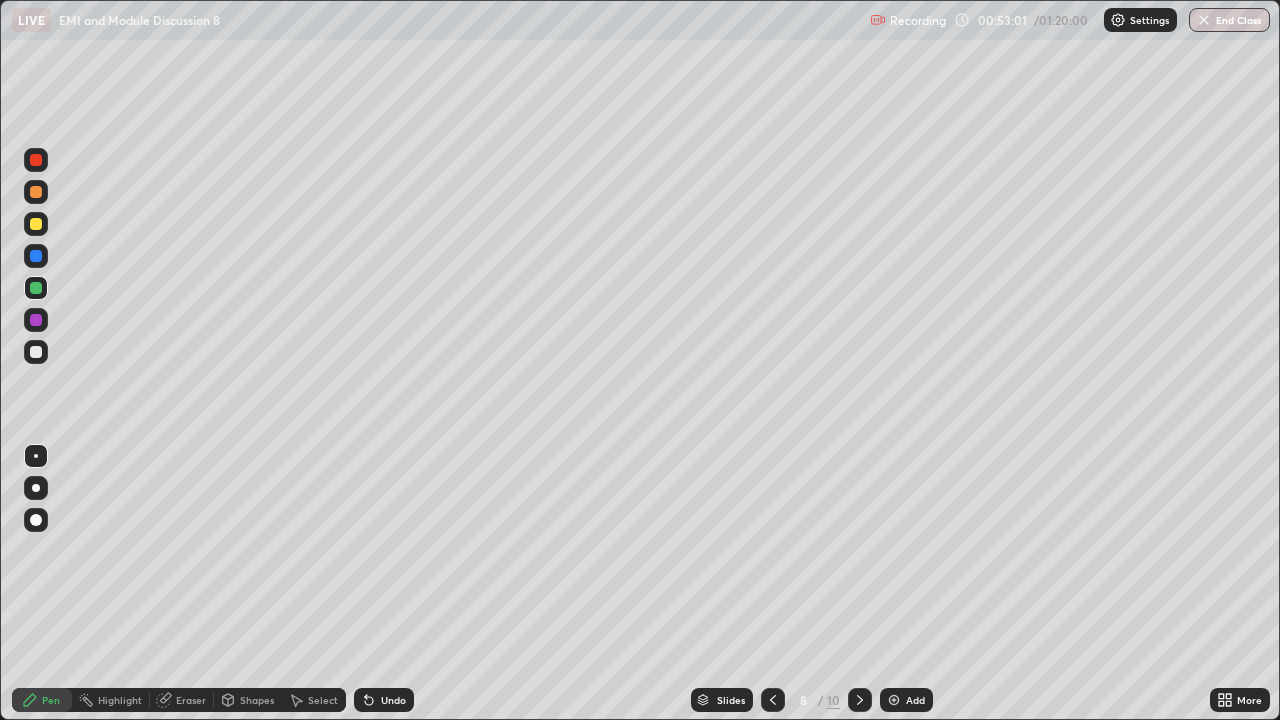 click at bounding box center (36, 224) 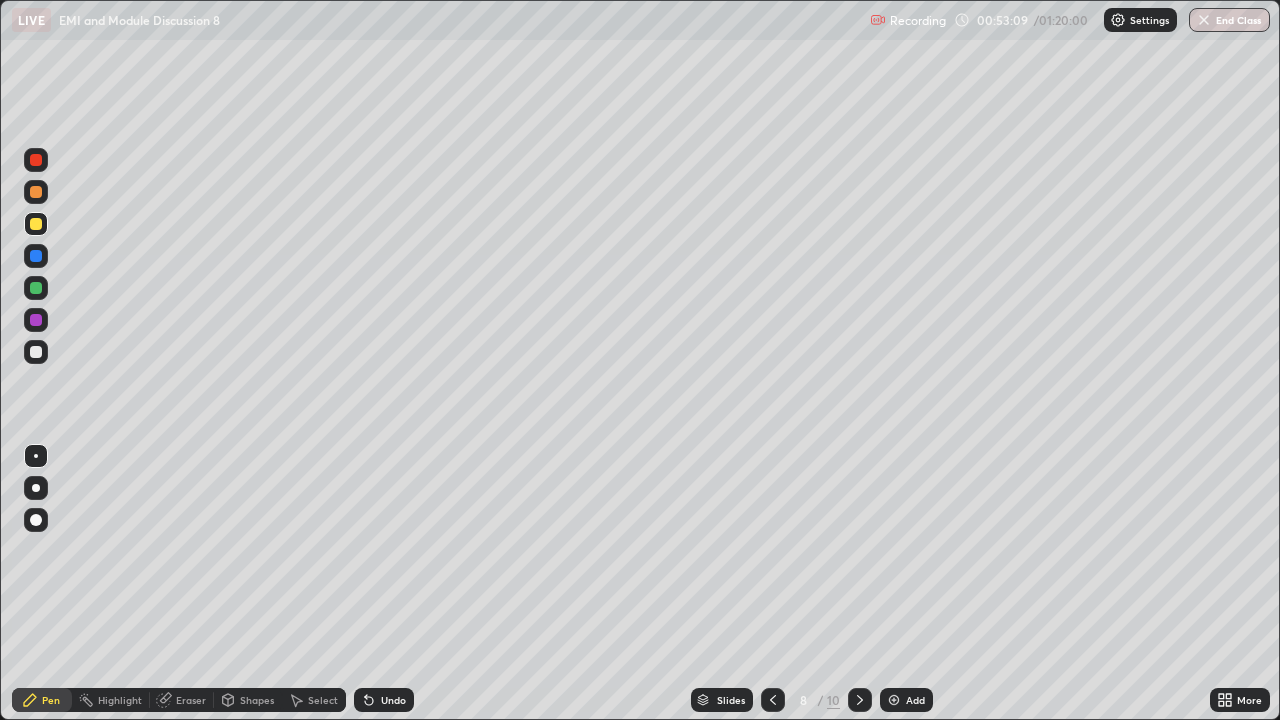 click at bounding box center [36, 352] 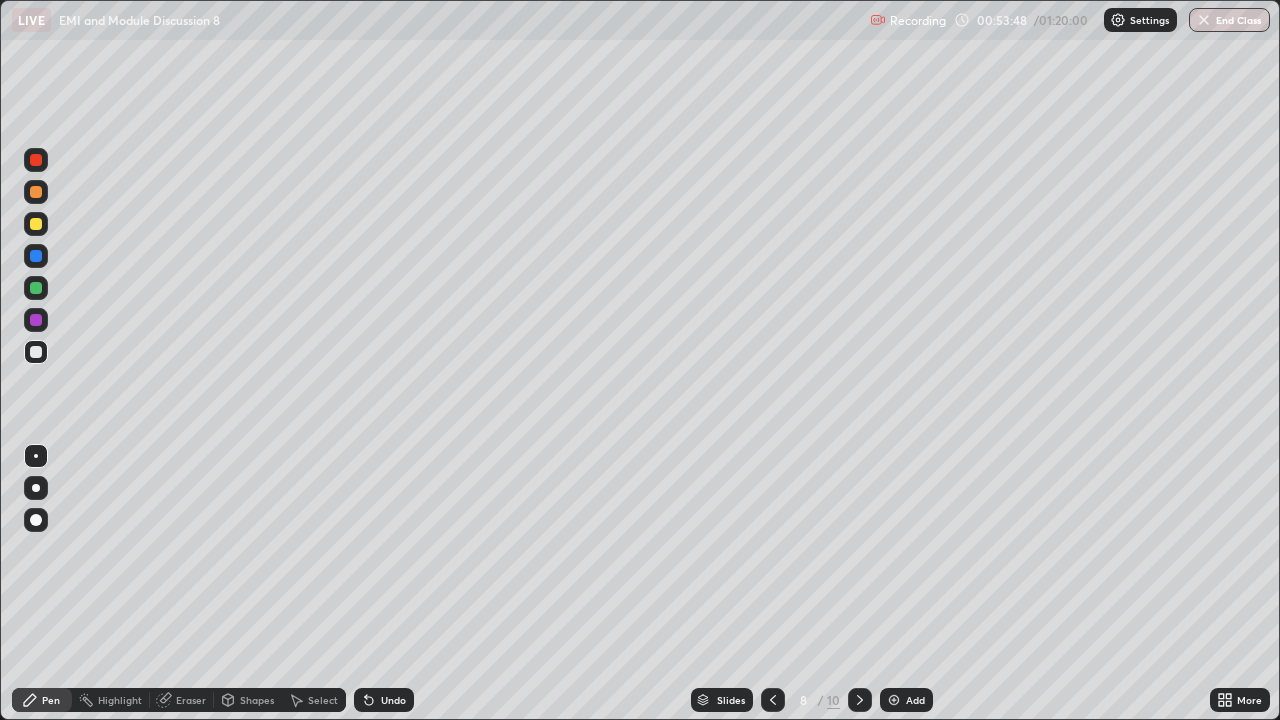 click at bounding box center [36, 288] 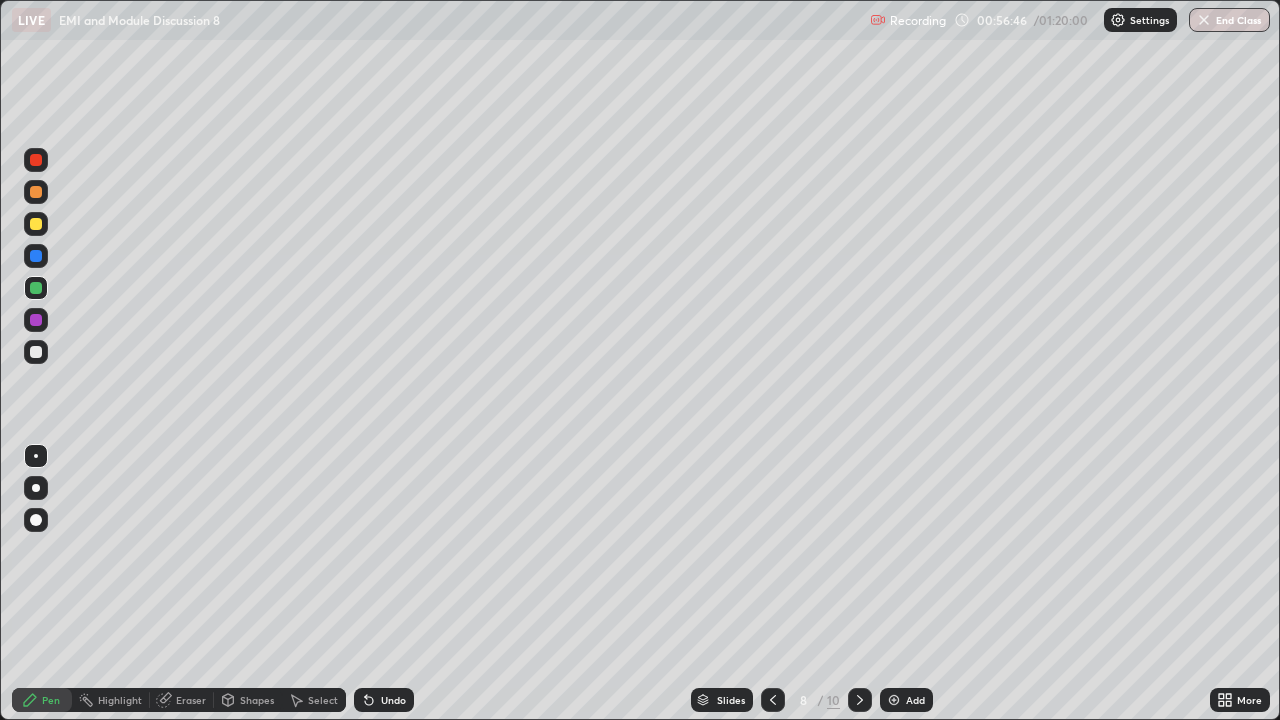 click on "Add" at bounding box center [906, 700] 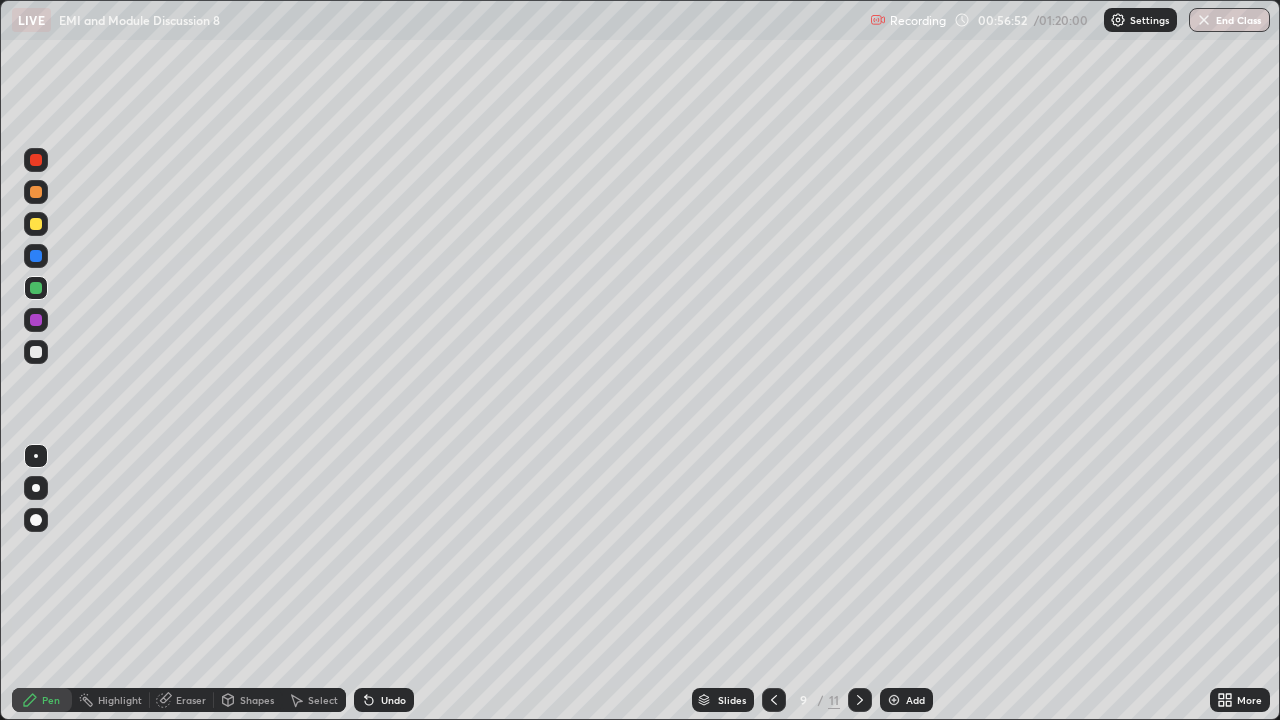 click at bounding box center (36, 352) 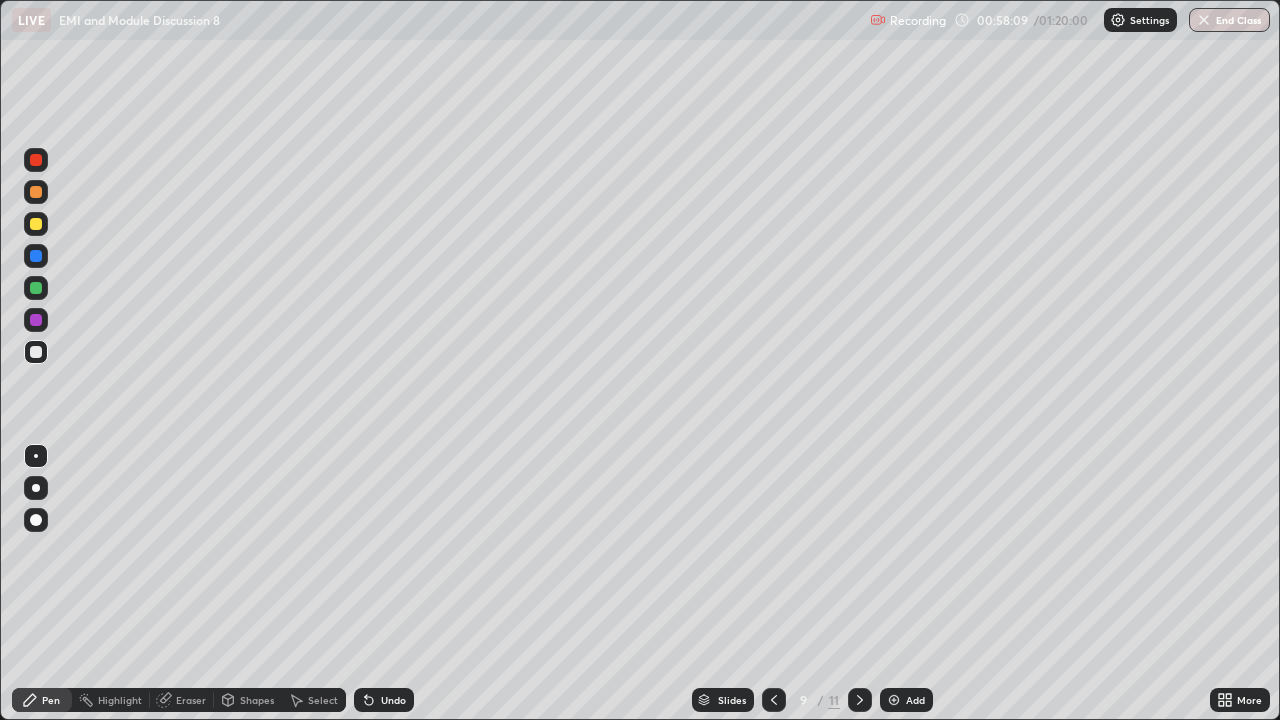 click on "Undo" at bounding box center (393, 700) 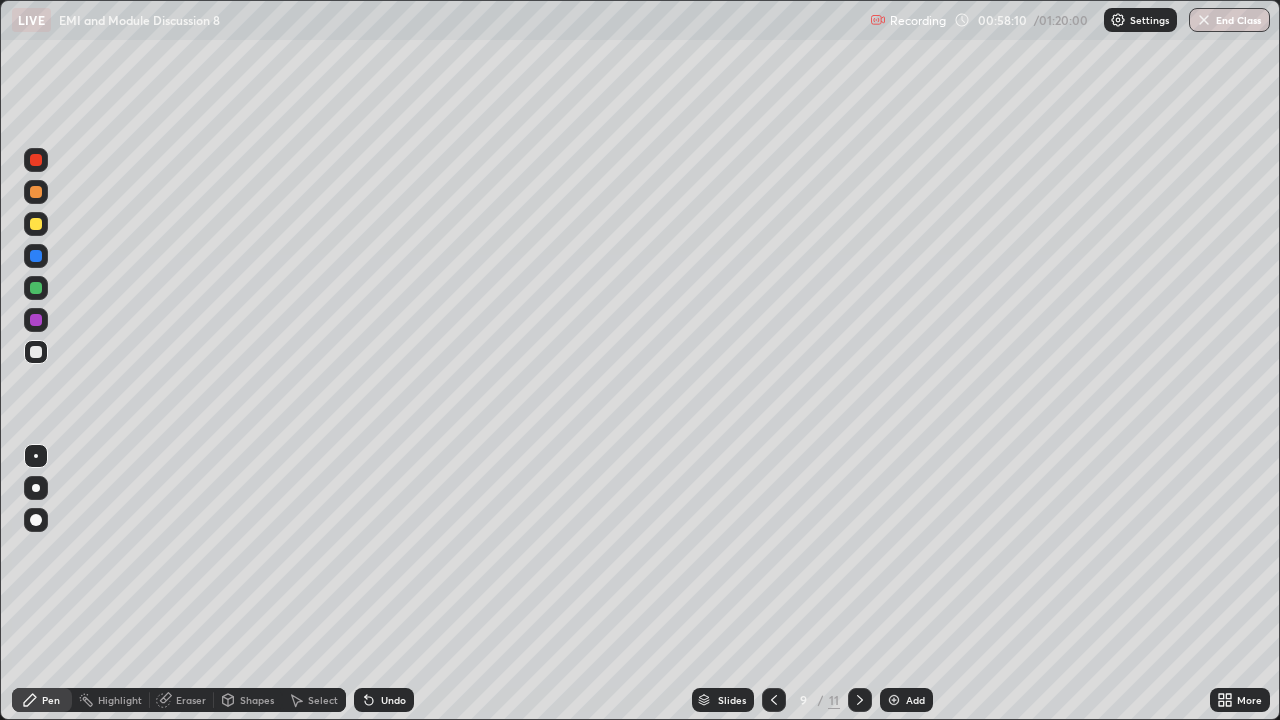 click on "Undo" at bounding box center (393, 700) 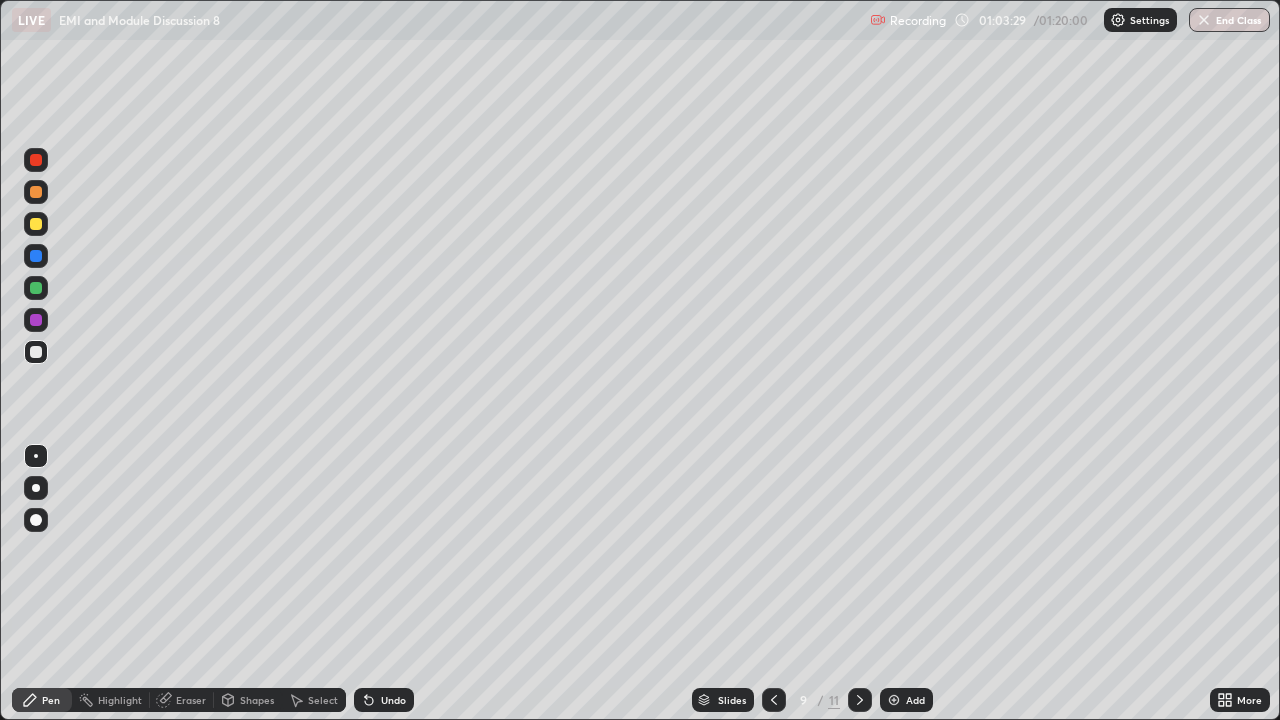 click on "Eraser" at bounding box center (191, 700) 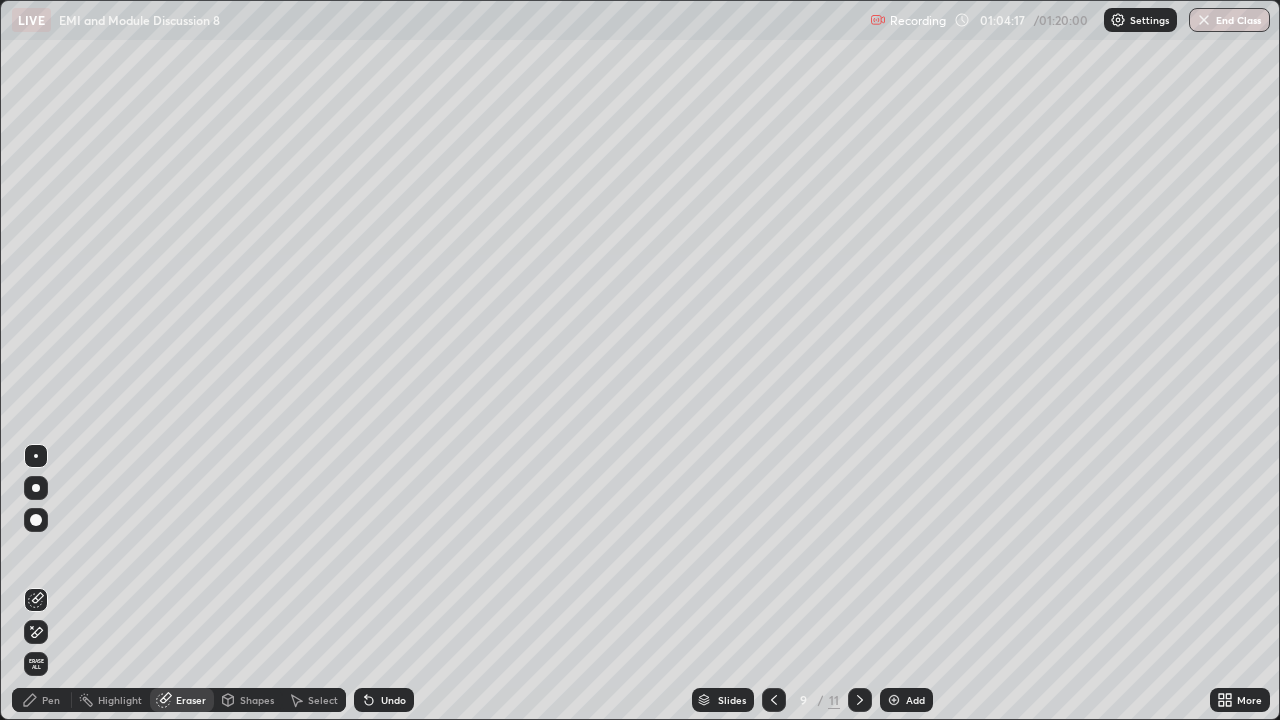 click on "Pen" at bounding box center [51, 700] 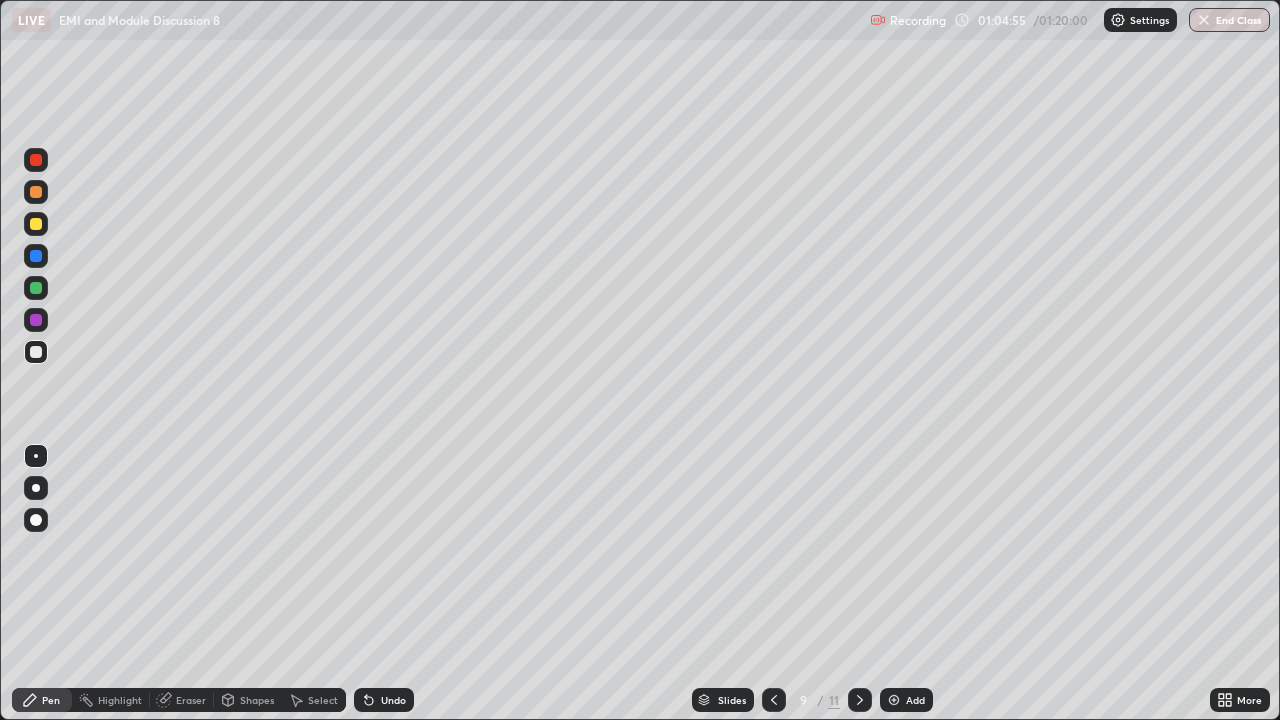 click on "Add" at bounding box center (906, 700) 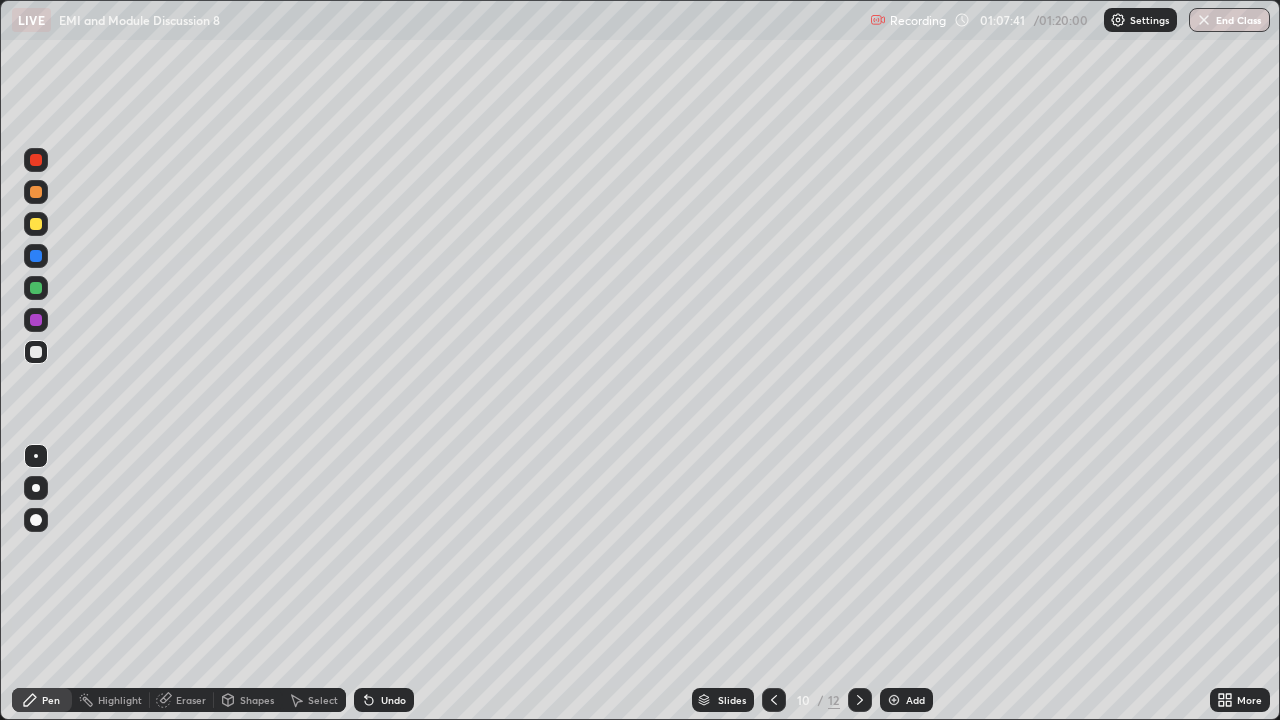 click at bounding box center (36, 288) 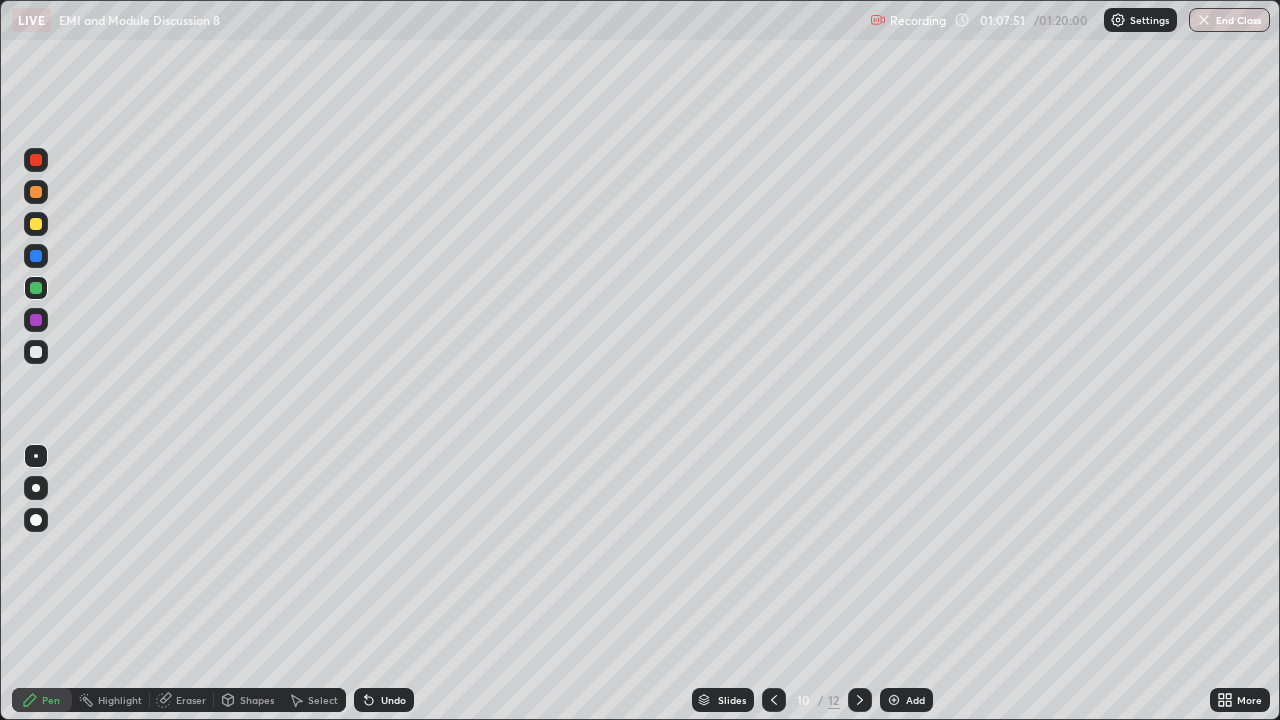 click at bounding box center [36, 224] 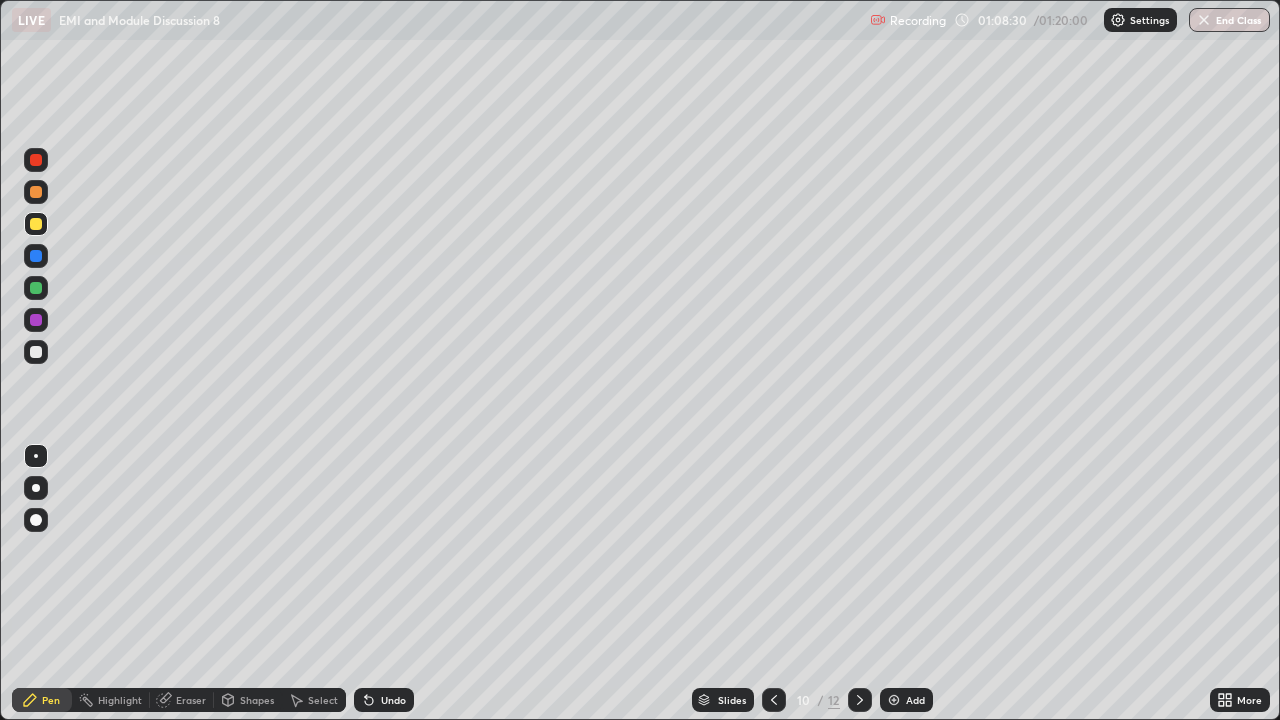 click on "Add" at bounding box center (915, 700) 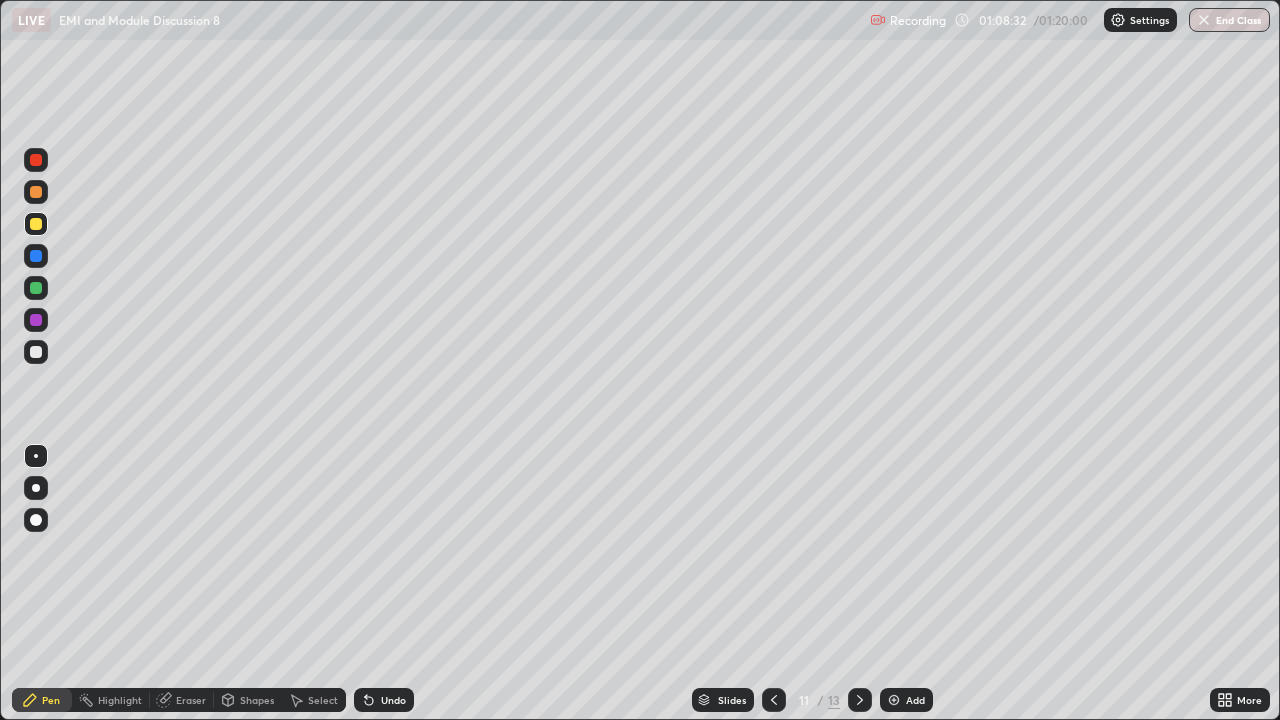 click at bounding box center [36, 352] 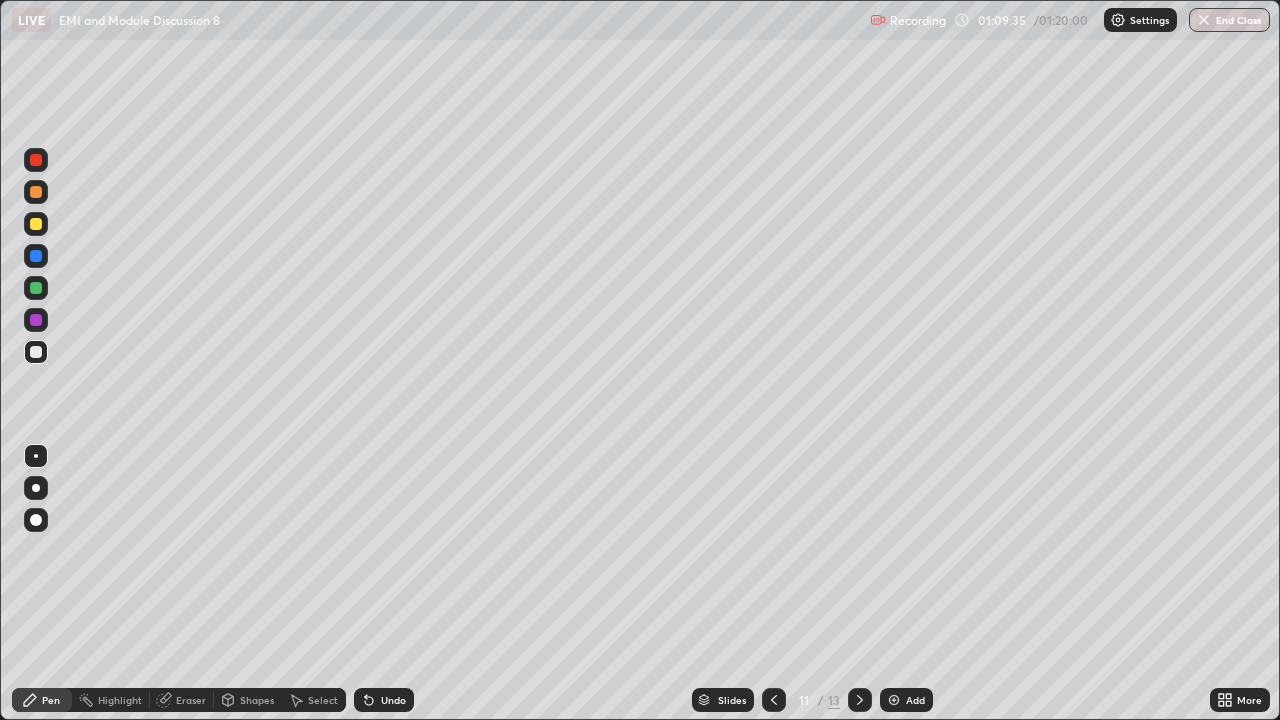 click at bounding box center [36, 224] 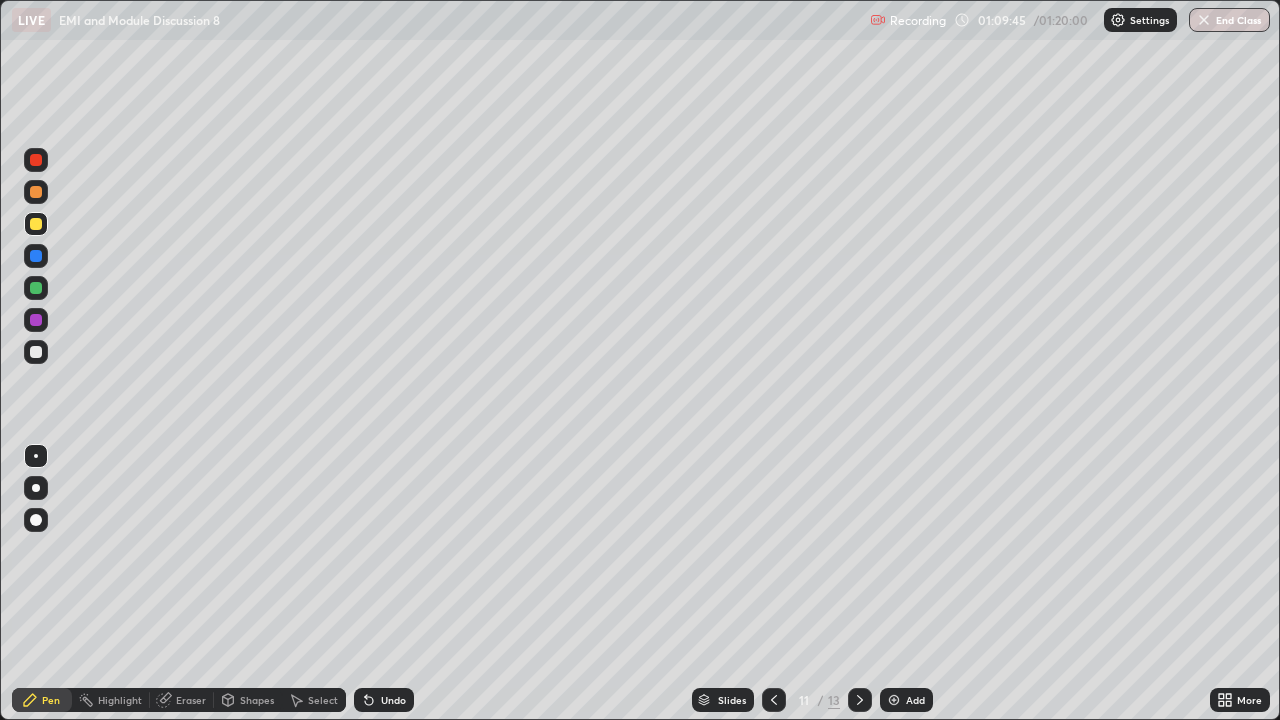 click at bounding box center [36, 192] 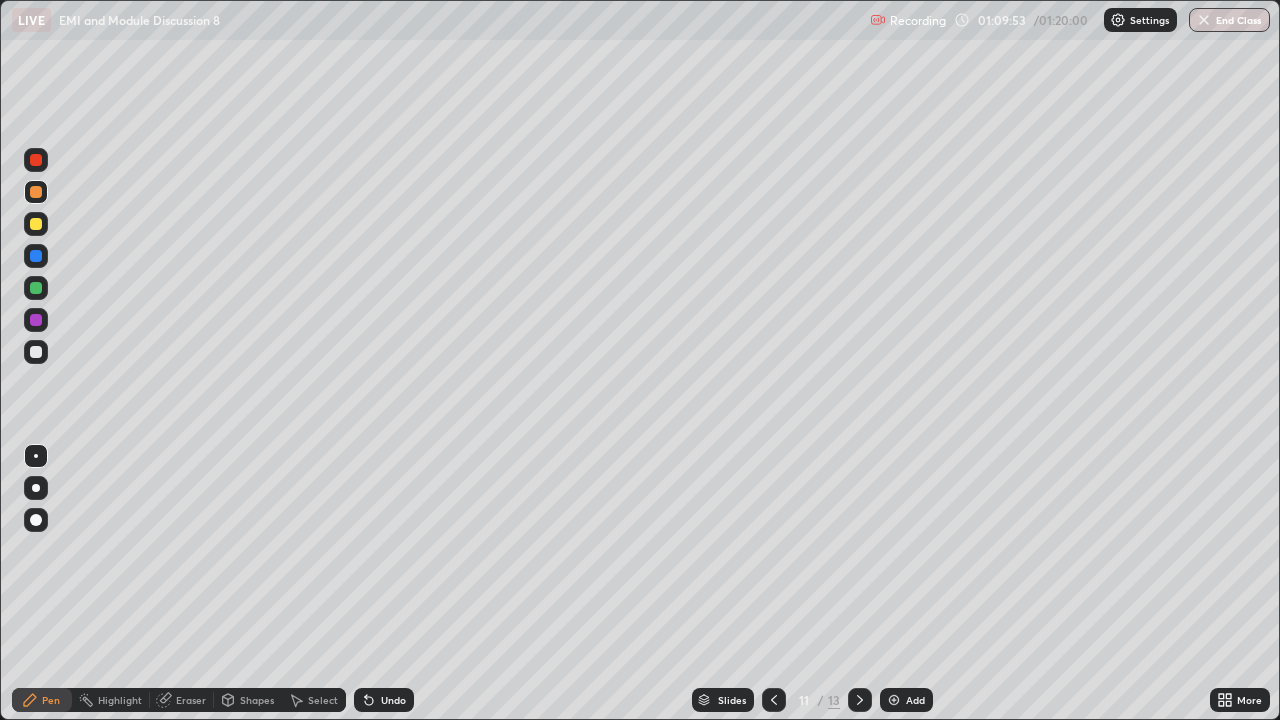 click at bounding box center [36, 224] 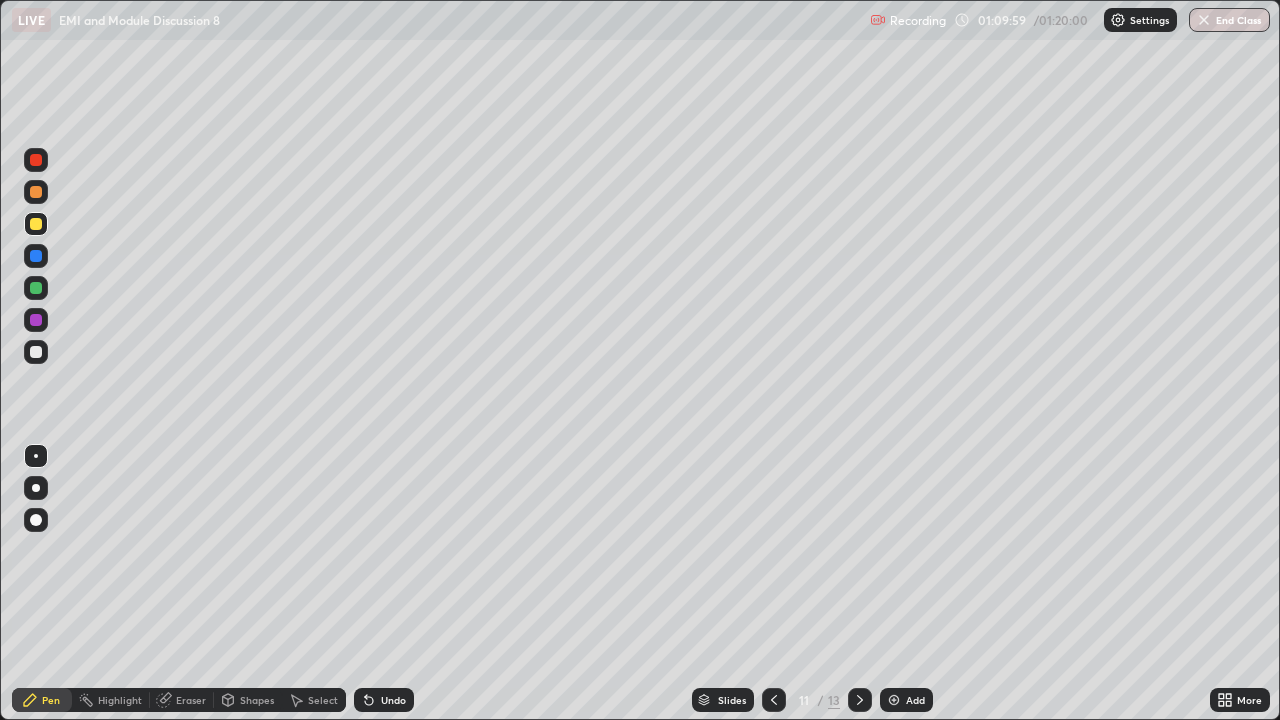 click at bounding box center [36, 192] 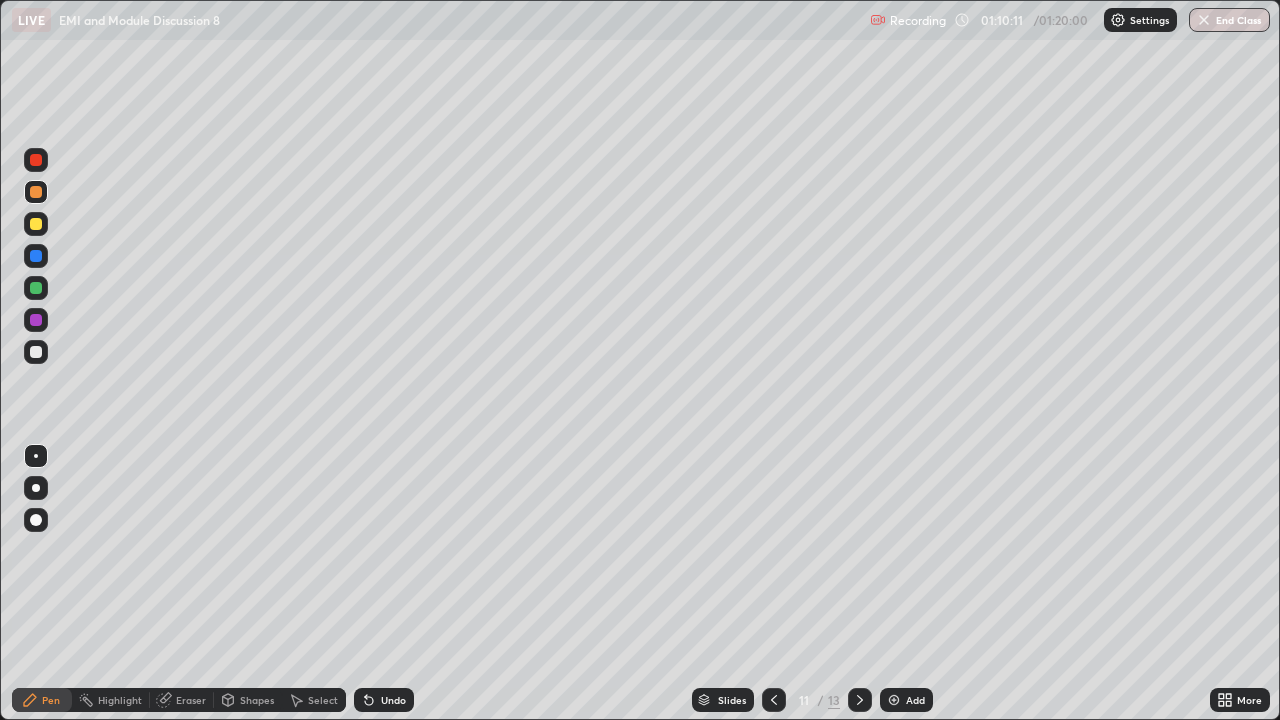 click at bounding box center (36, 288) 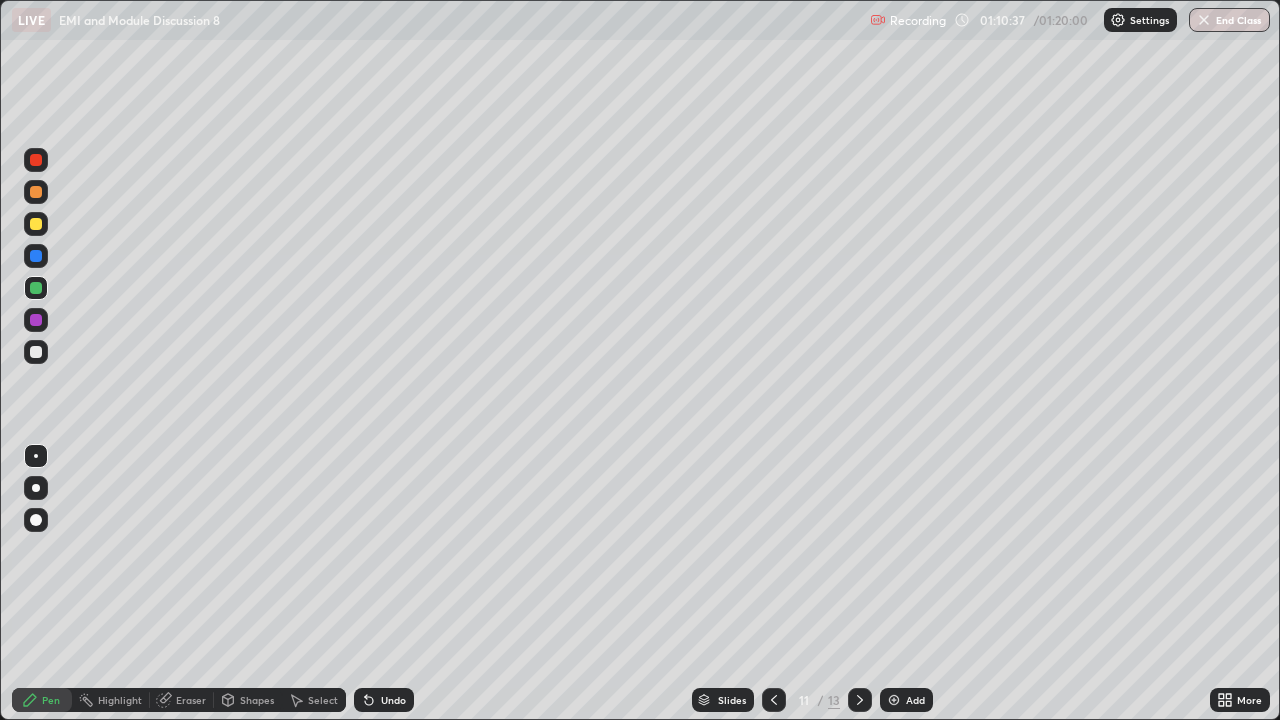 click at bounding box center [36, 352] 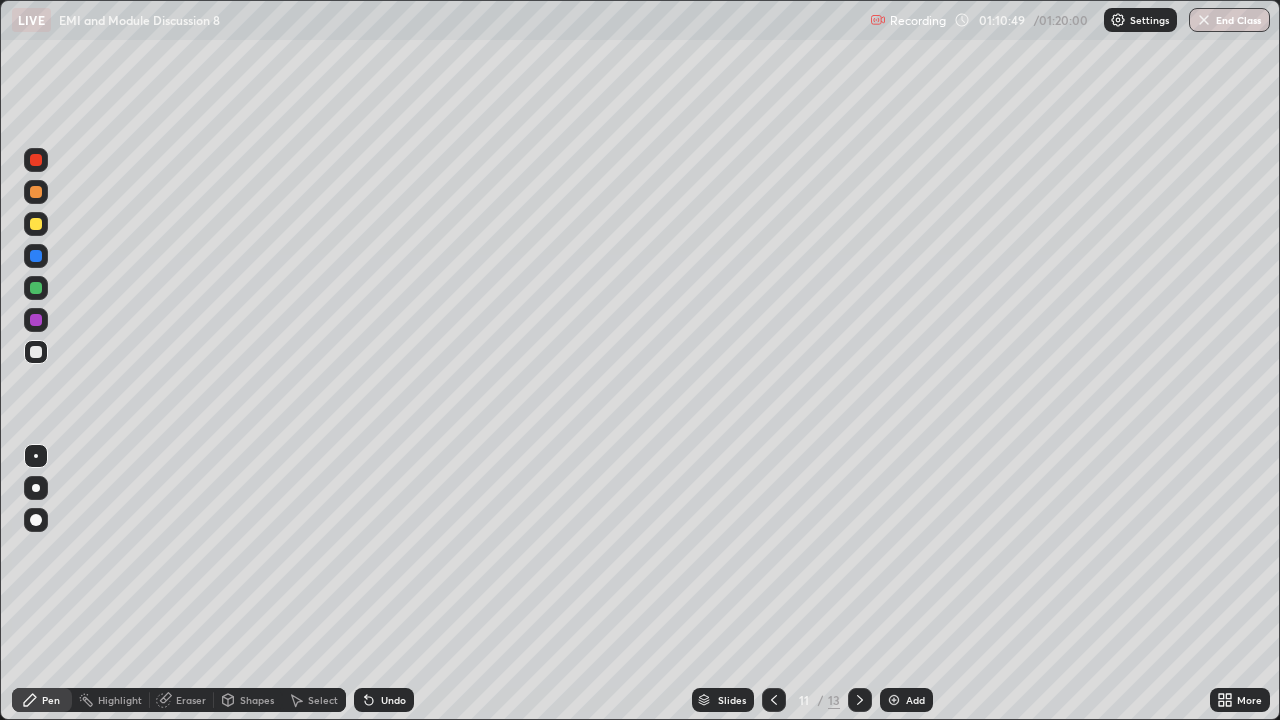 click at bounding box center [36, 224] 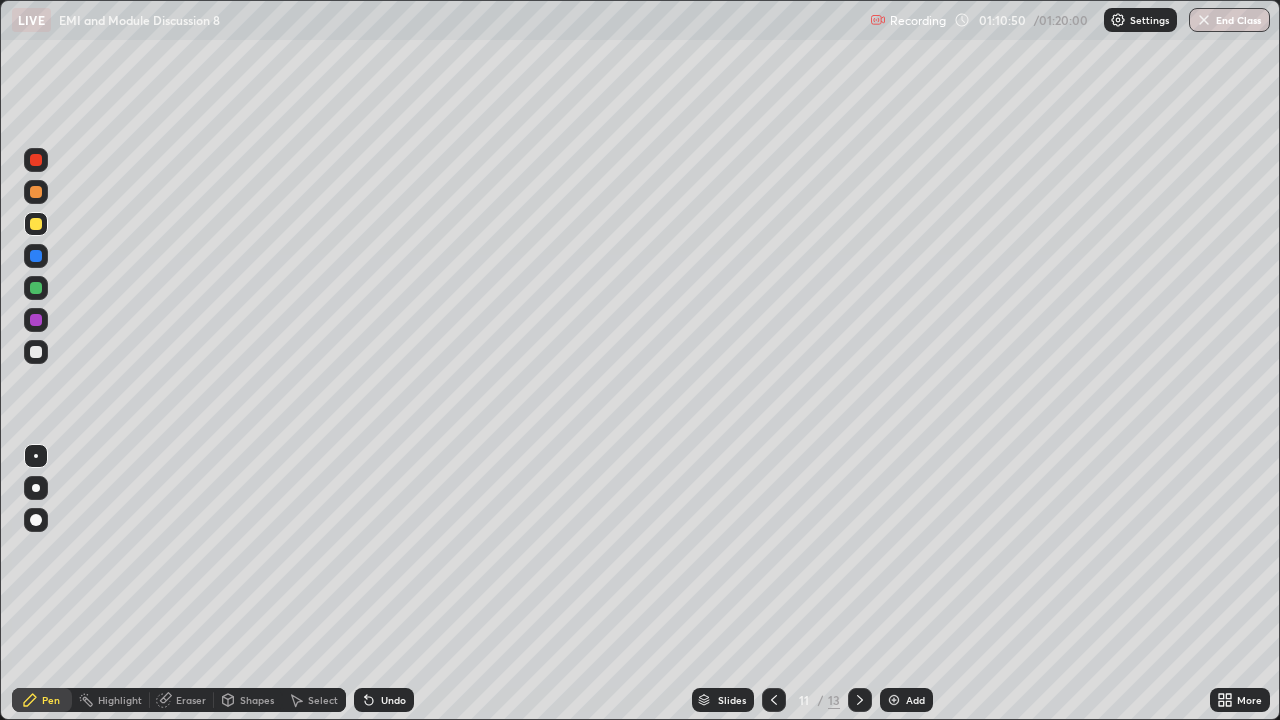 click at bounding box center (36, 192) 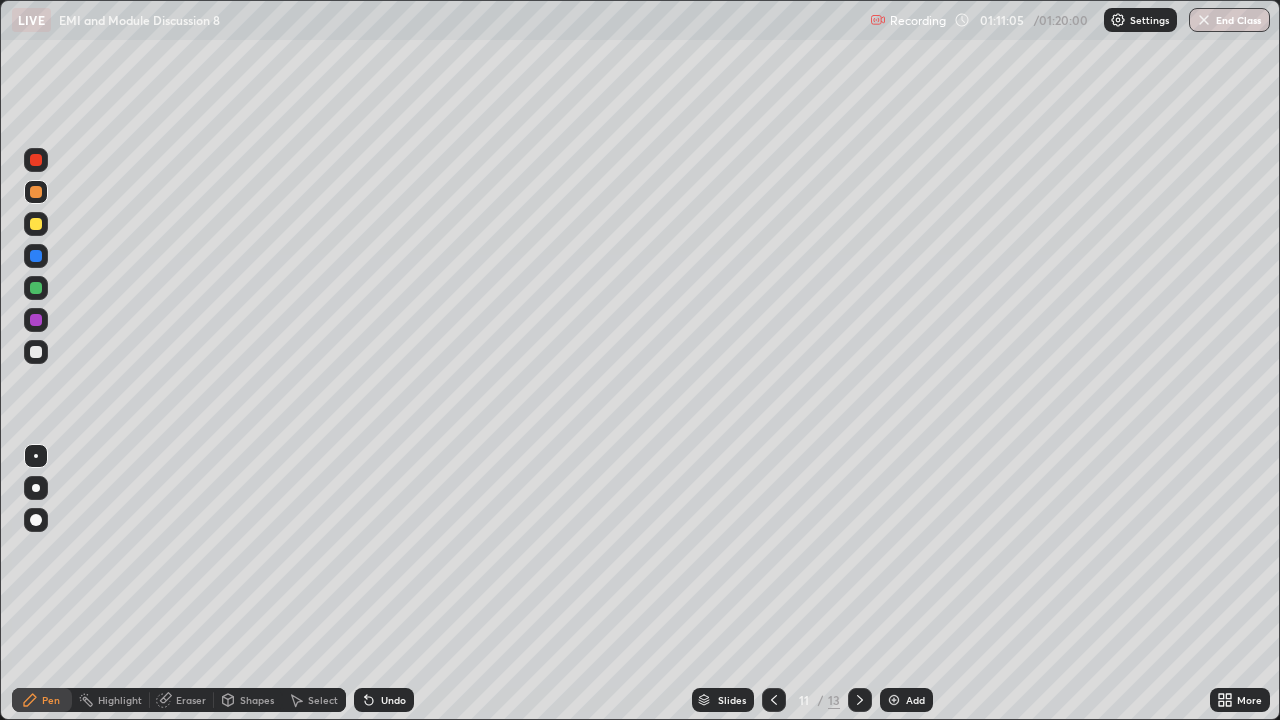 click at bounding box center [36, 160] 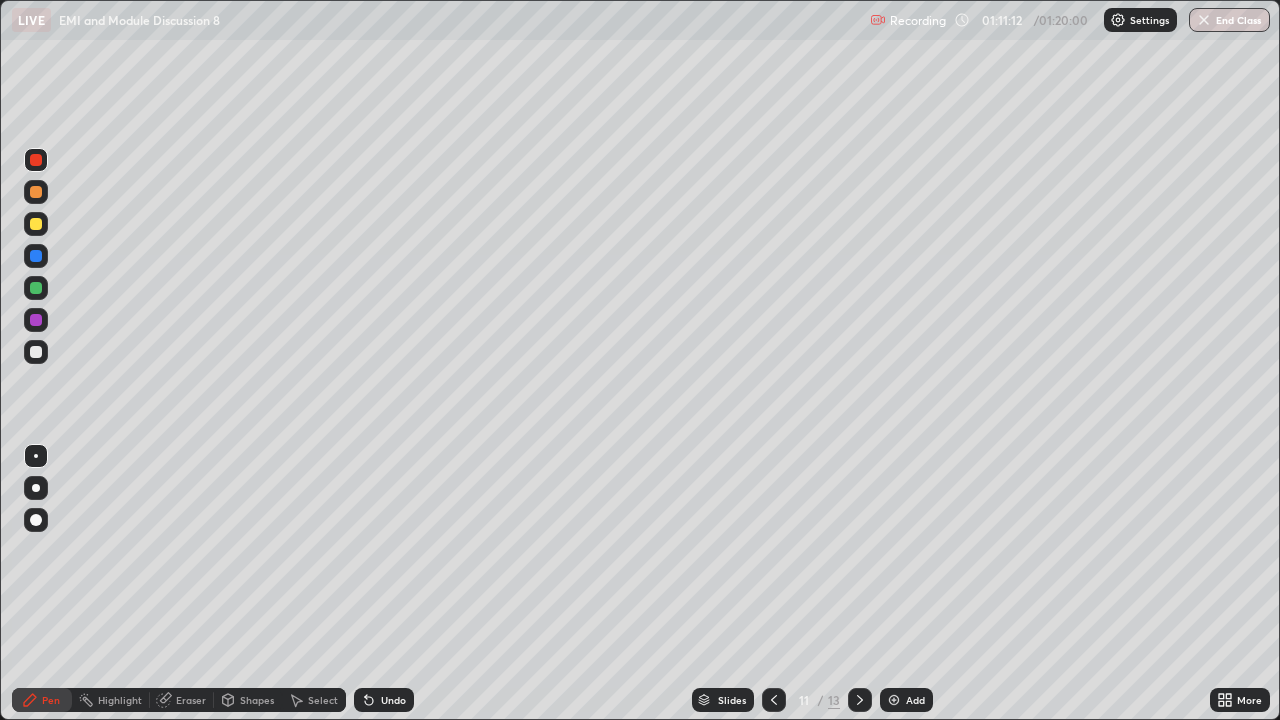 click at bounding box center [36, 256] 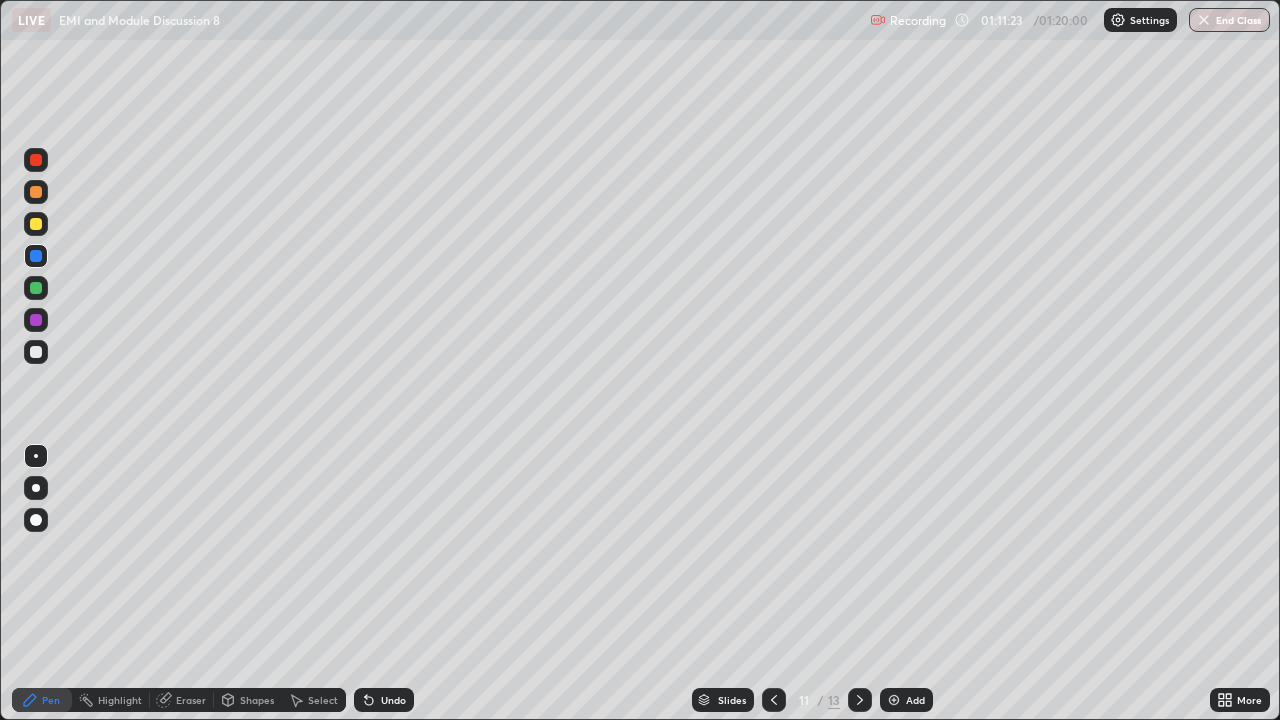 click at bounding box center [36, 288] 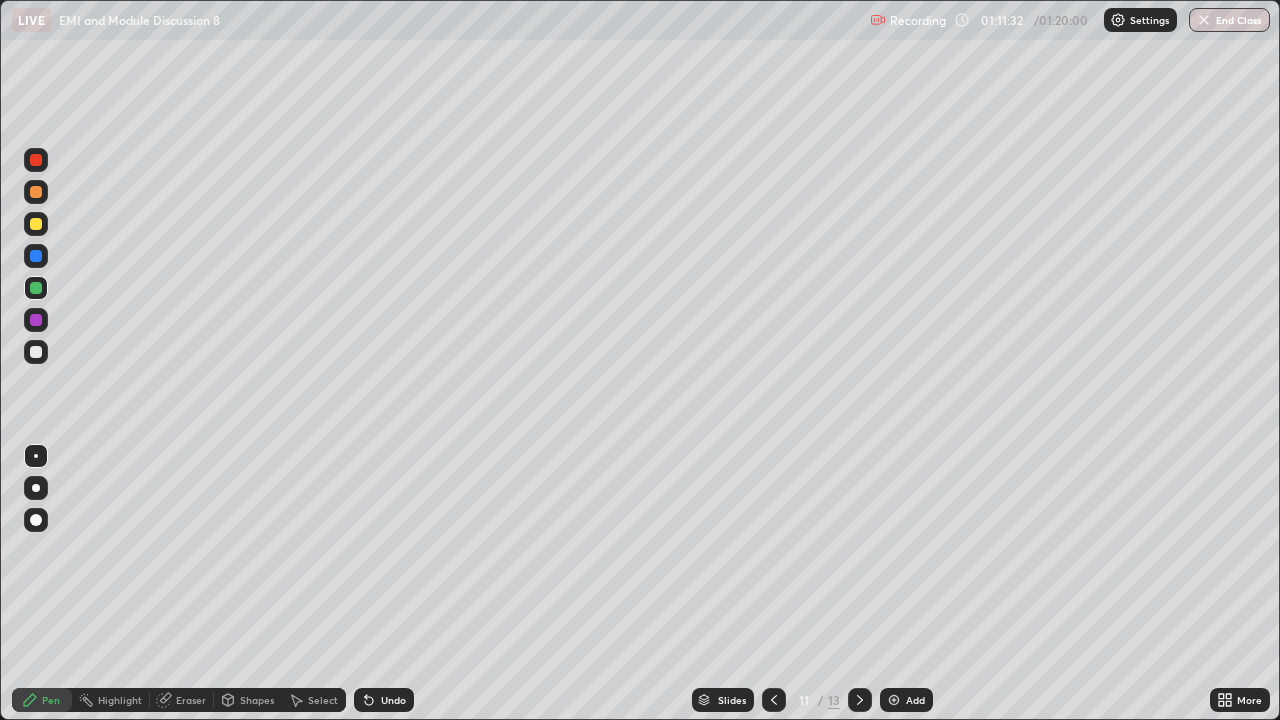 click at bounding box center [36, 352] 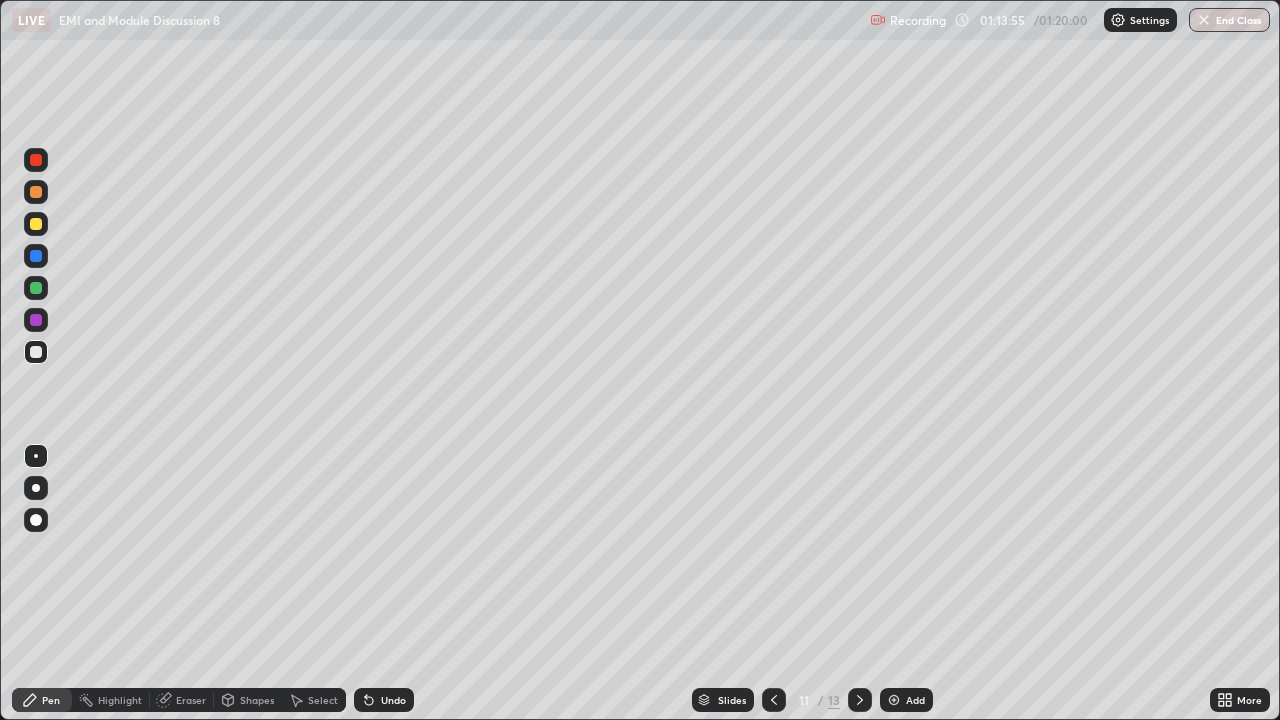 click at bounding box center [36, 288] 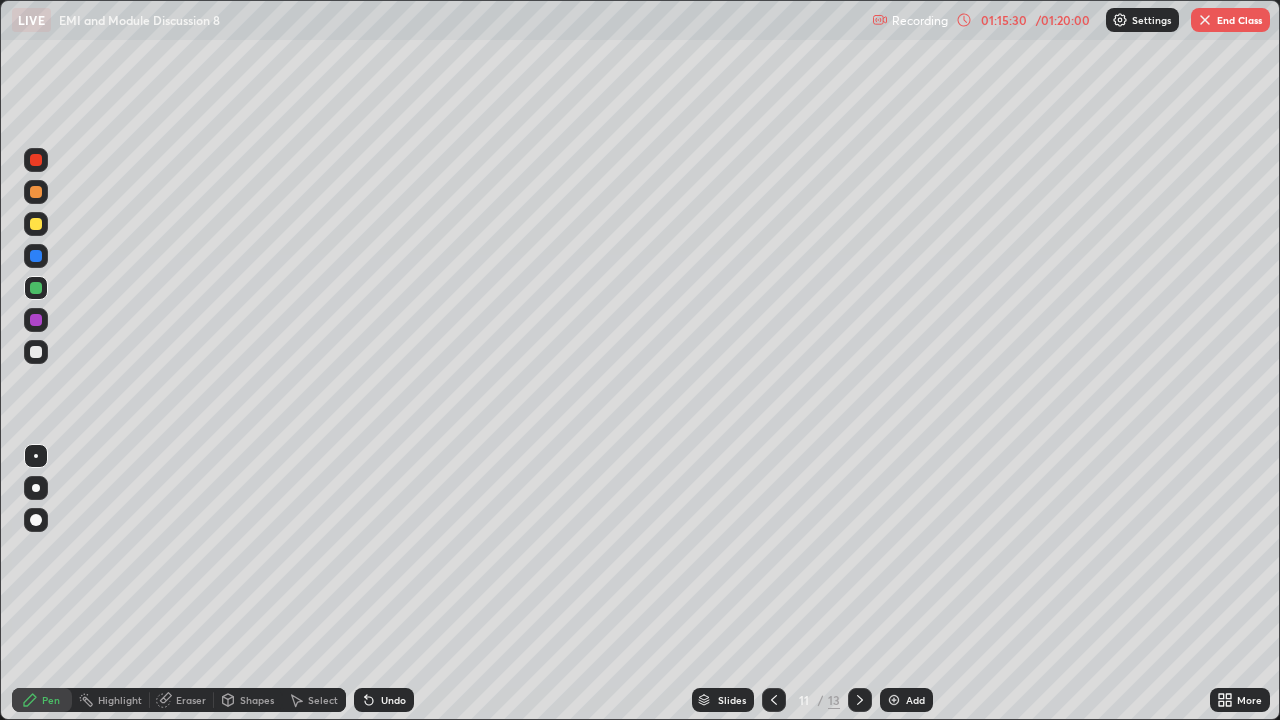 click at bounding box center (36, 352) 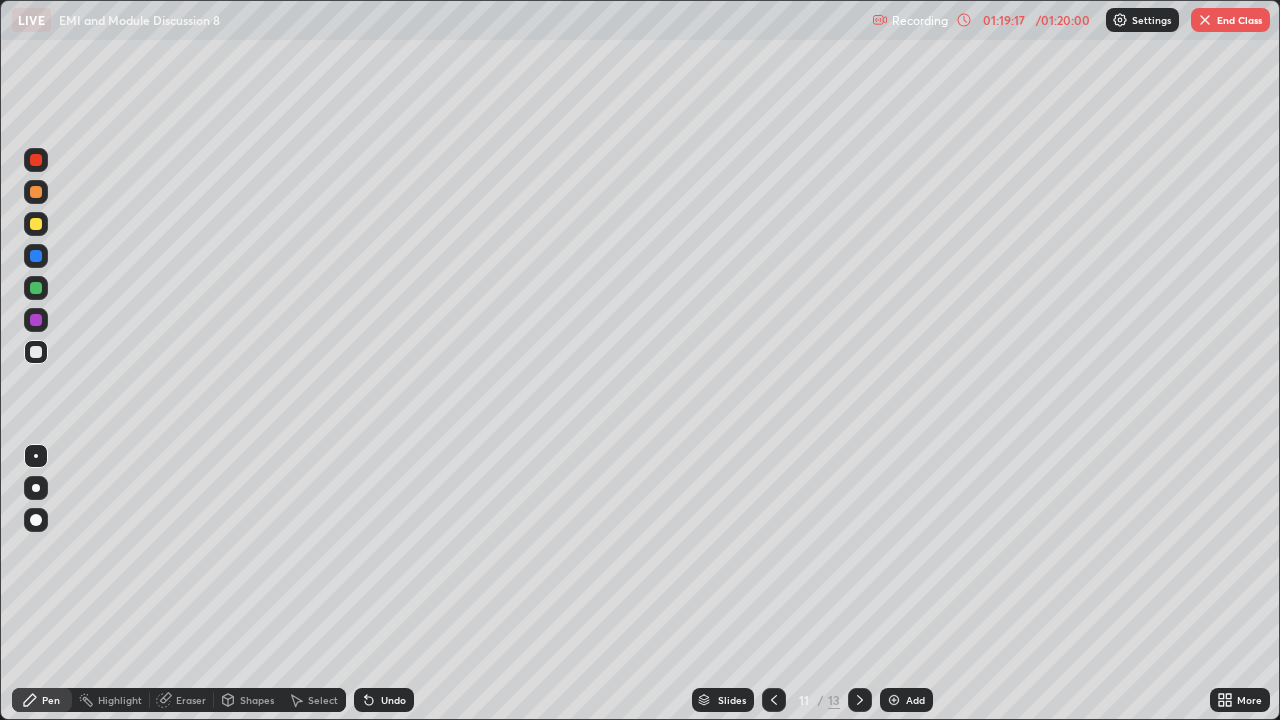 click on "End Class" at bounding box center (1230, 20) 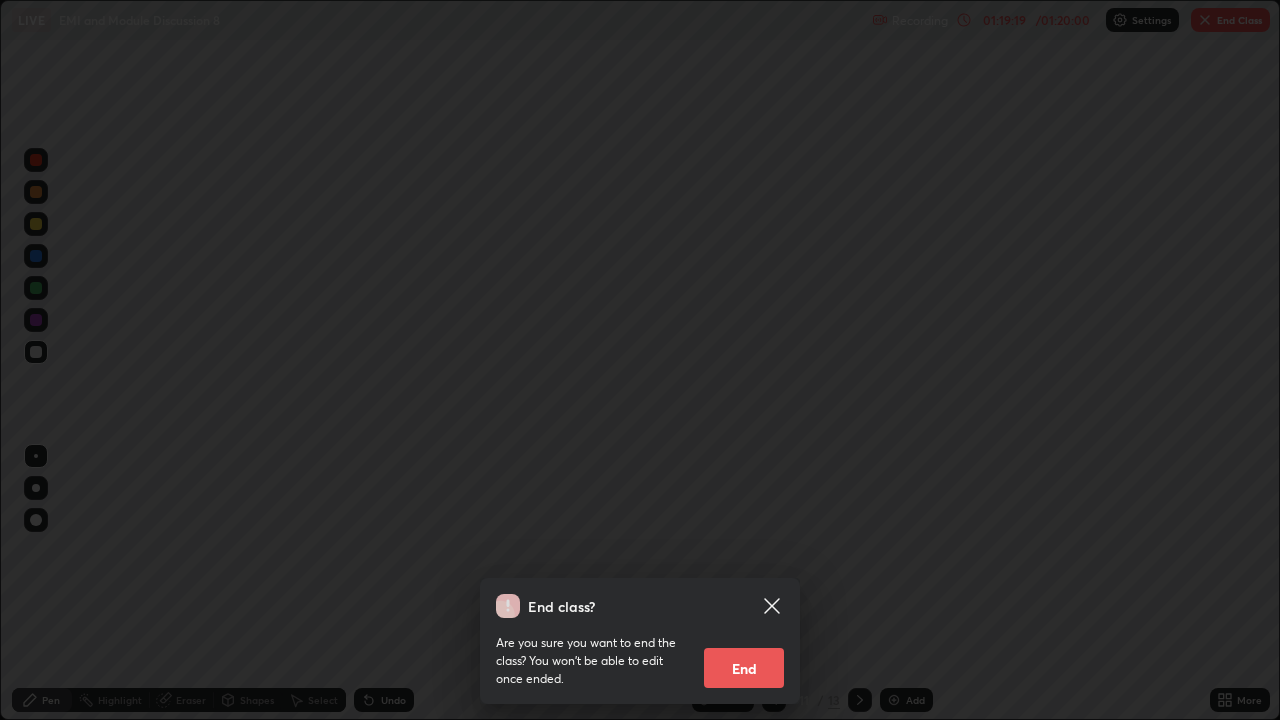 click on "End" at bounding box center (744, 668) 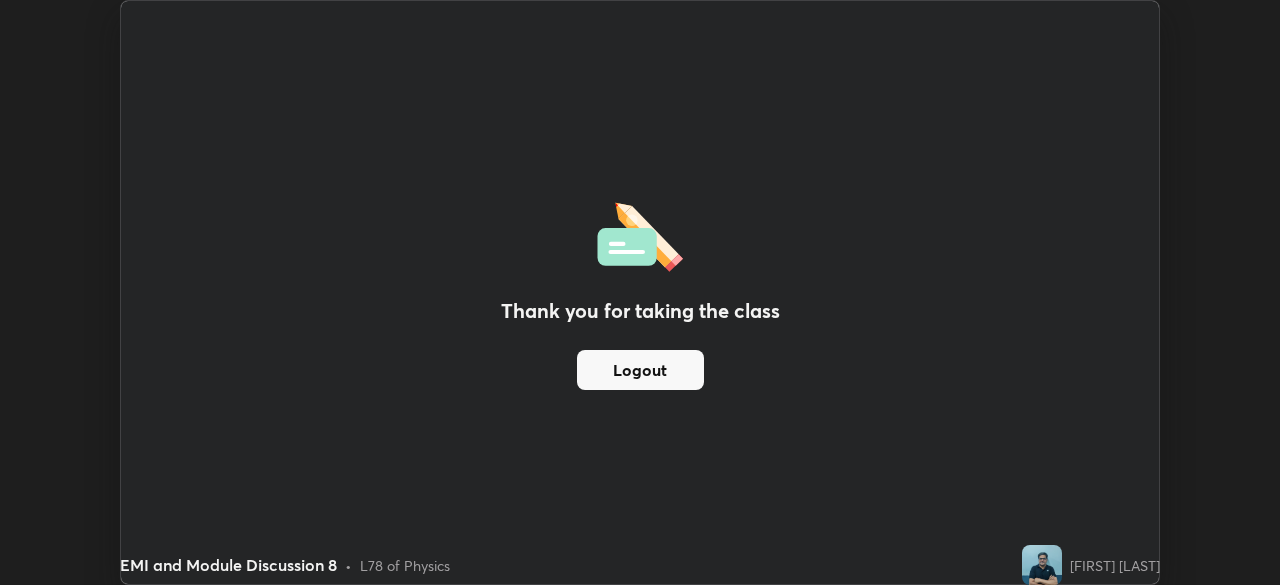 scroll, scrollTop: 585, scrollLeft: 1280, axis: both 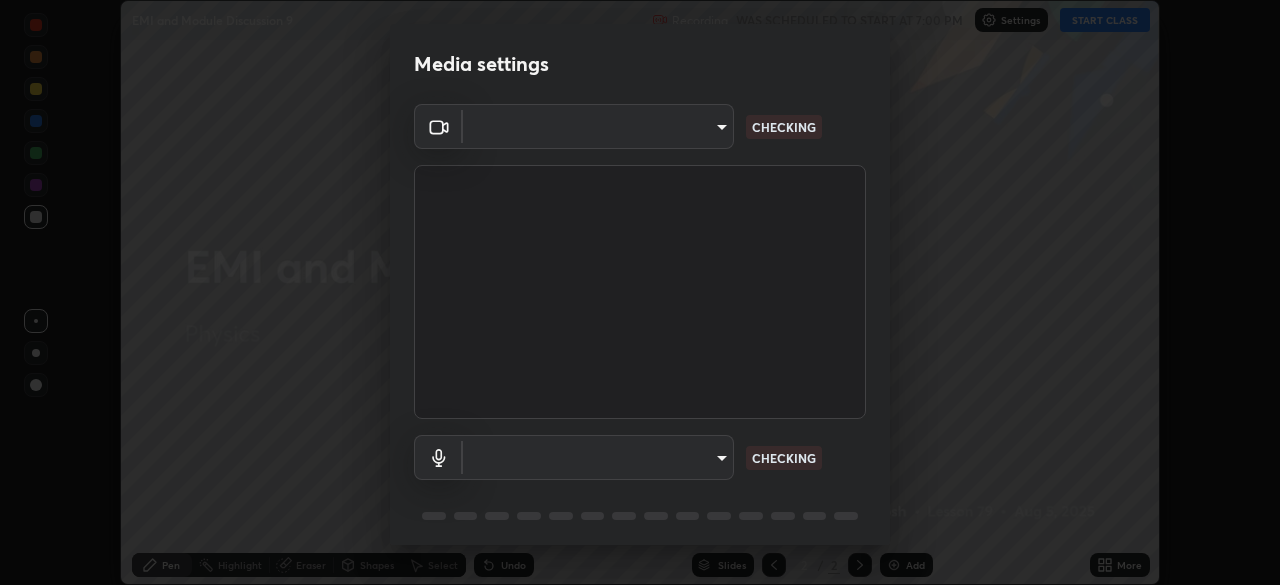 type on "3c4be69abd8bb188fc60b7a87b38b9327546bf8dc7ab004798ed2a43d01158aa" 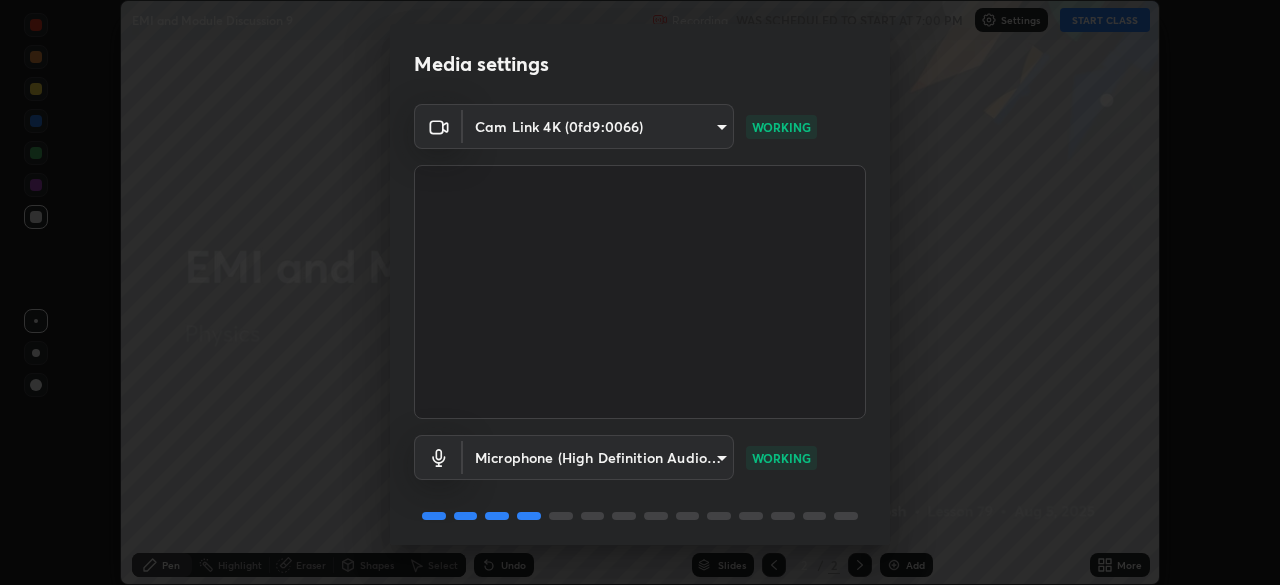 scroll, scrollTop: 71, scrollLeft: 0, axis: vertical 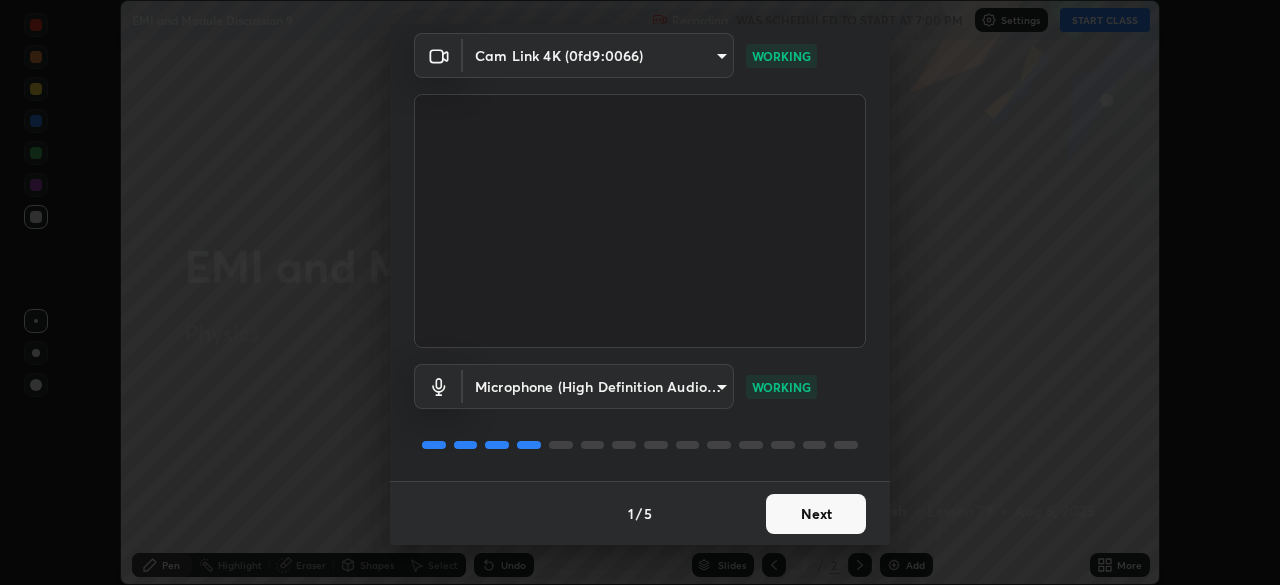click on "Next" at bounding box center (816, 514) 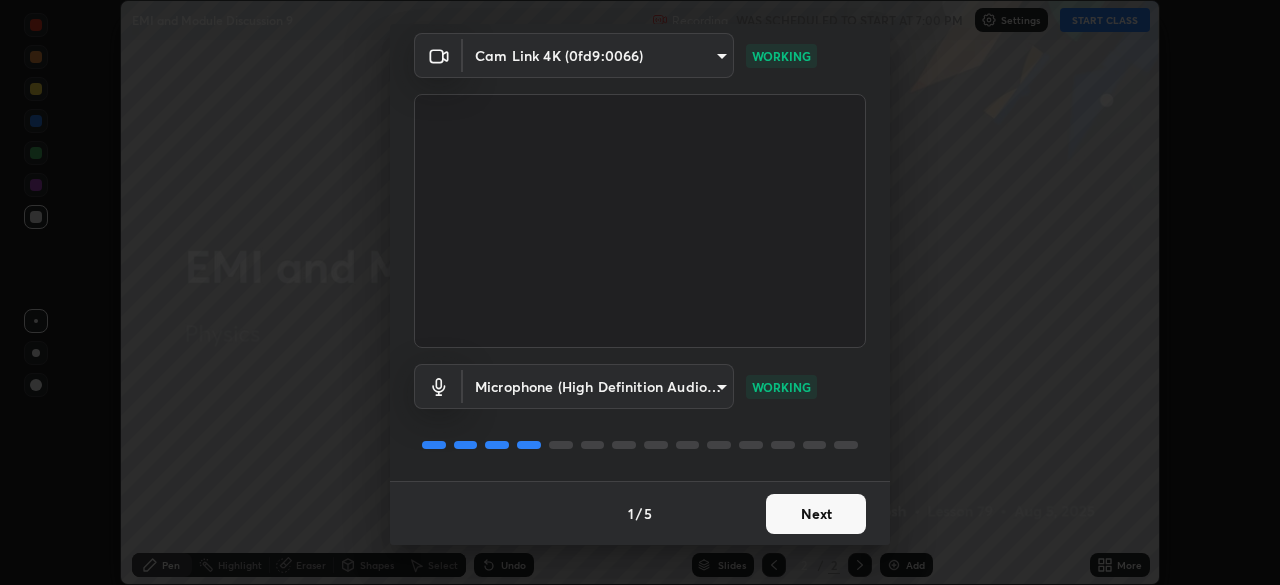 scroll, scrollTop: 0, scrollLeft: 0, axis: both 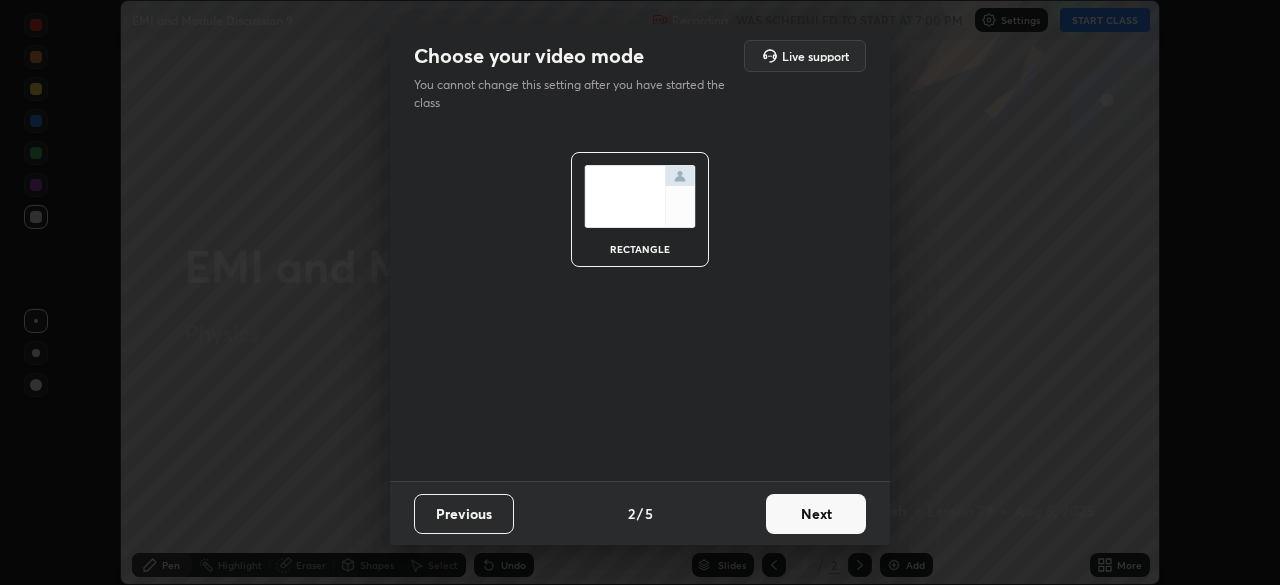 click on "Next" at bounding box center [816, 514] 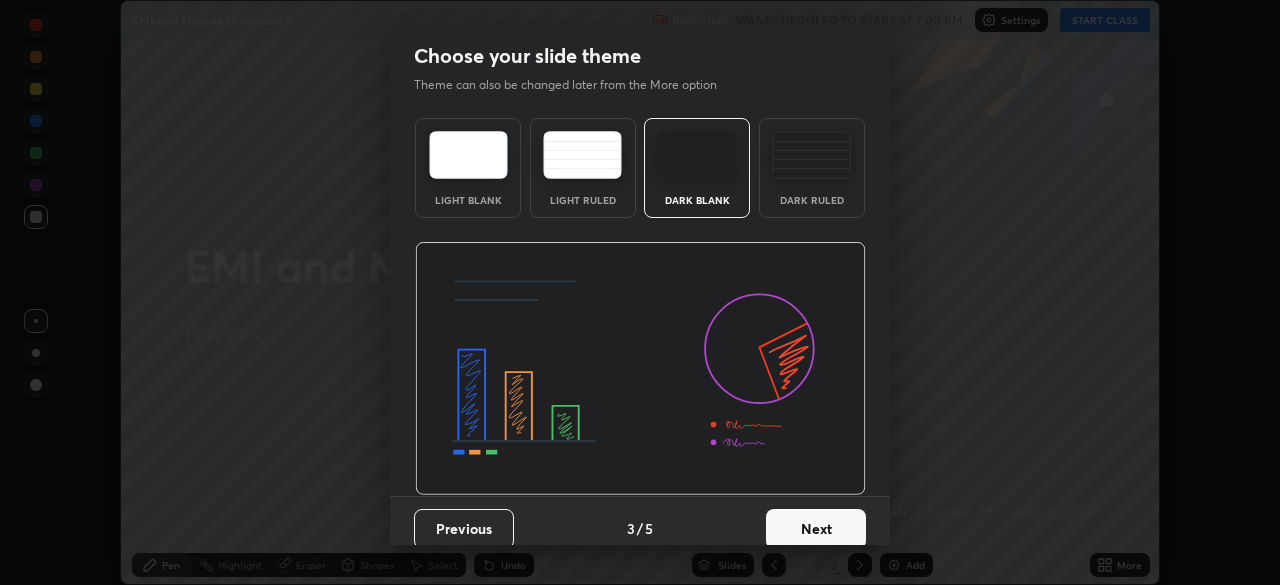 click on "Next" at bounding box center [816, 529] 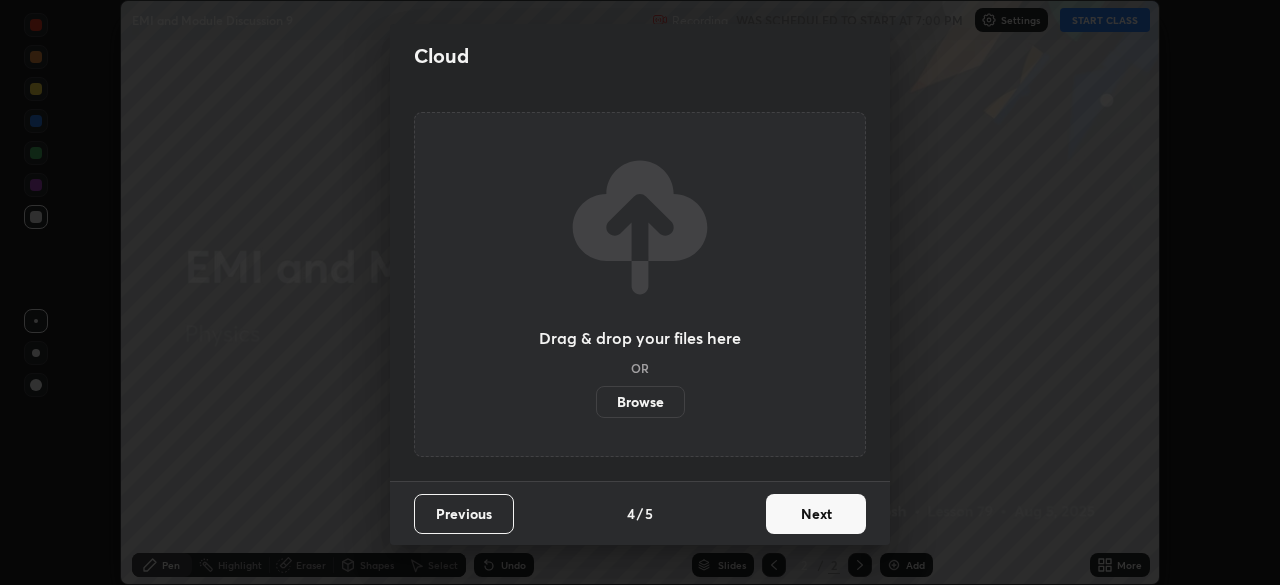 click on "Next" at bounding box center (816, 514) 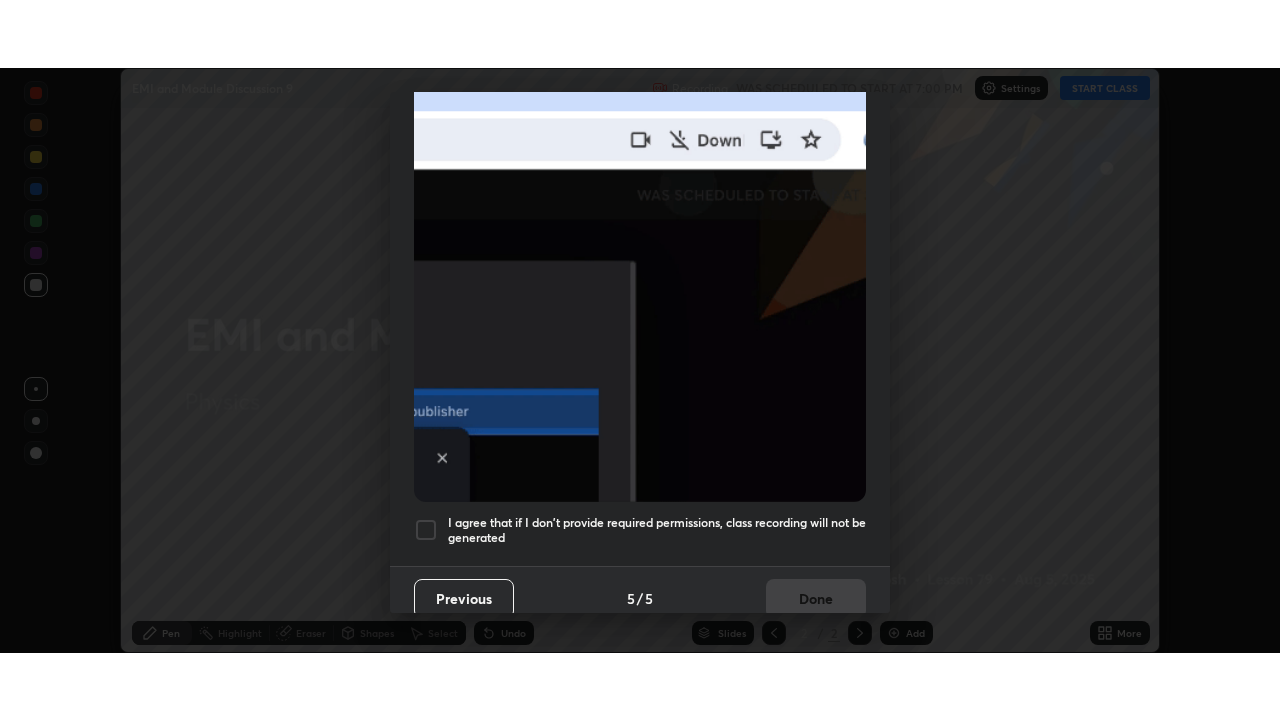 scroll, scrollTop: 479, scrollLeft: 0, axis: vertical 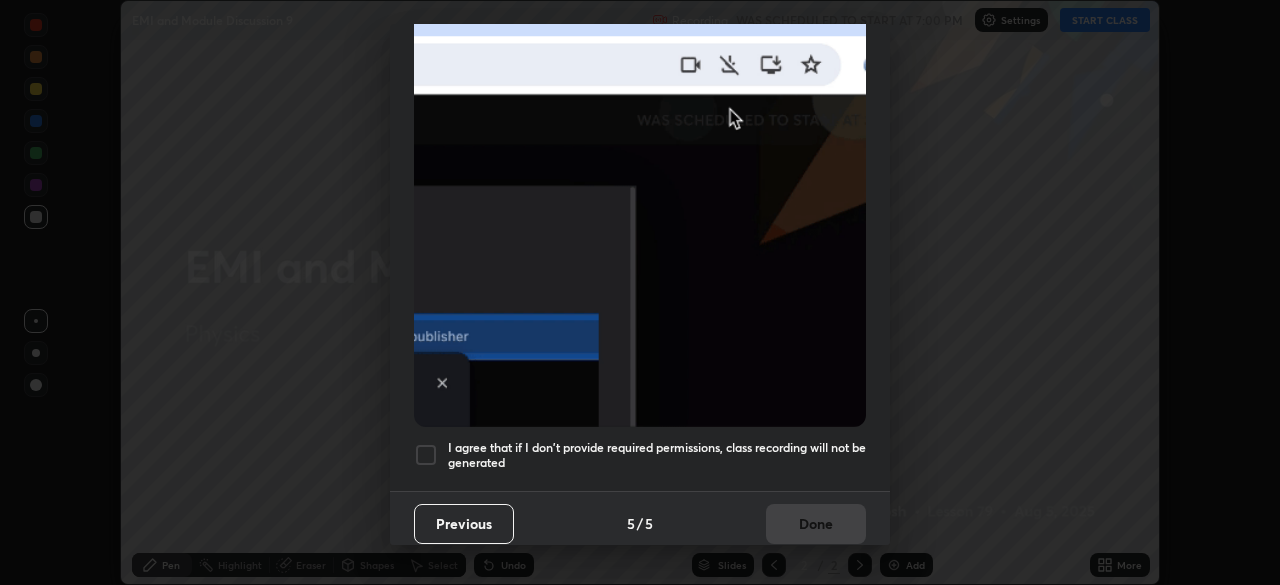 click at bounding box center (426, 455) 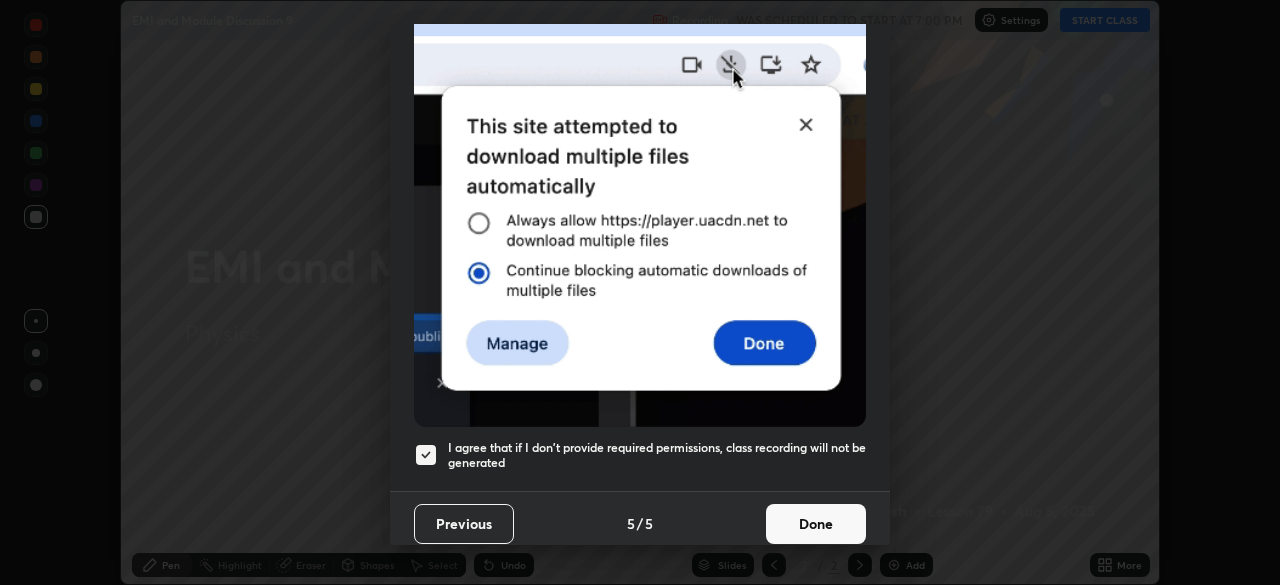 click on "Done" at bounding box center [816, 524] 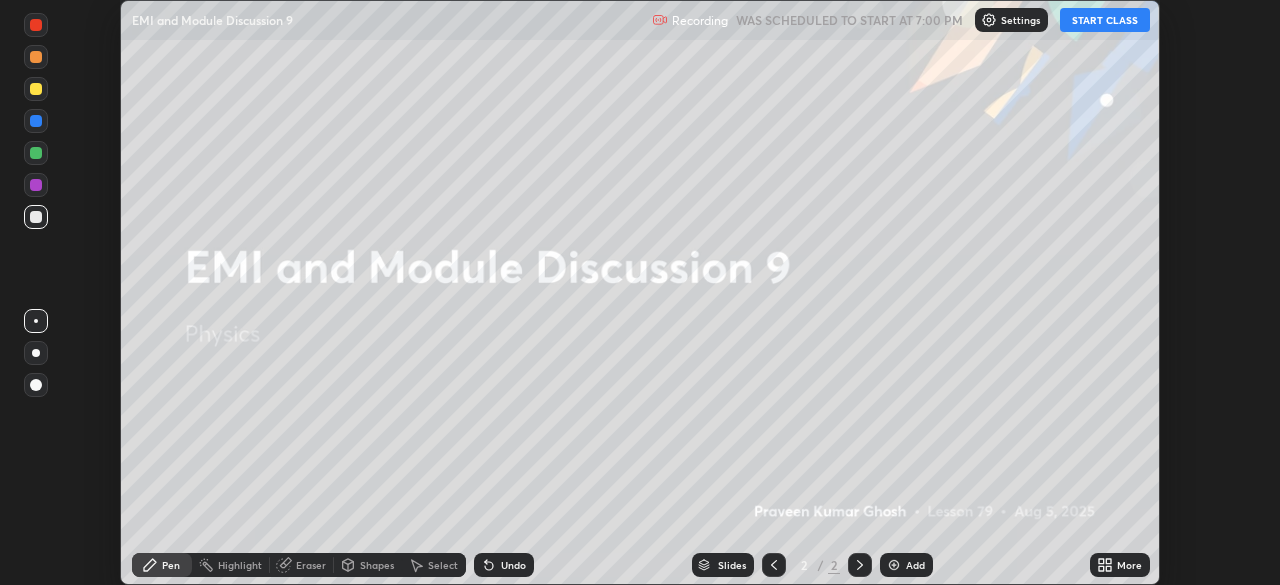 click on "START CLASS" at bounding box center (1105, 20) 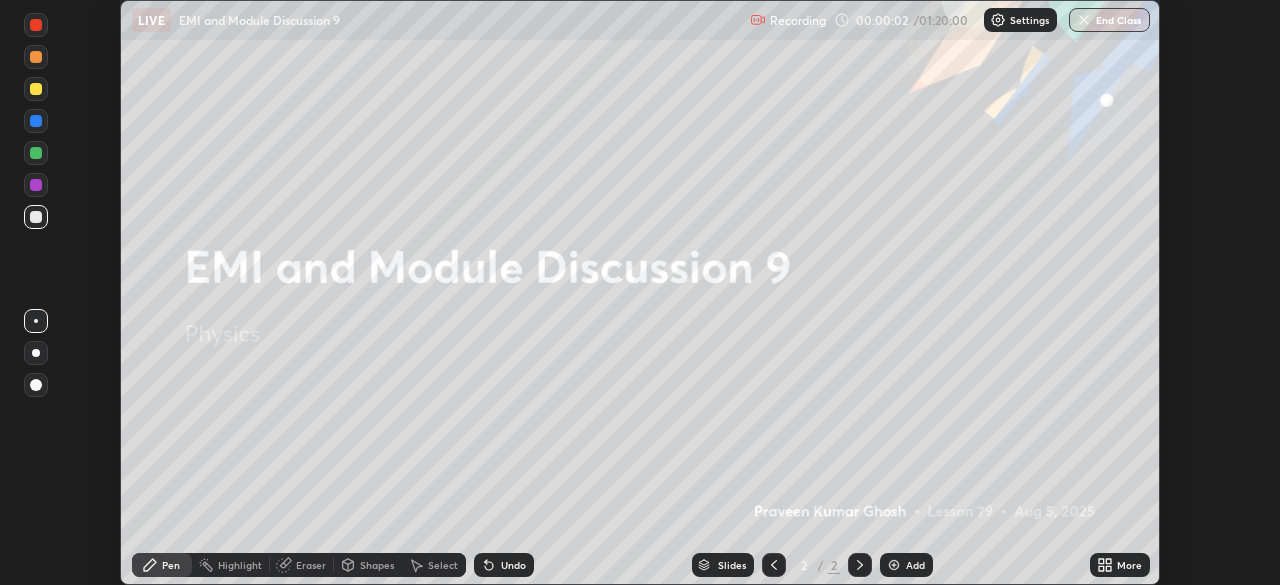 click on "More" at bounding box center [1129, 565] 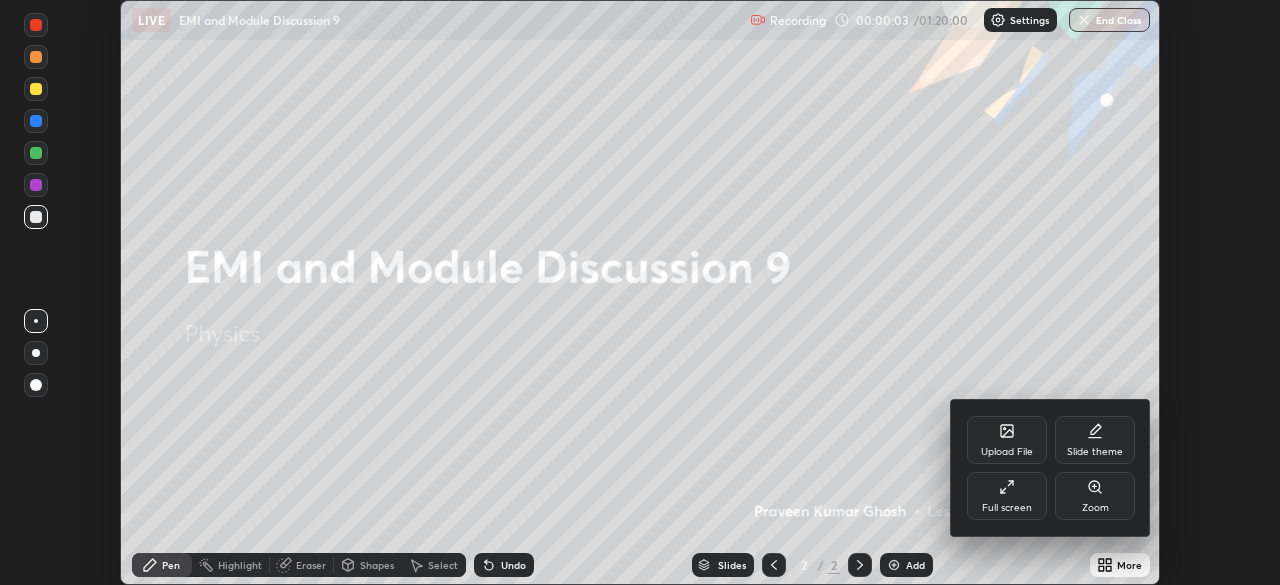 click on "Full screen" at bounding box center (1007, 496) 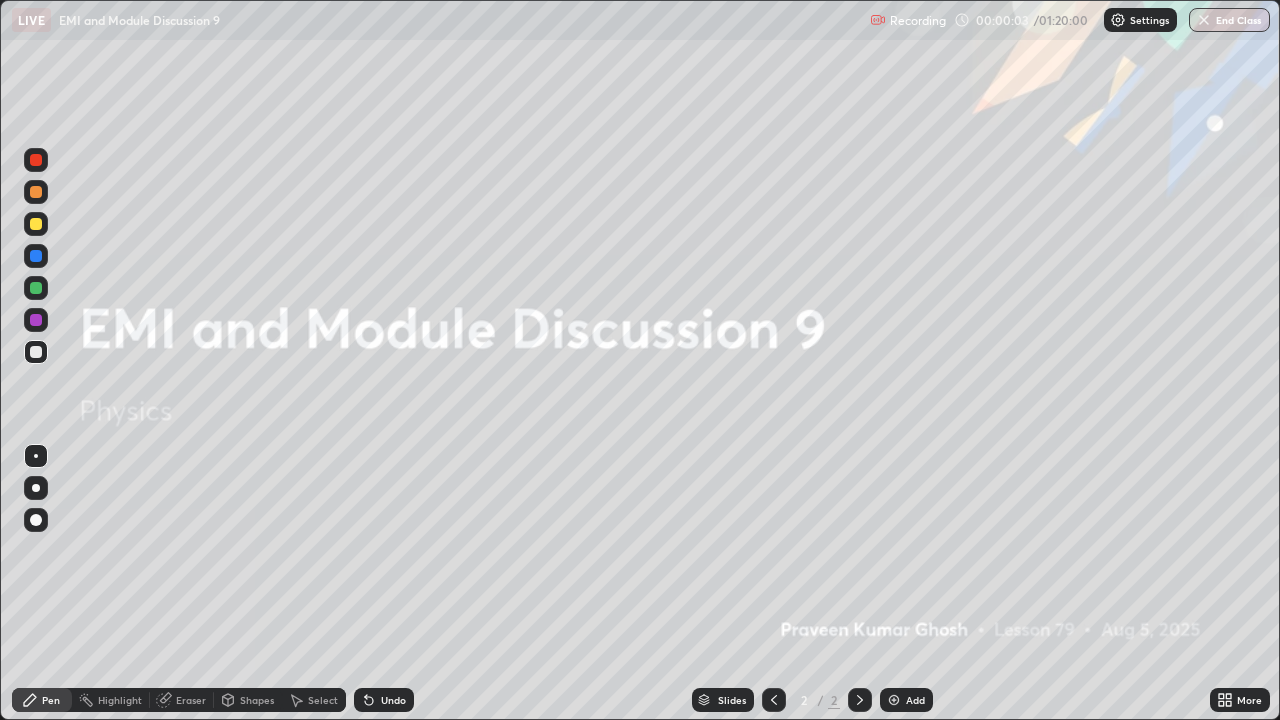 scroll, scrollTop: 99280, scrollLeft: 98720, axis: both 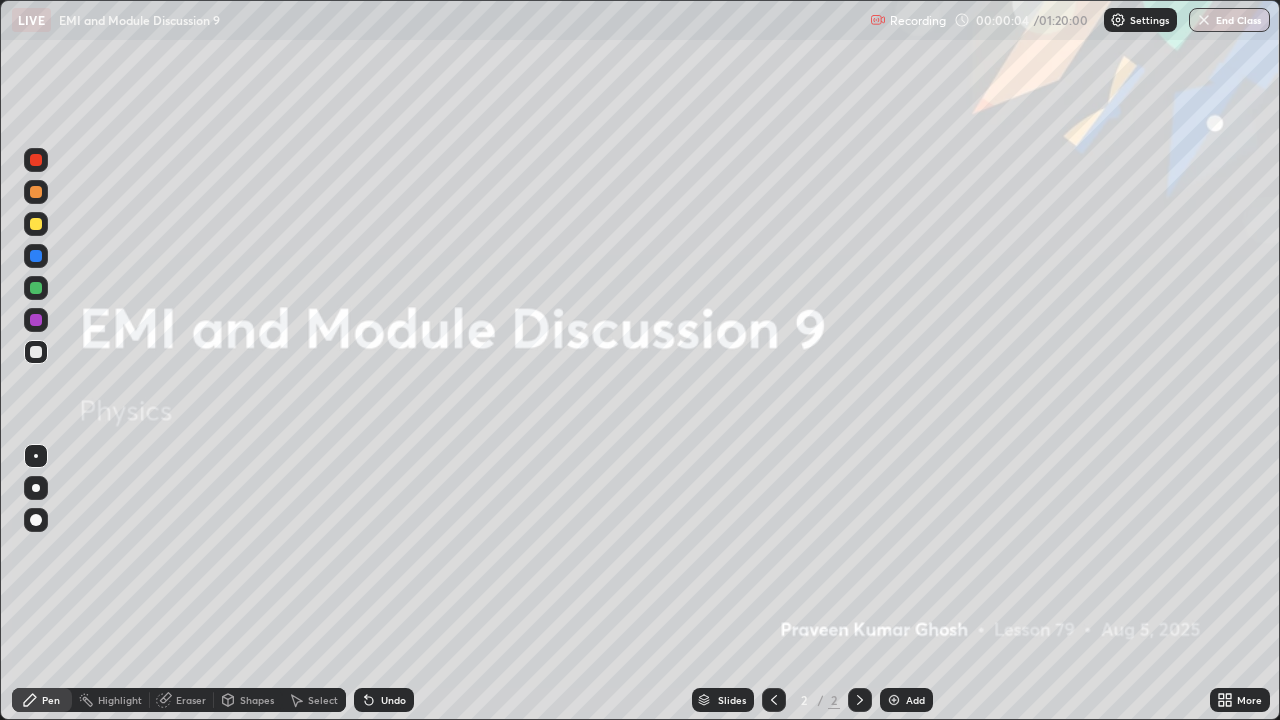 click on "Add" at bounding box center [906, 700] 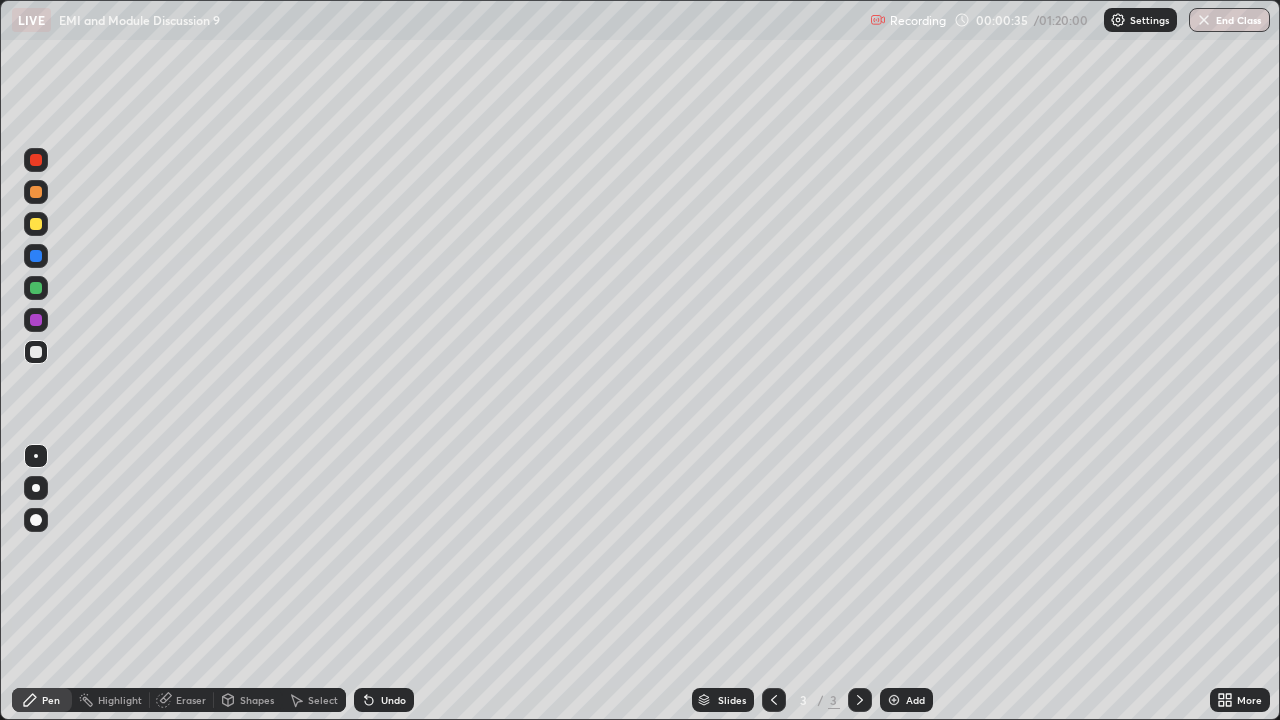 click at bounding box center (36, 352) 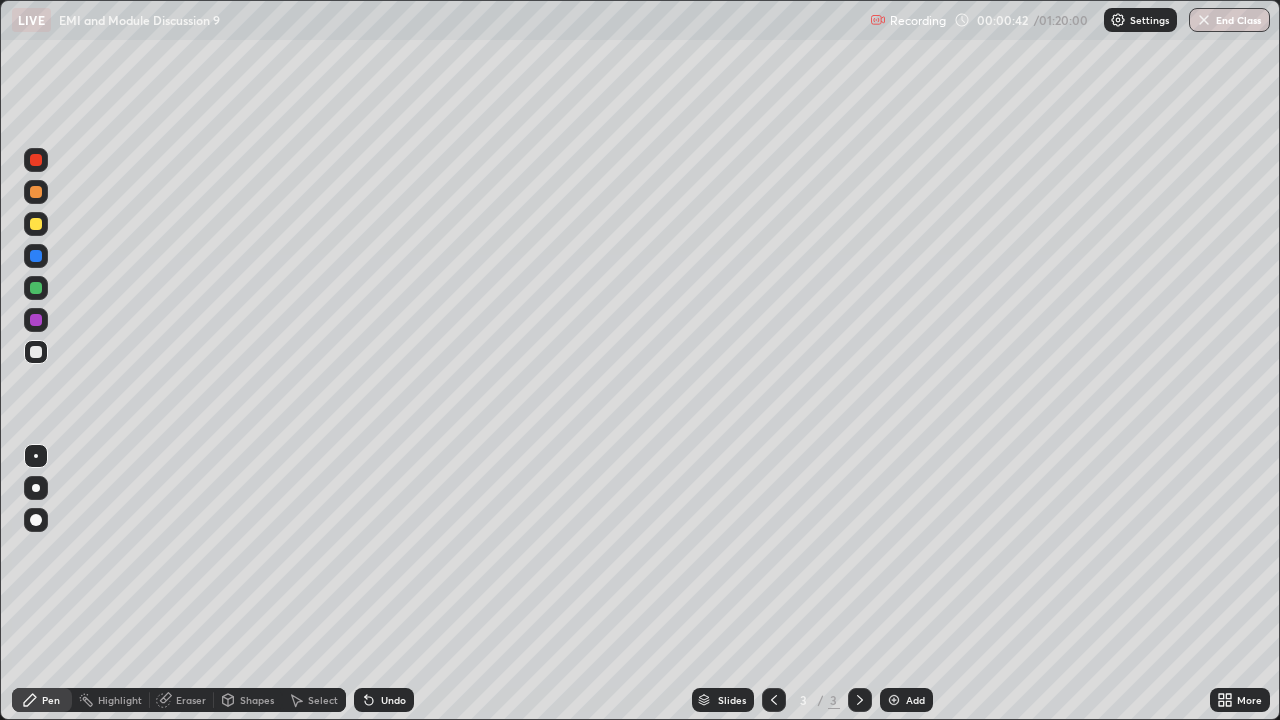 click at bounding box center [36, 288] 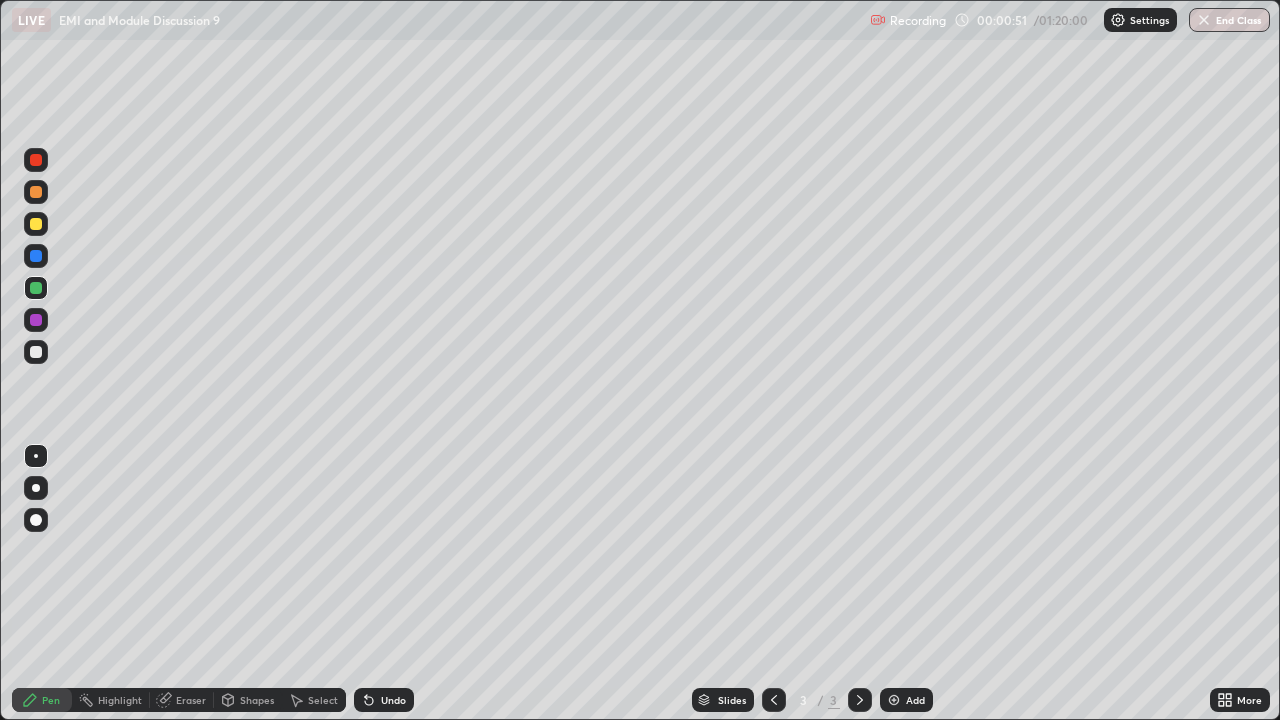 click at bounding box center (36, 352) 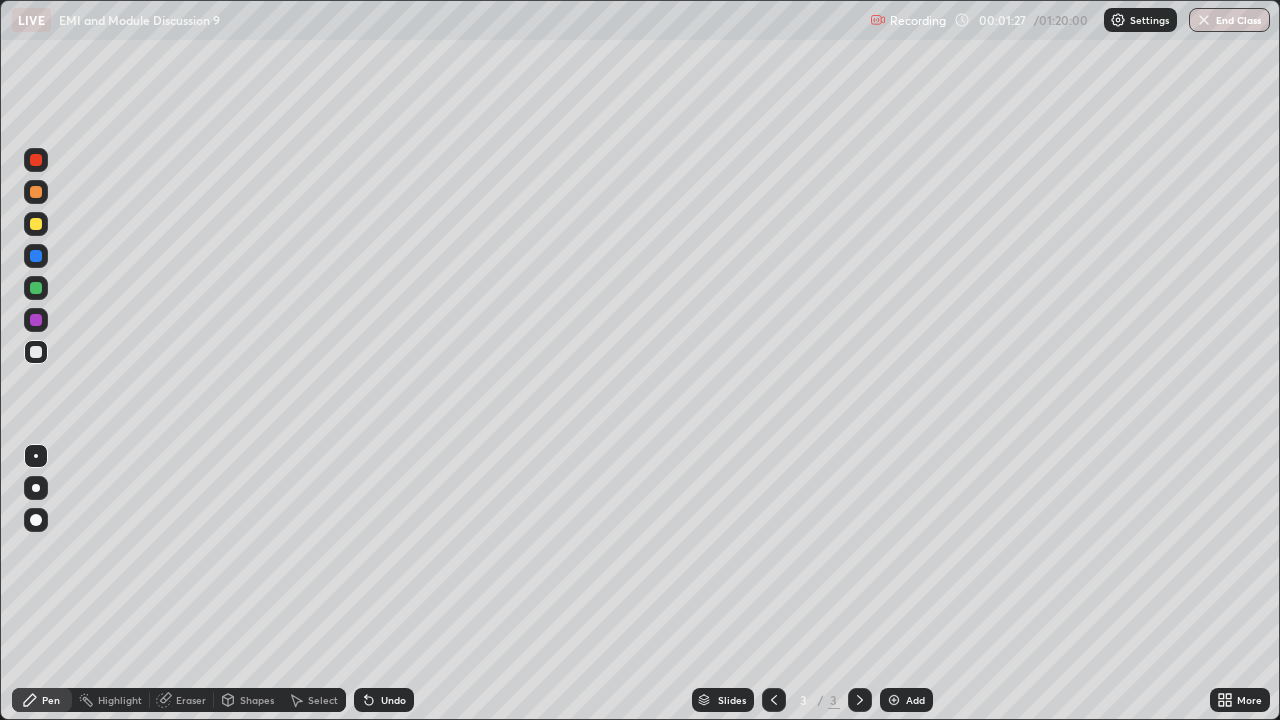 click at bounding box center [36, 224] 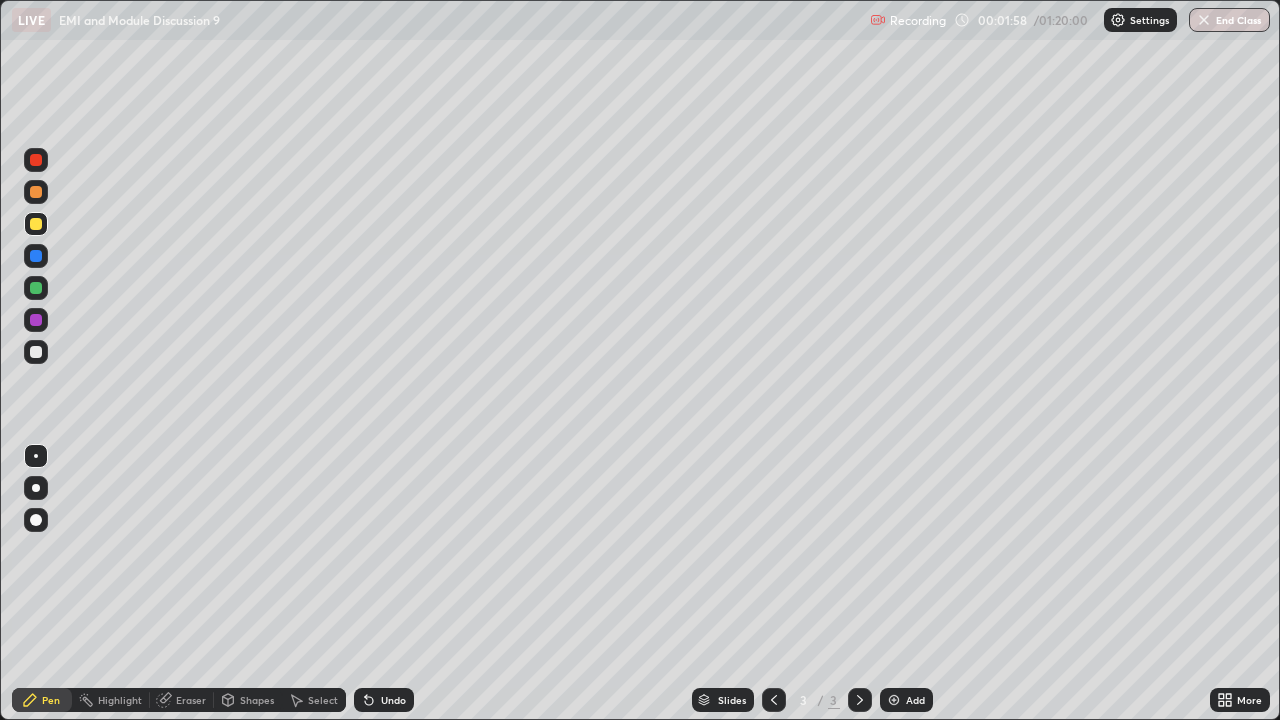 click at bounding box center (36, 192) 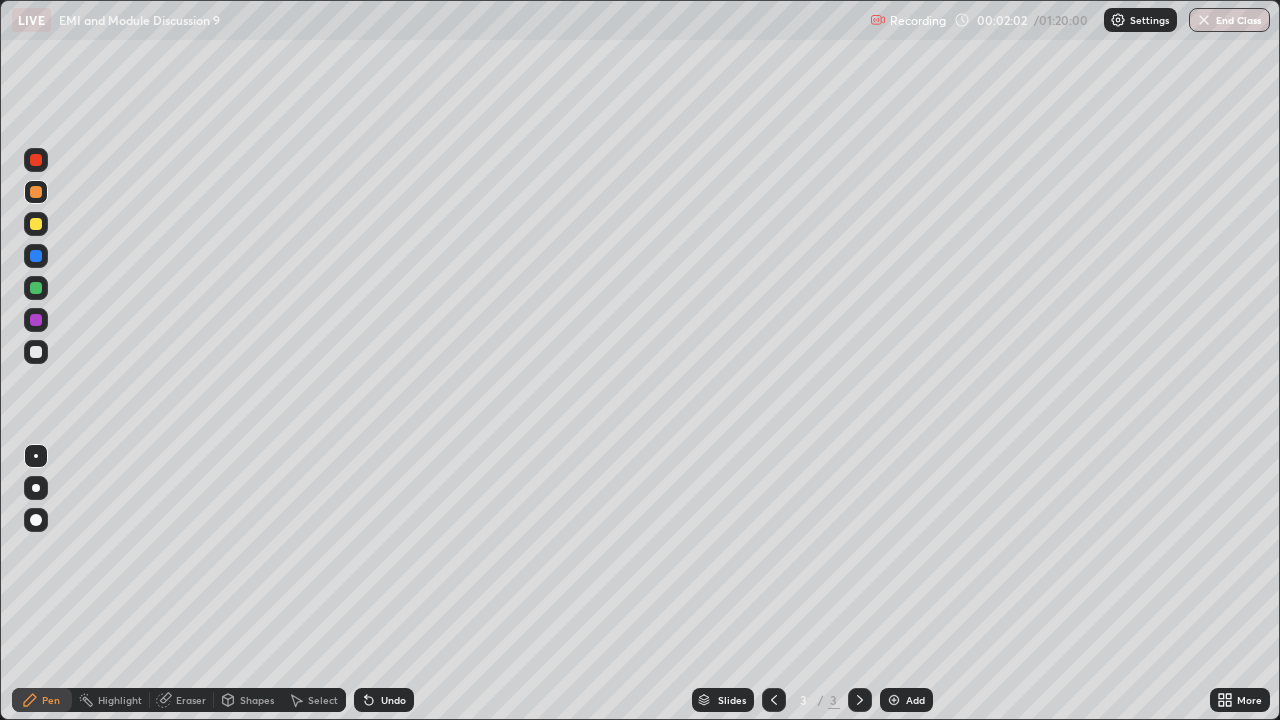 click on "Undo" at bounding box center (393, 700) 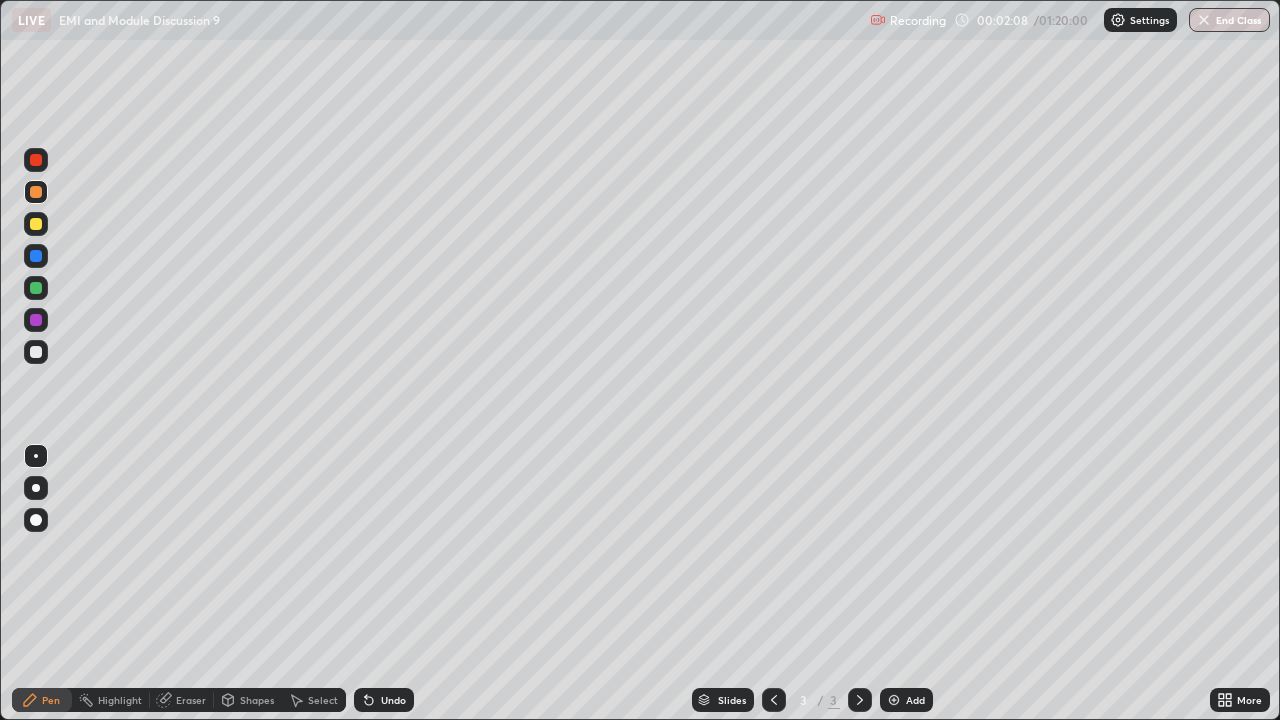 click at bounding box center [36, 288] 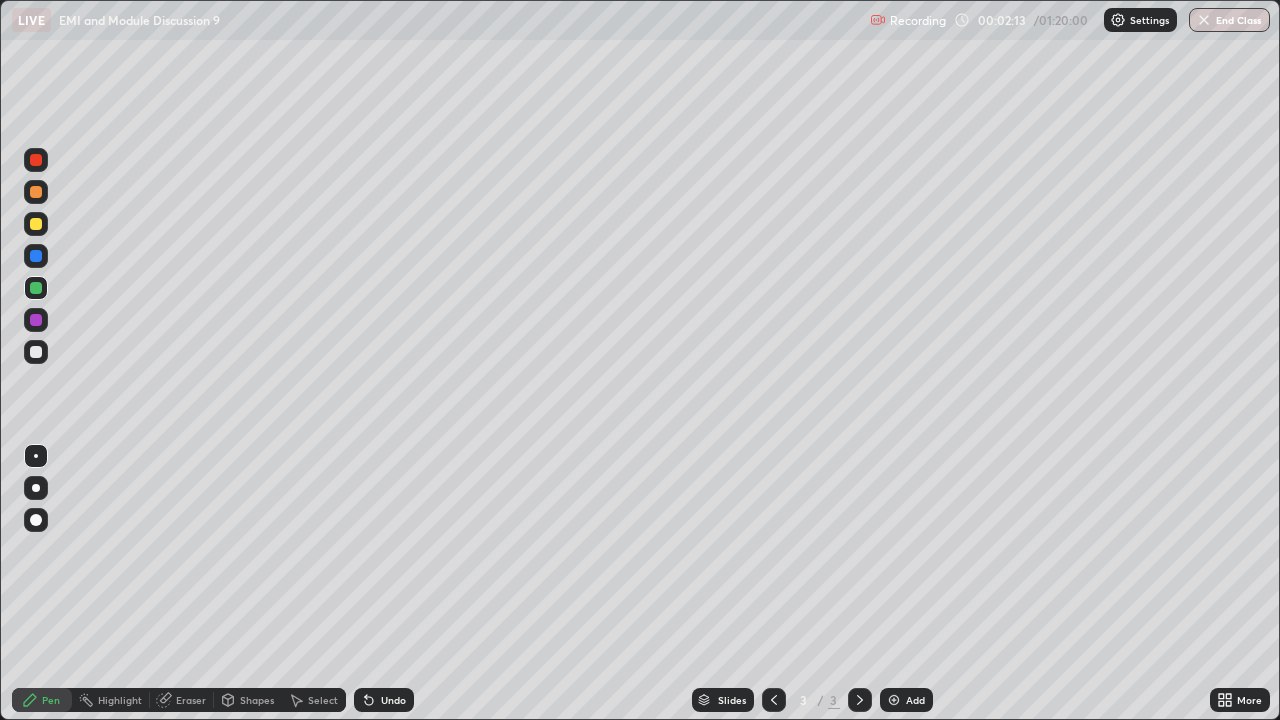 click at bounding box center (36, 192) 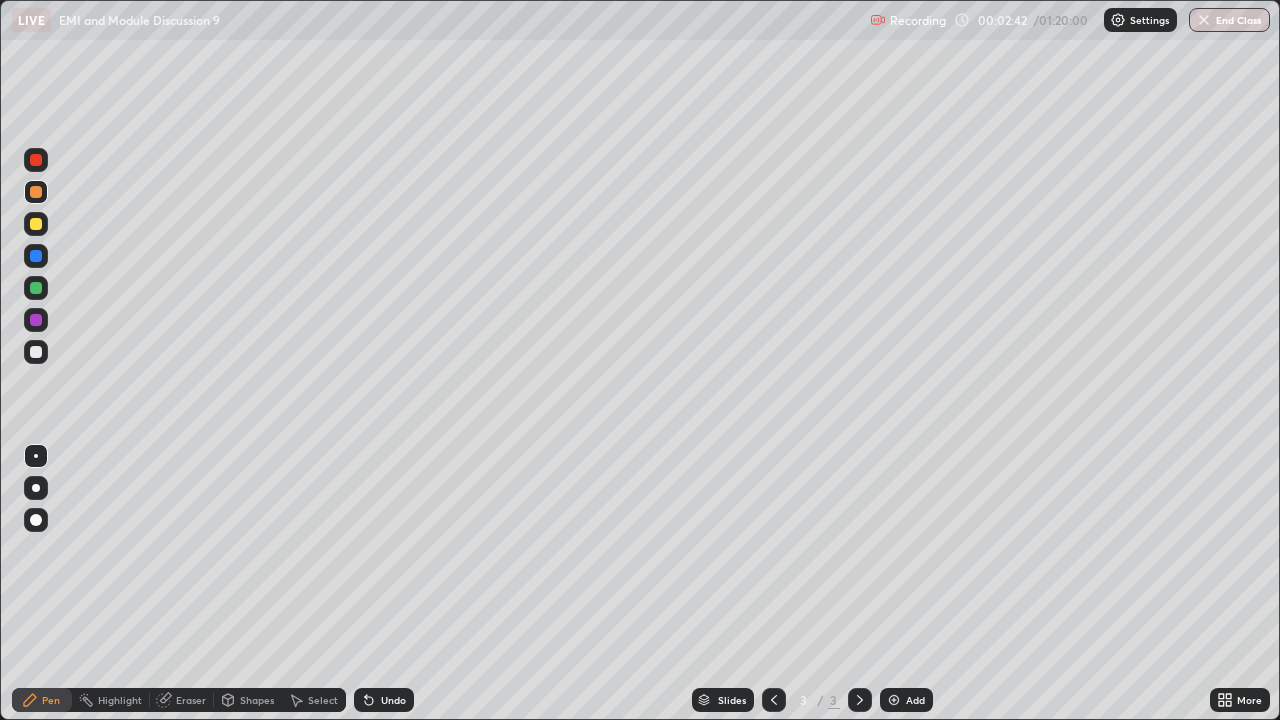 click at bounding box center (36, 224) 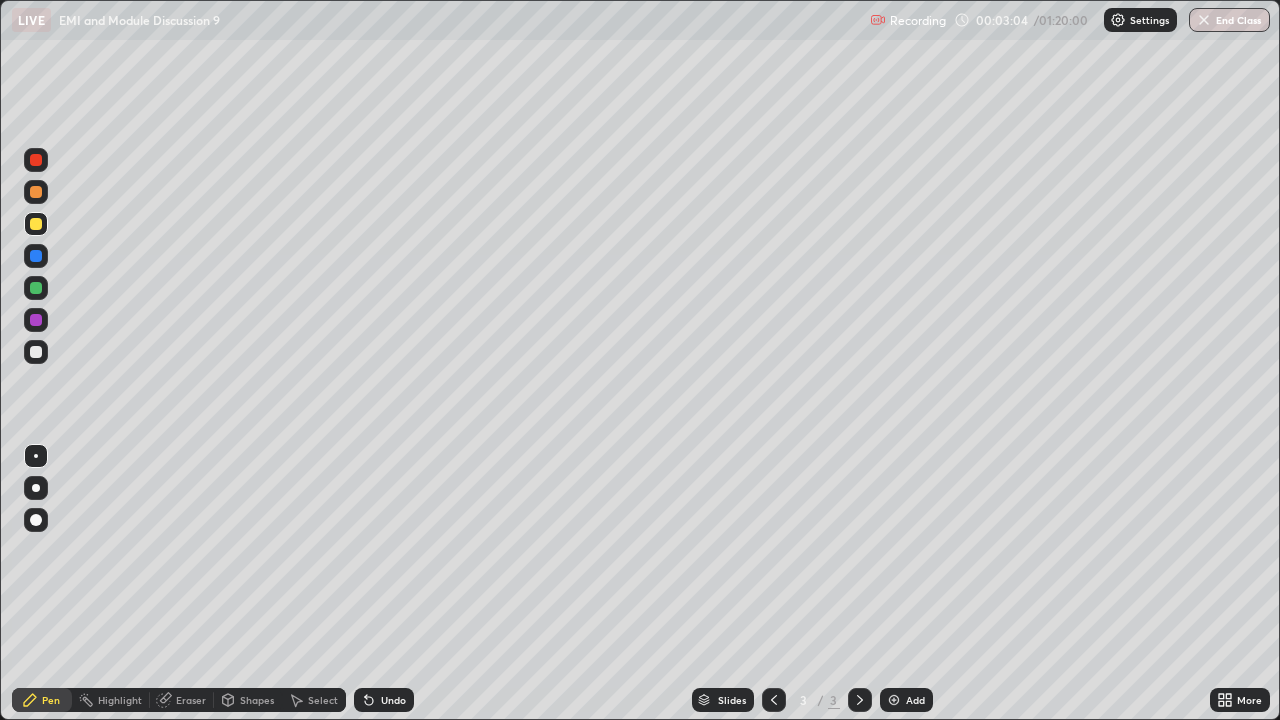 click at bounding box center (36, 160) 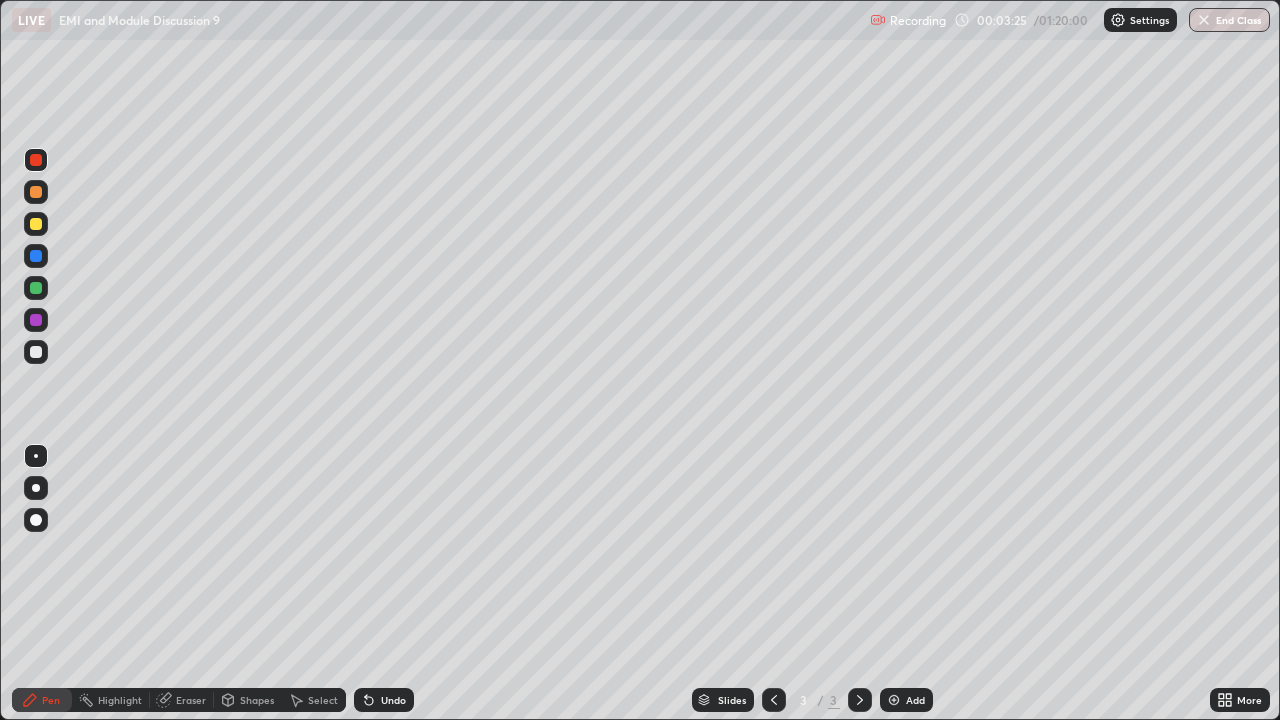 click at bounding box center (36, 288) 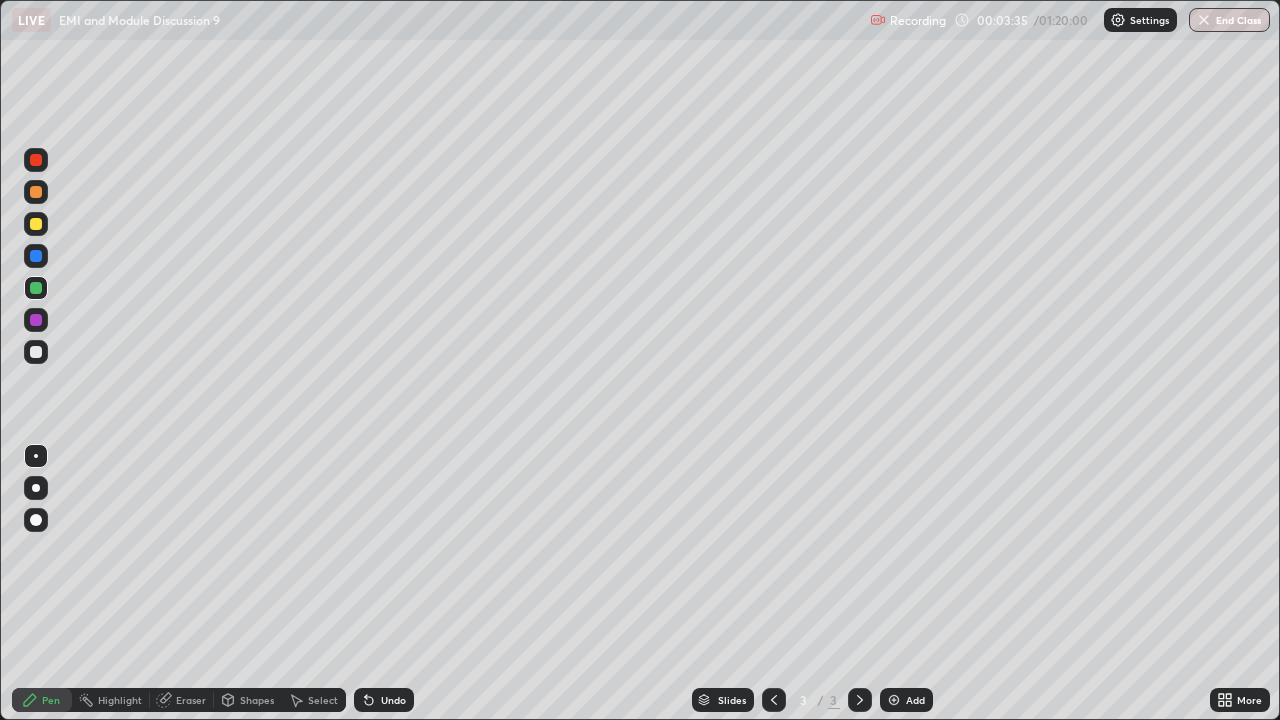click on "Undo" at bounding box center [384, 700] 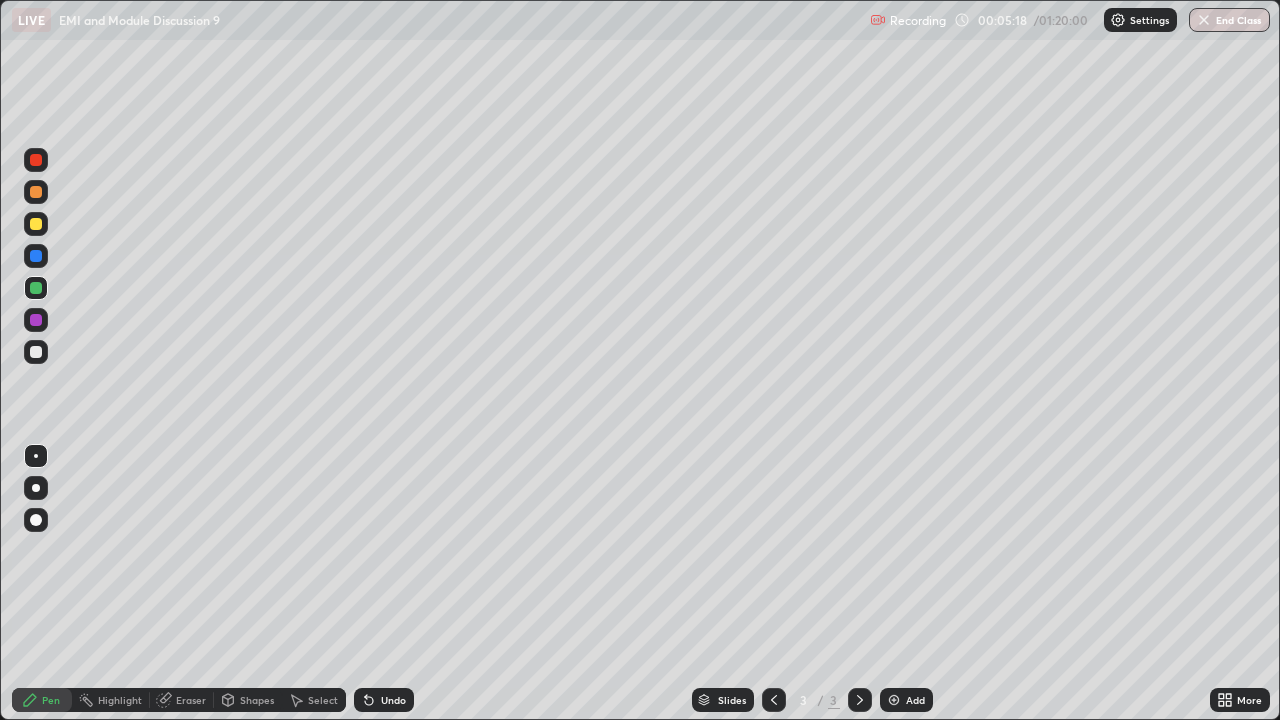 click at bounding box center [36, 352] 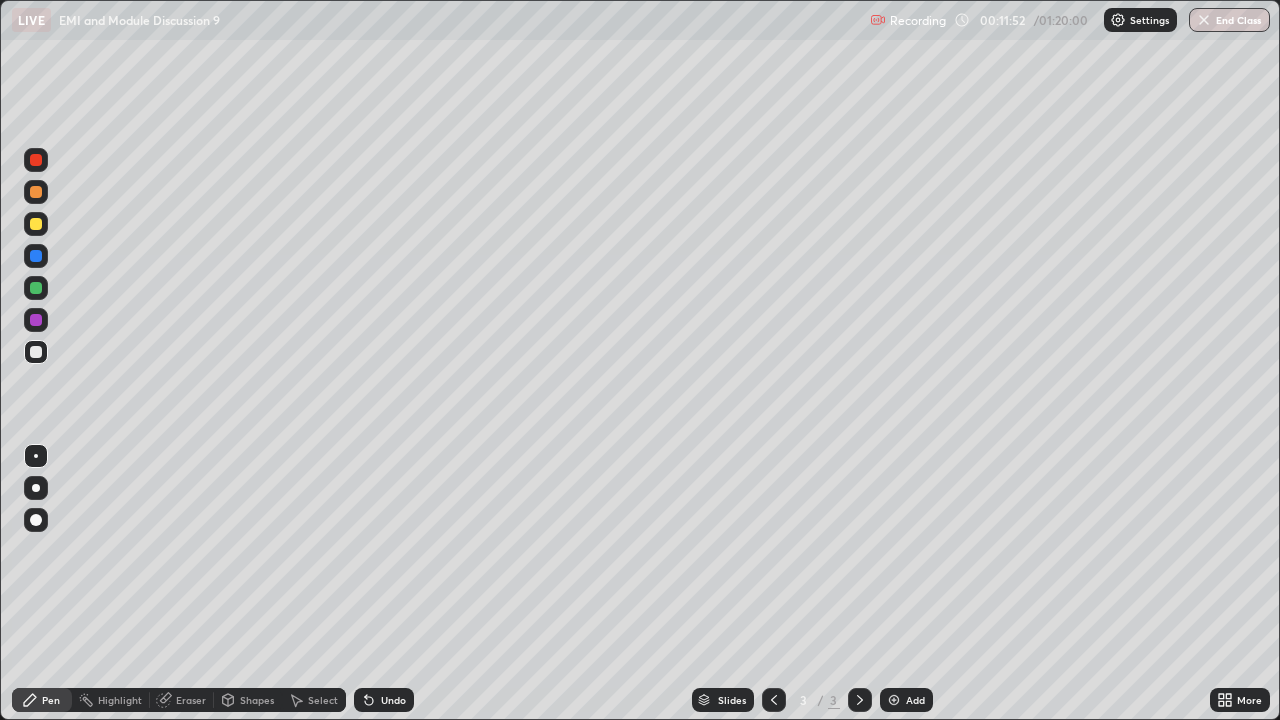 click on "Add" at bounding box center (915, 700) 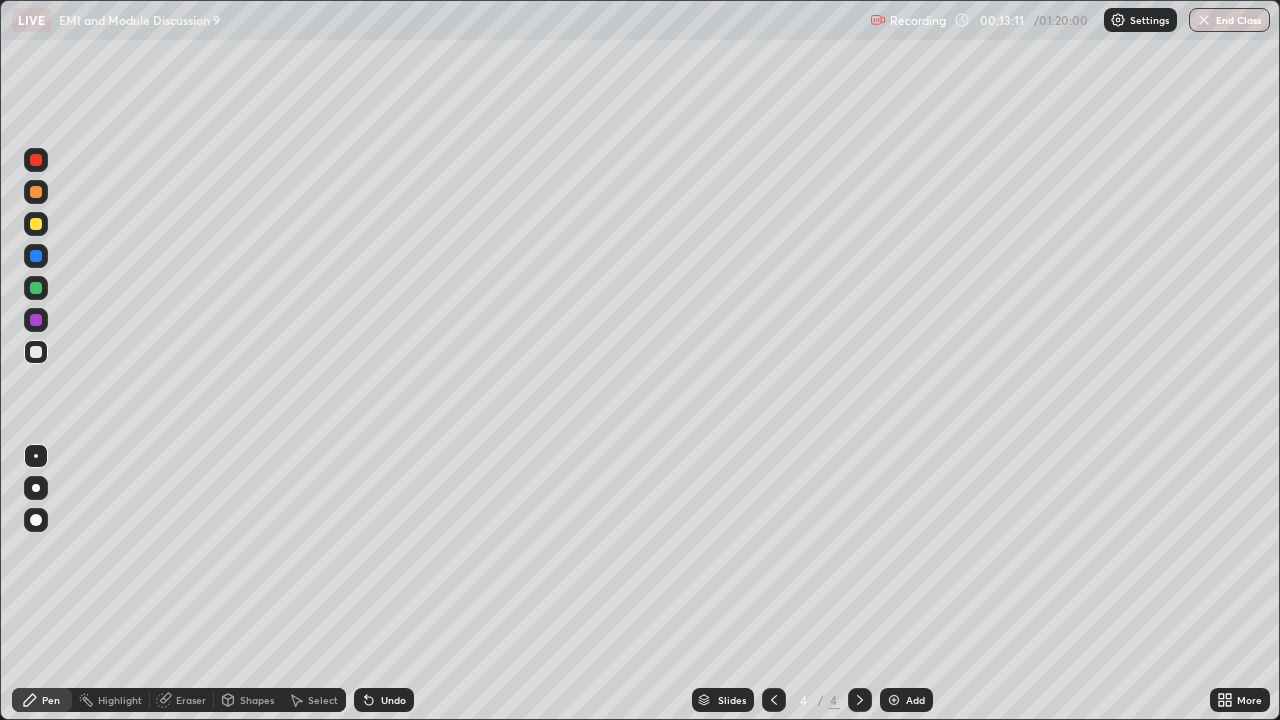click at bounding box center [36, 288] 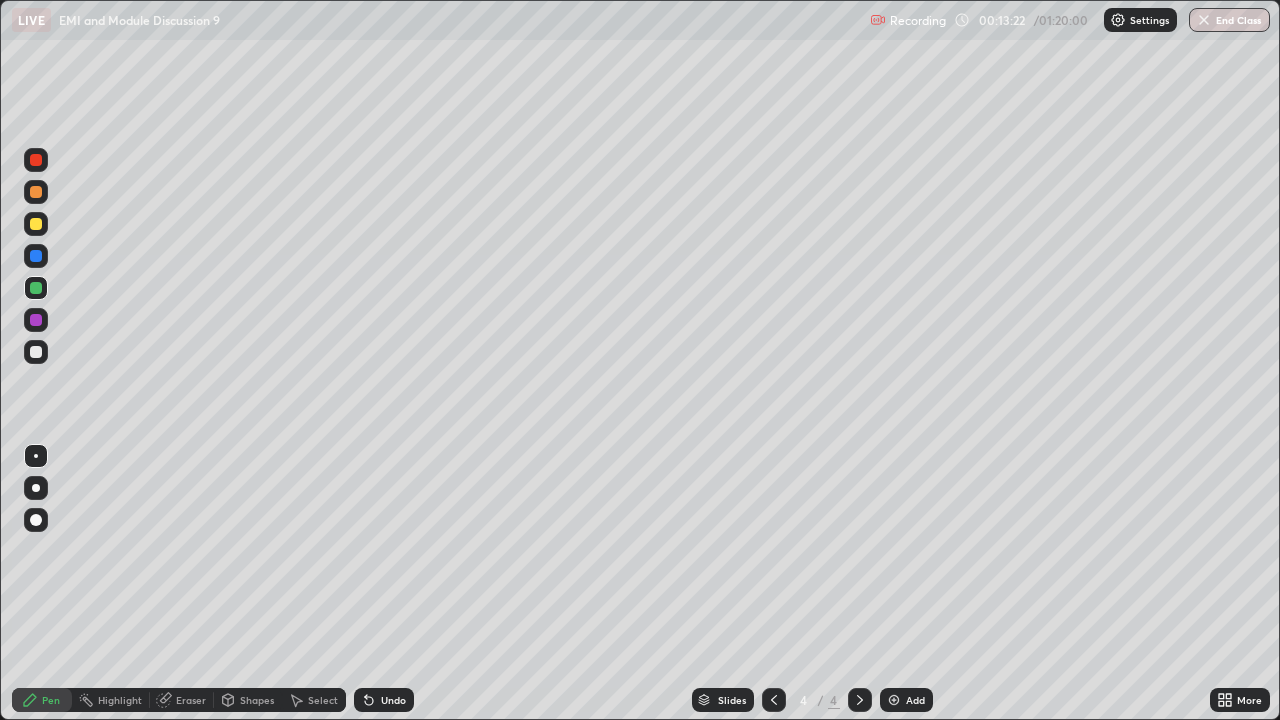 click at bounding box center (36, 192) 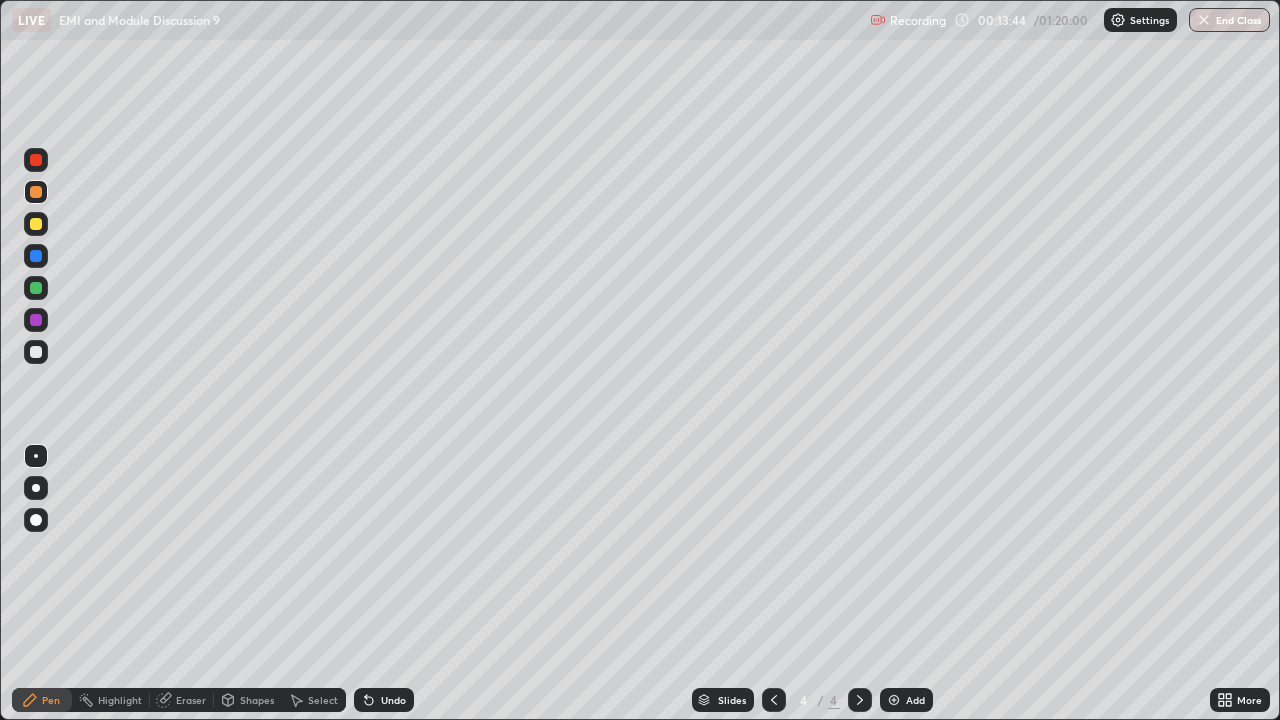 click at bounding box center [36, 224] 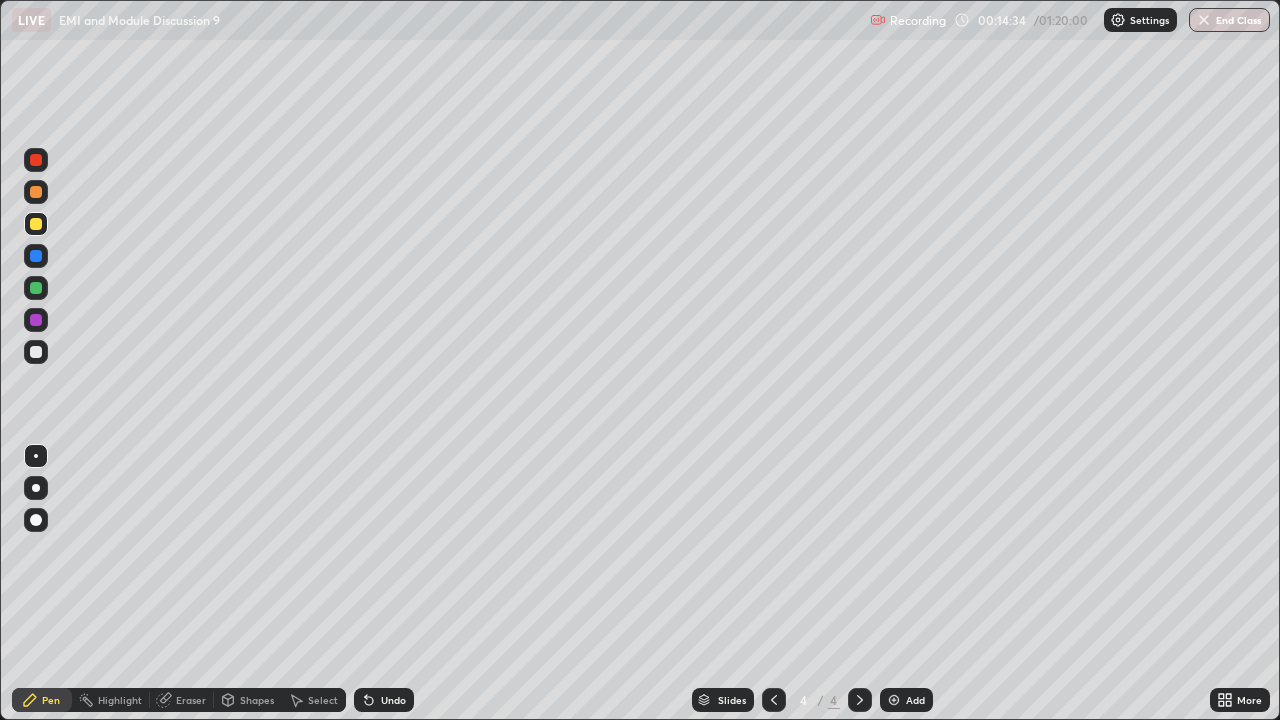 click at bounding box center (36, 192) 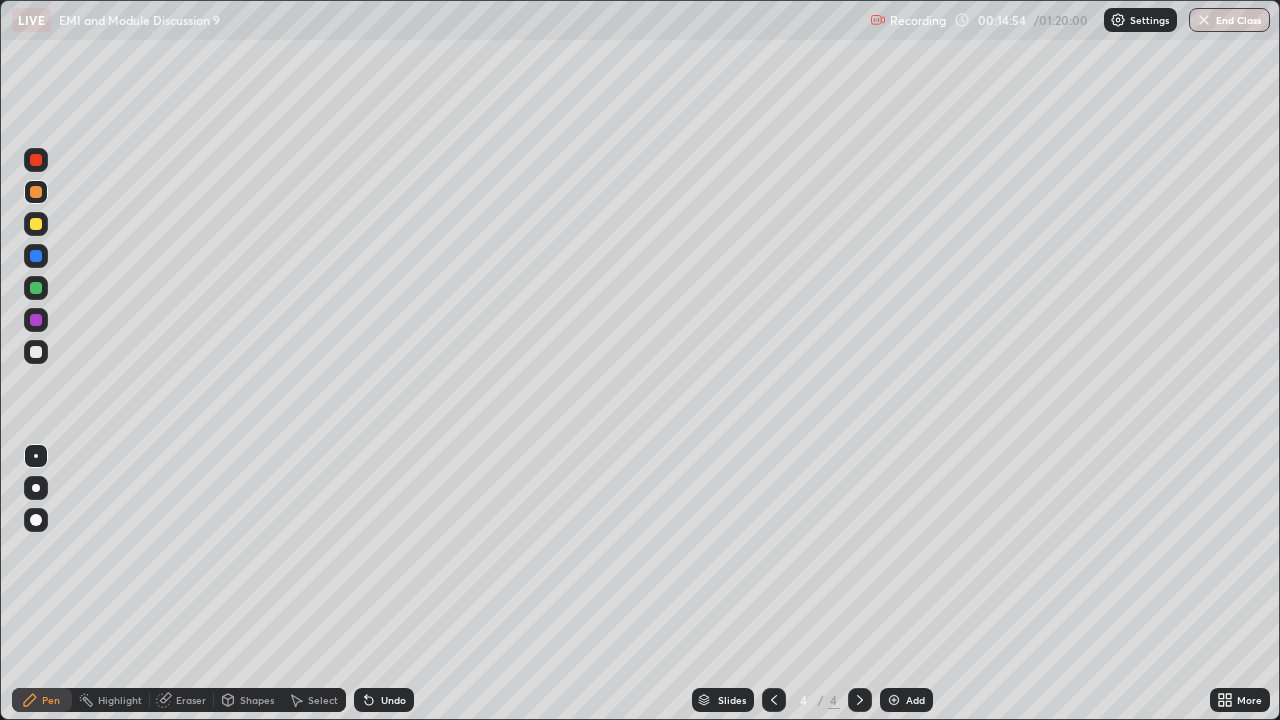 click at bounding box center (36, 160) 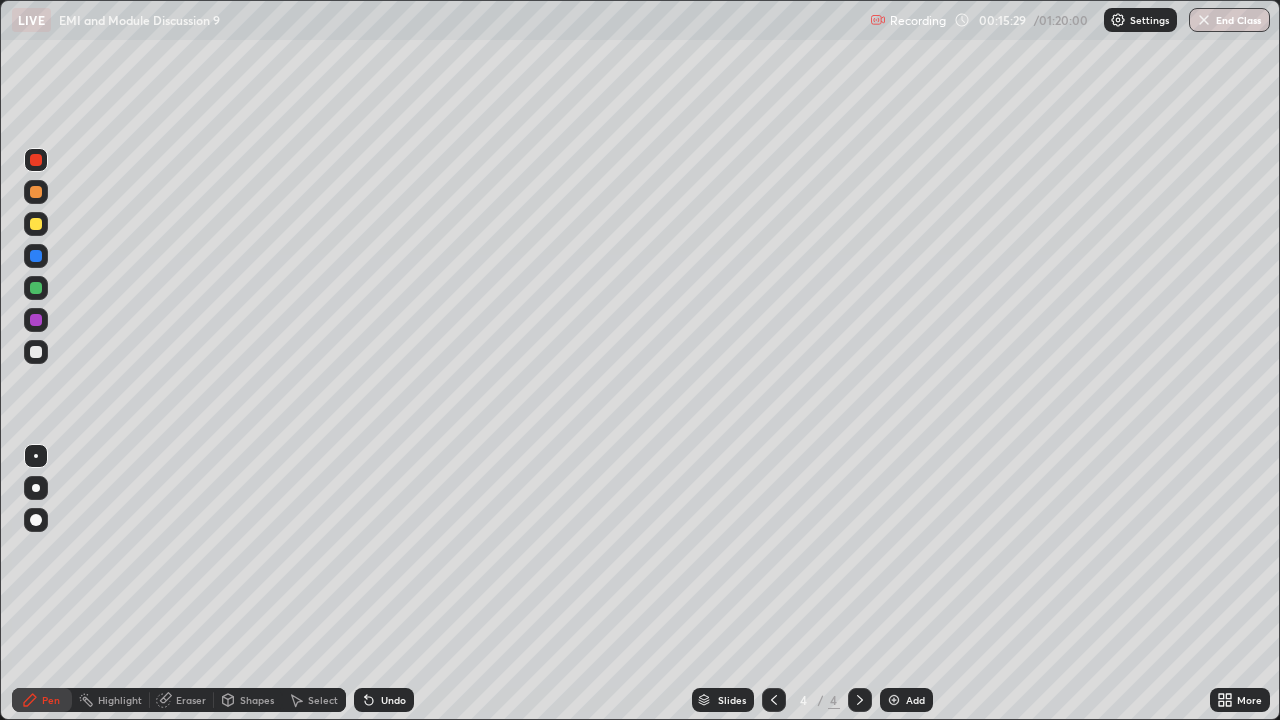 click at bounding box center [36, 224] 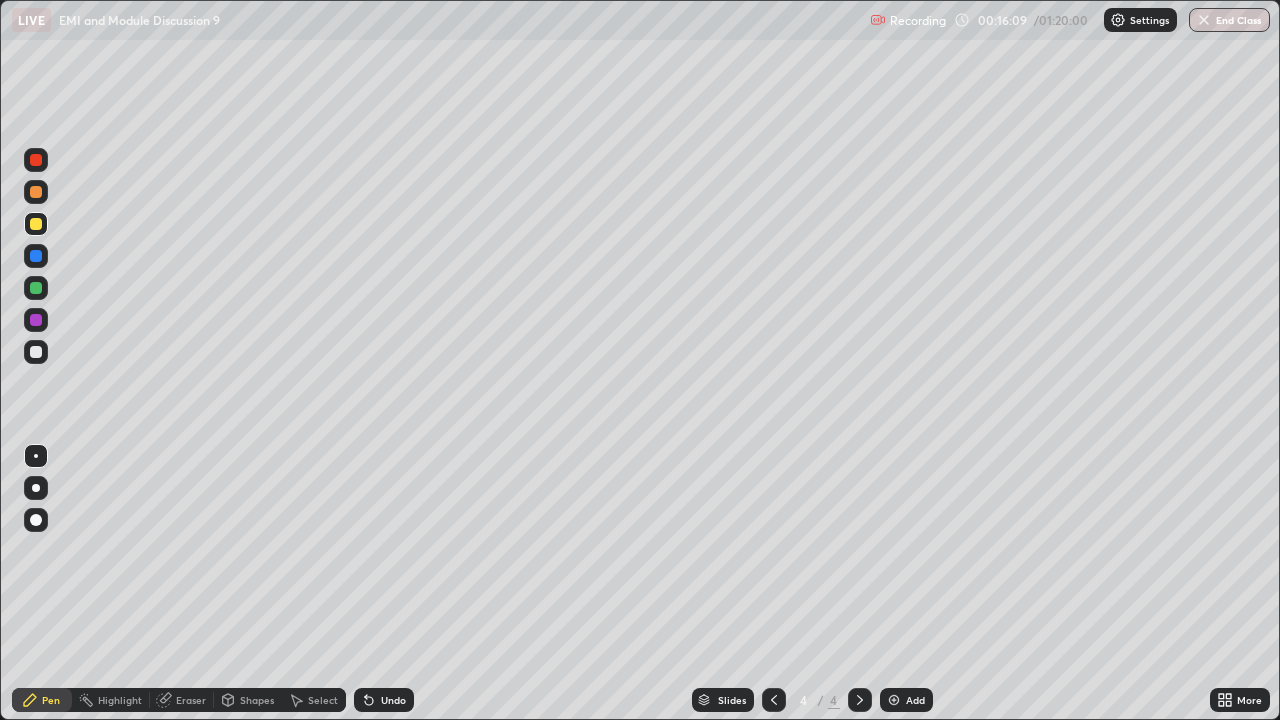 click at bounding box center [36, 224] 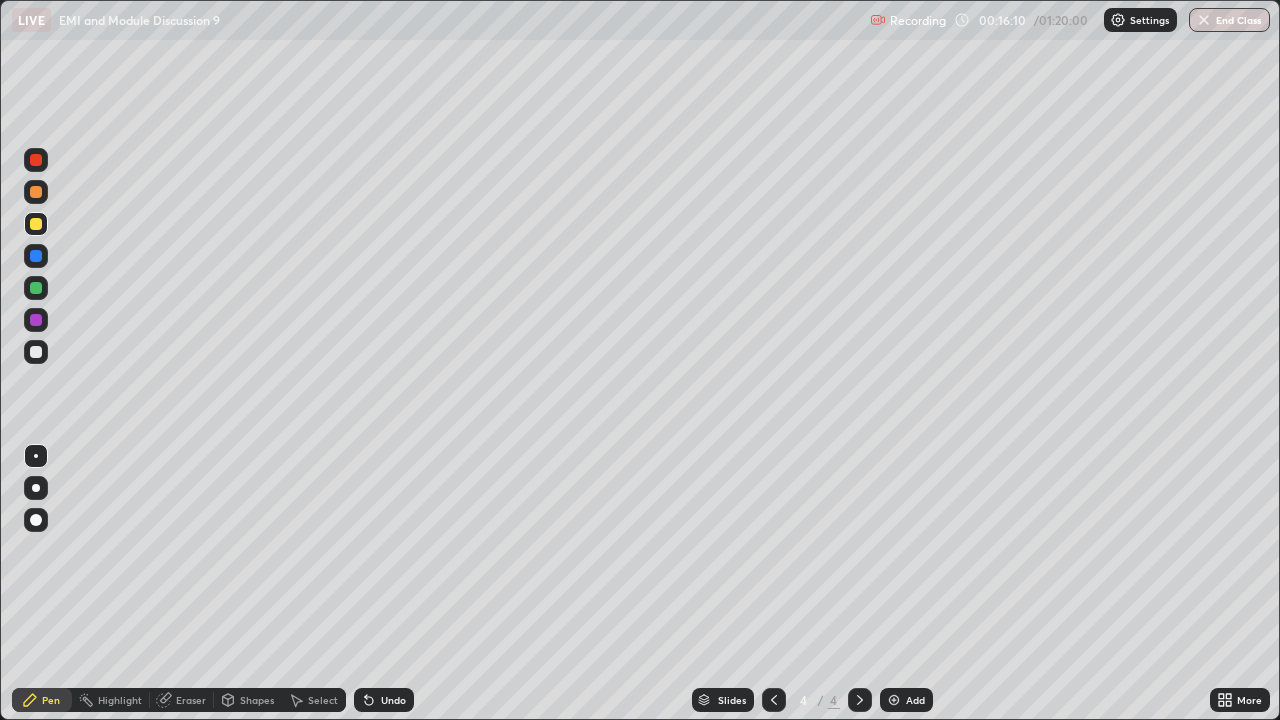 click at bounding box center [36, 352] 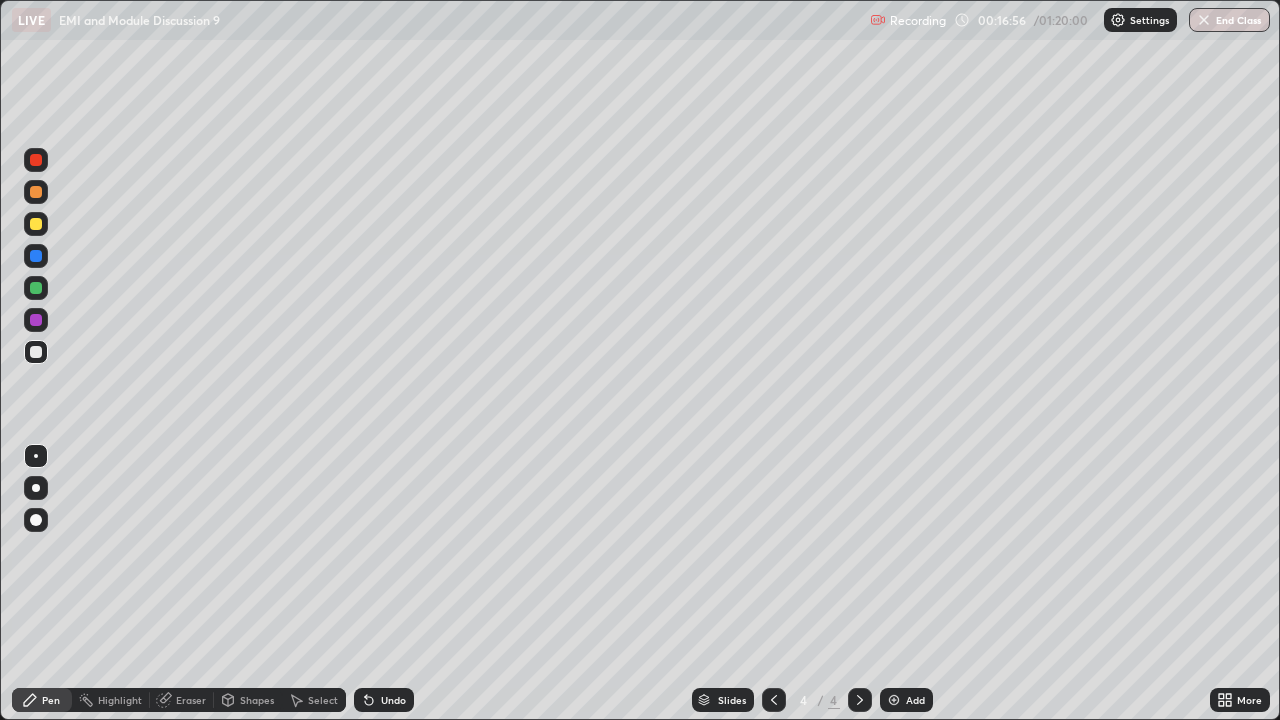 click at bounding box center [36, 288] 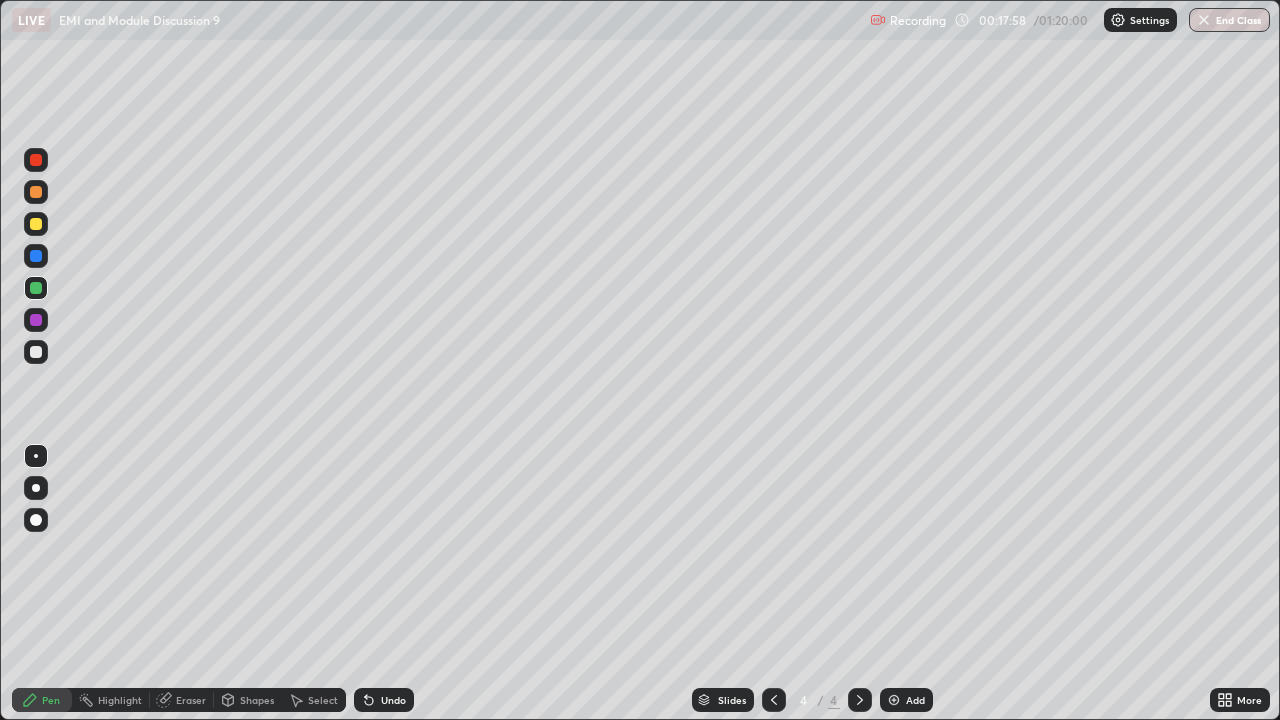 click at bounding box center (36, 160) 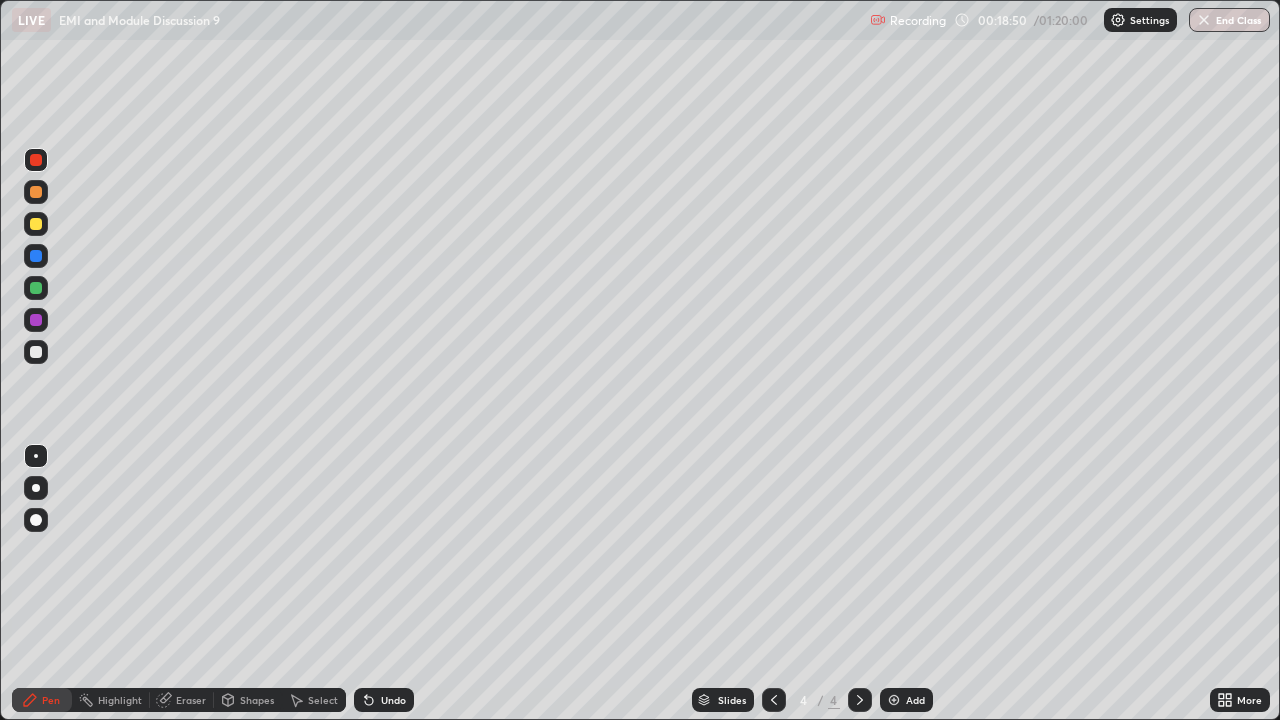 click on "Eraser" at bounding box center [191, 700] 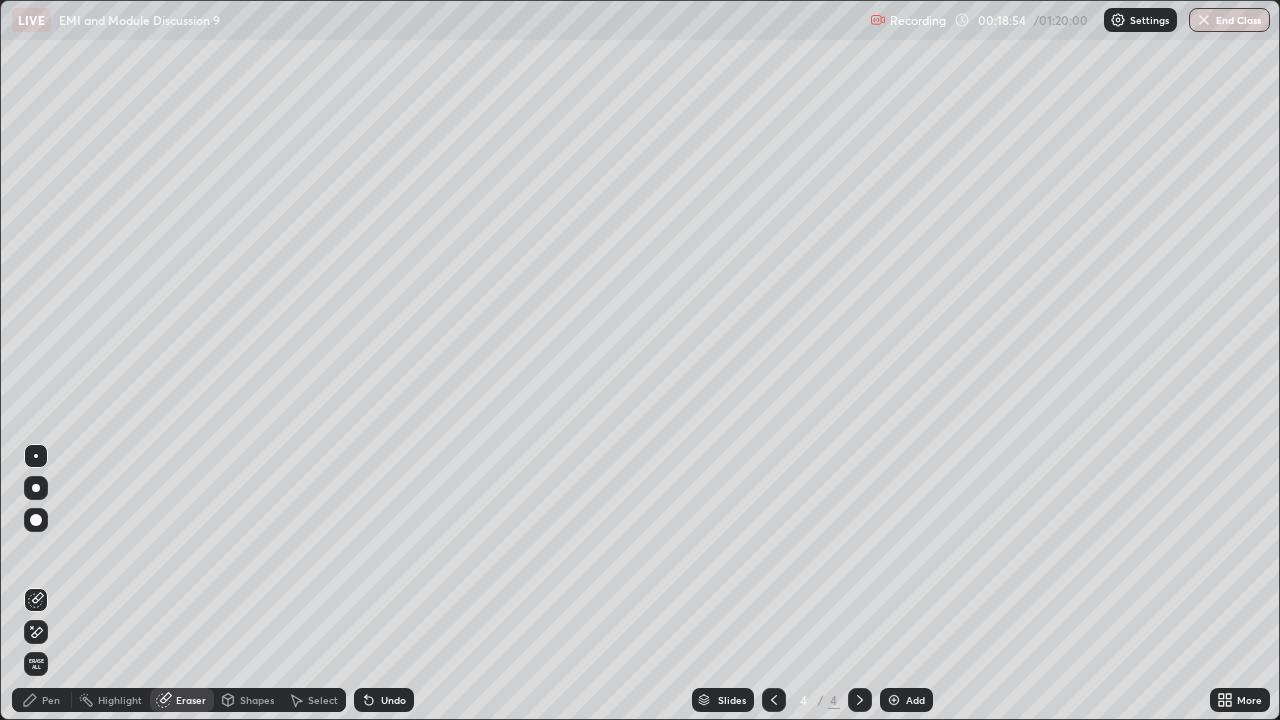 click on "Pen" at bounding box center [51, 700] 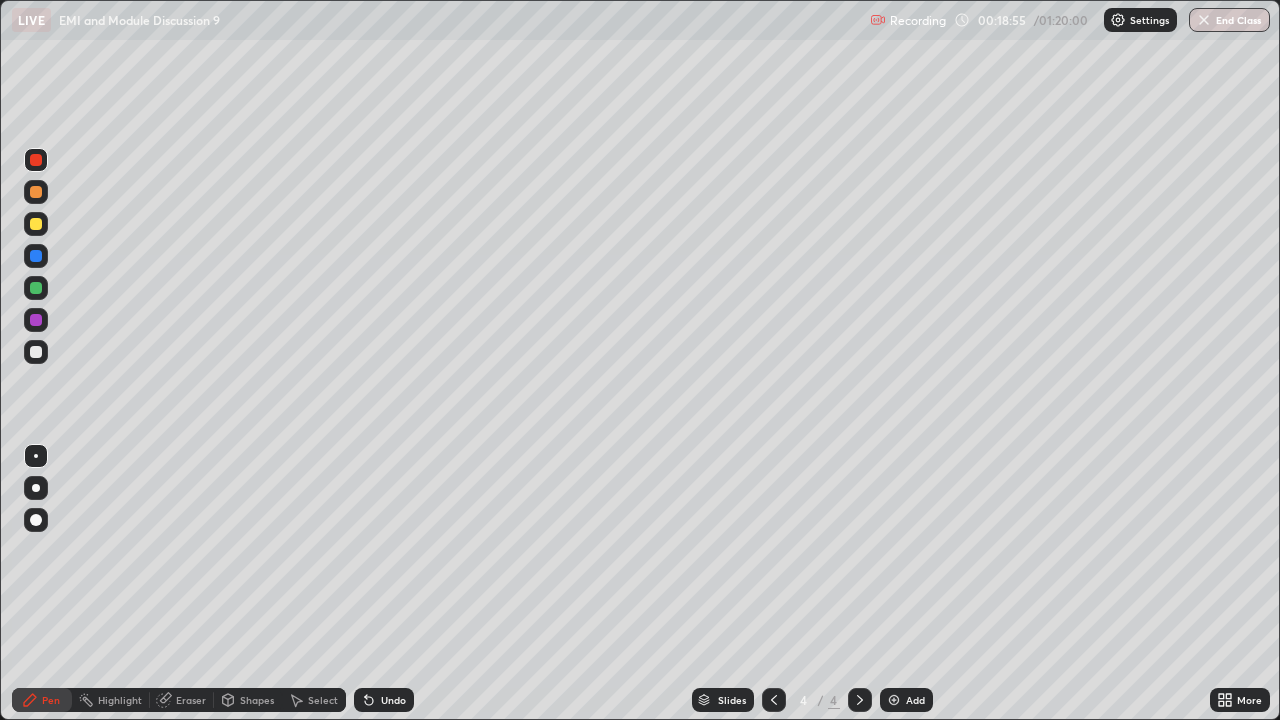 click at bounding box center (36, 224) 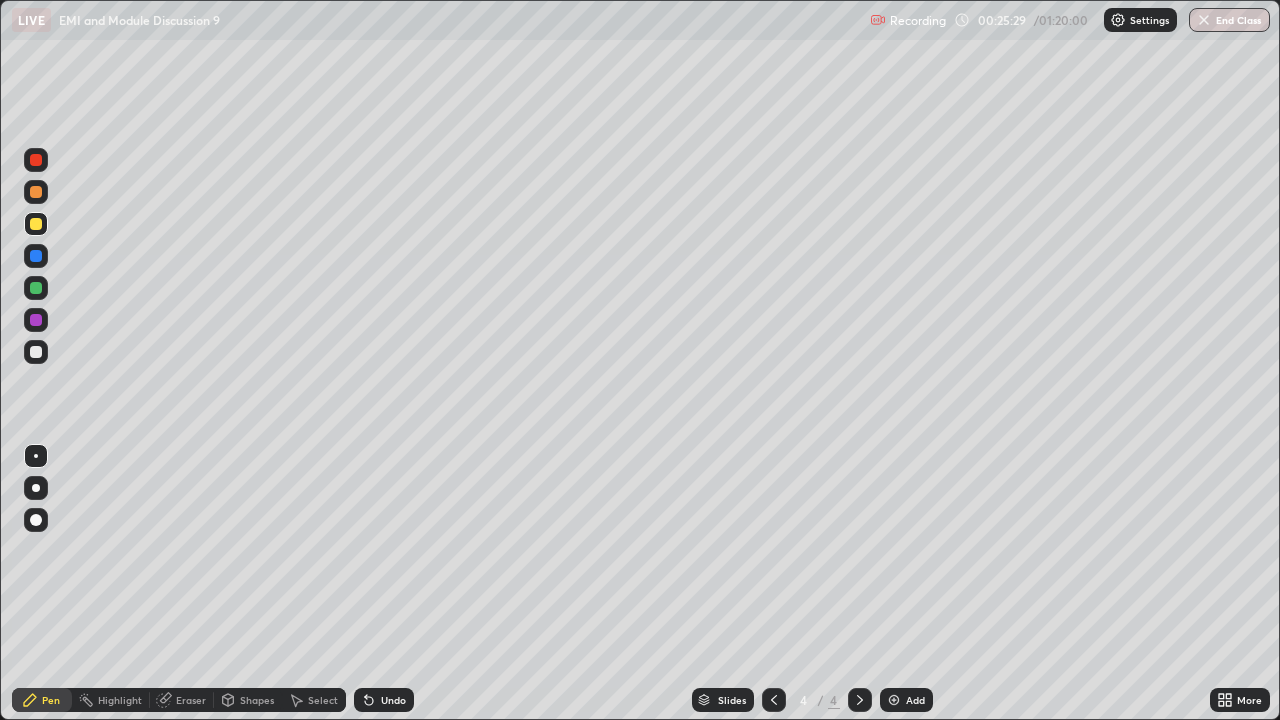 click on "Add" at bounding box center (915, 700) 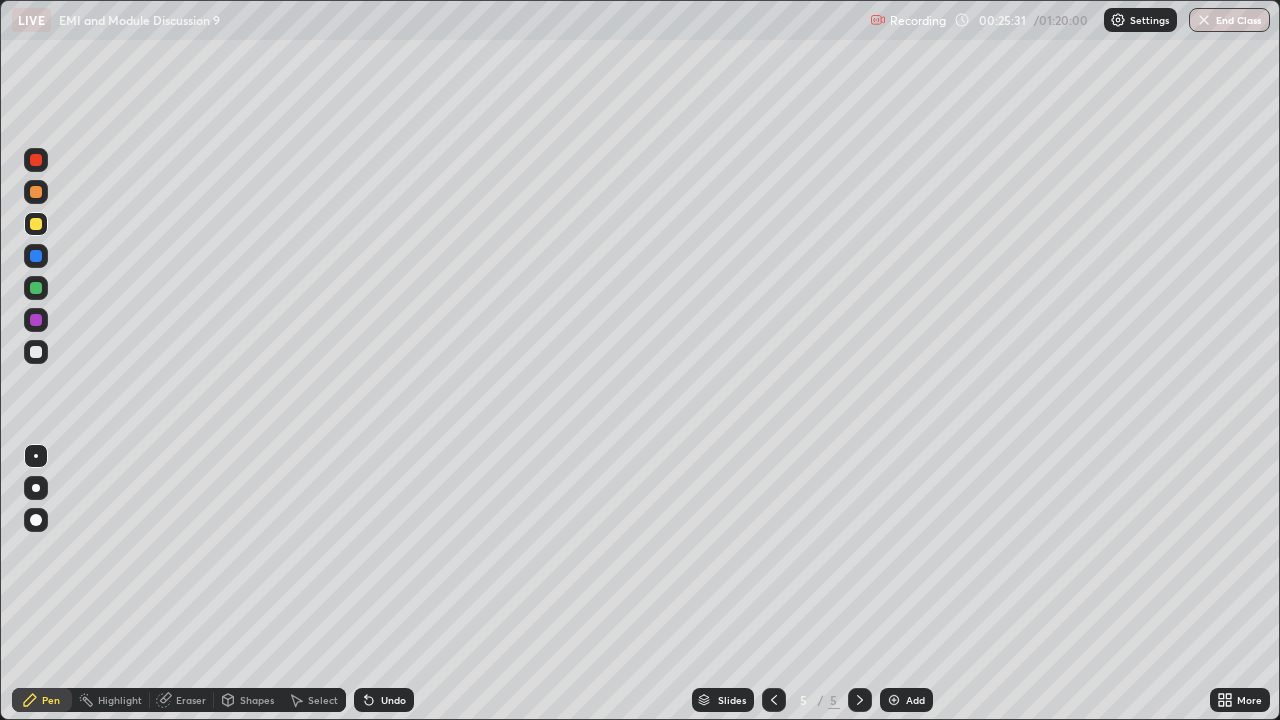 click at bounding box center (36, 352) 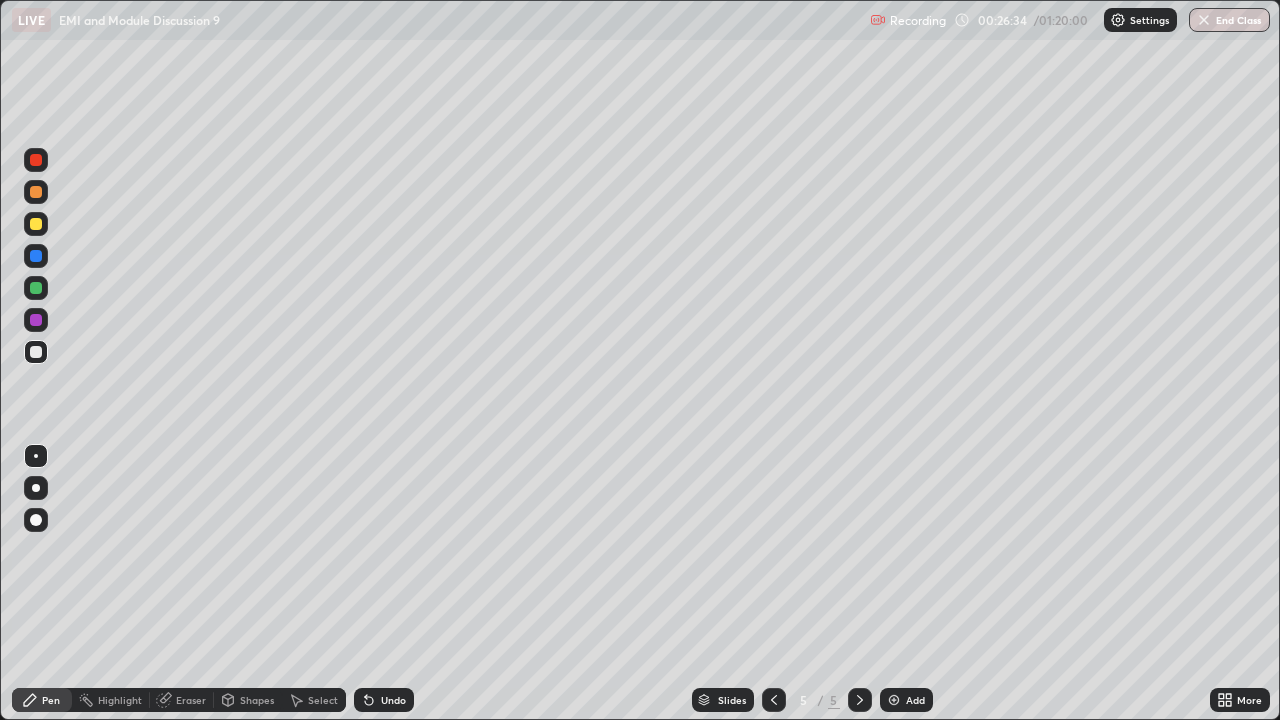click on "Add" at bounding box center (906, 700) 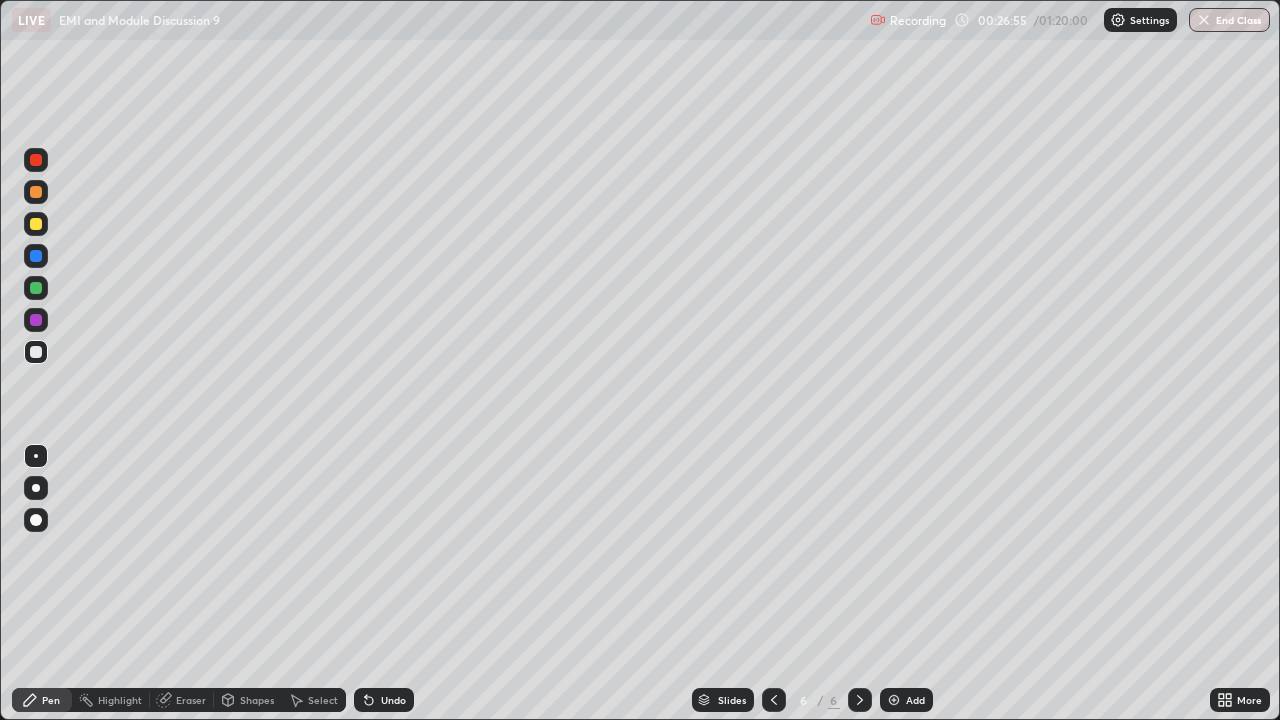 click at bounding box center (36, 288) 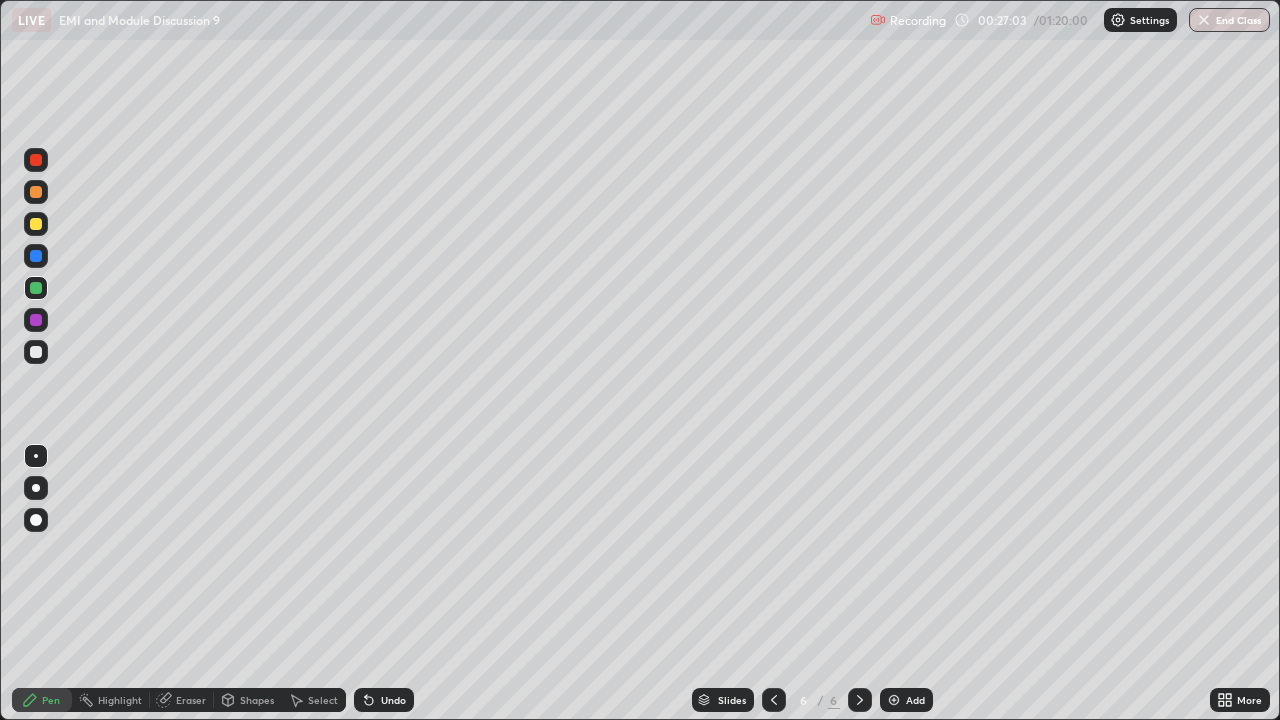 click at bounding box center [36, 224] 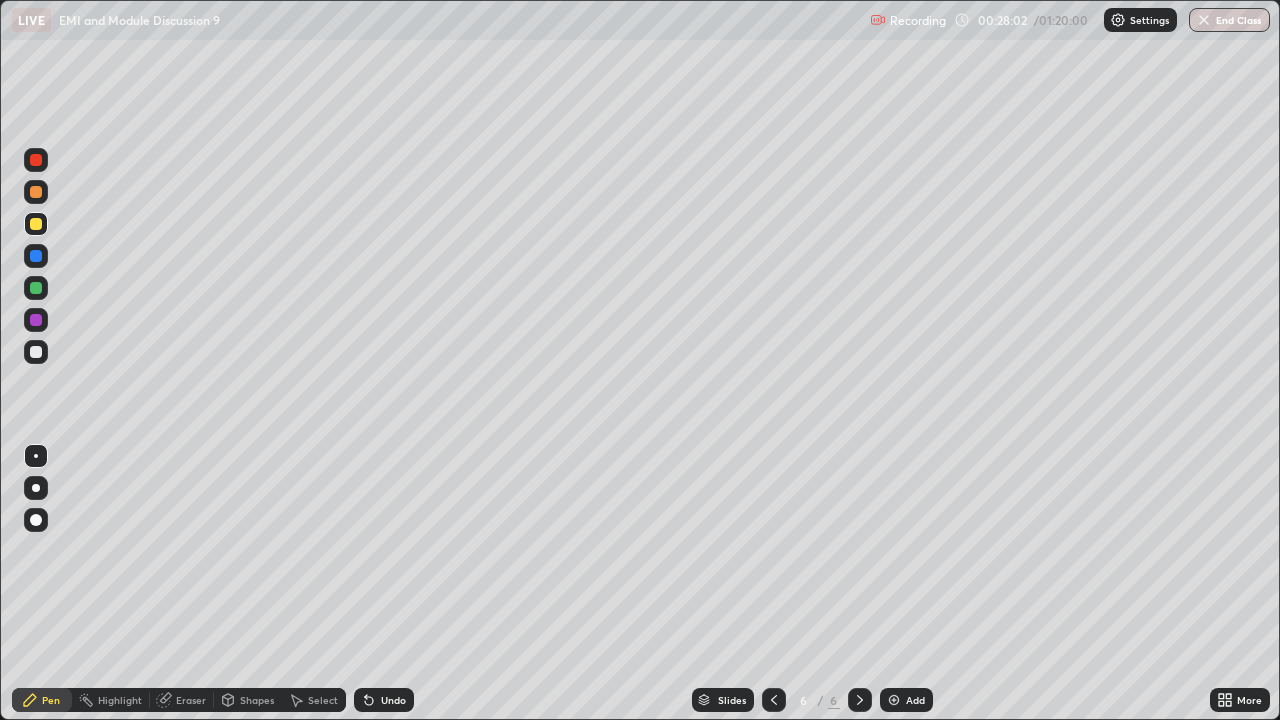 click at bounding box center [36, 352] 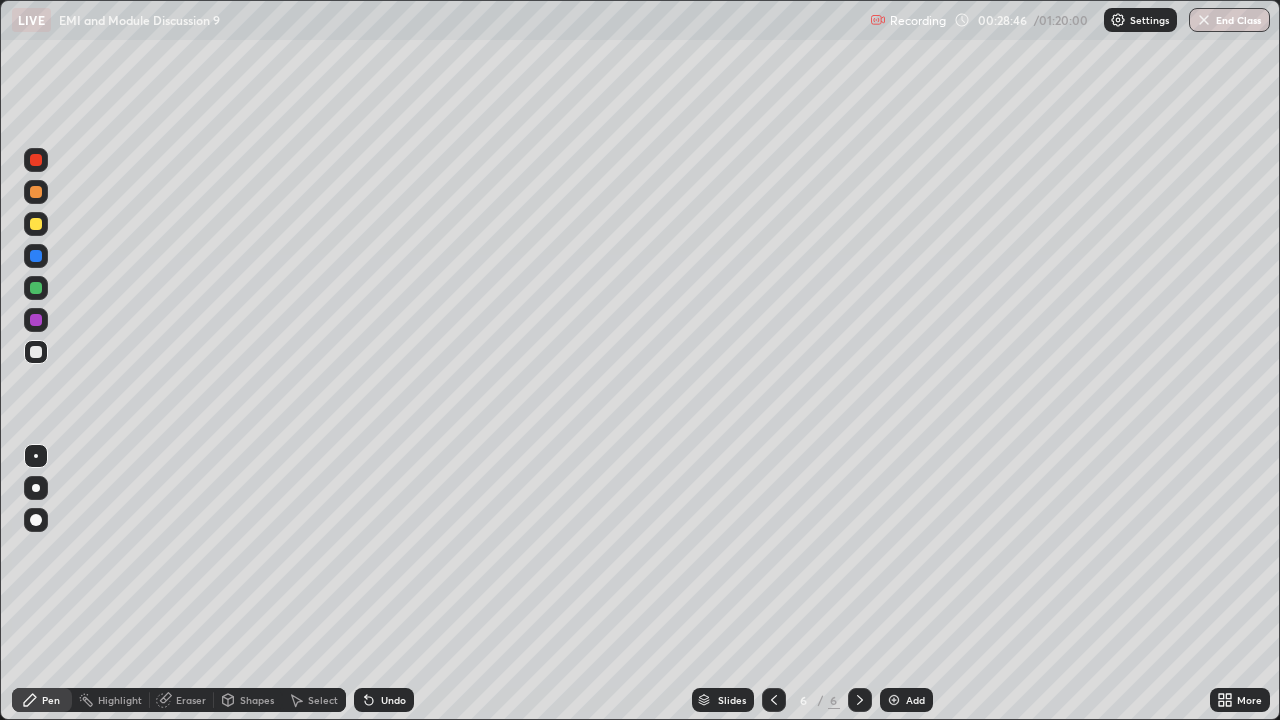 click at bounding box center (36, 224) 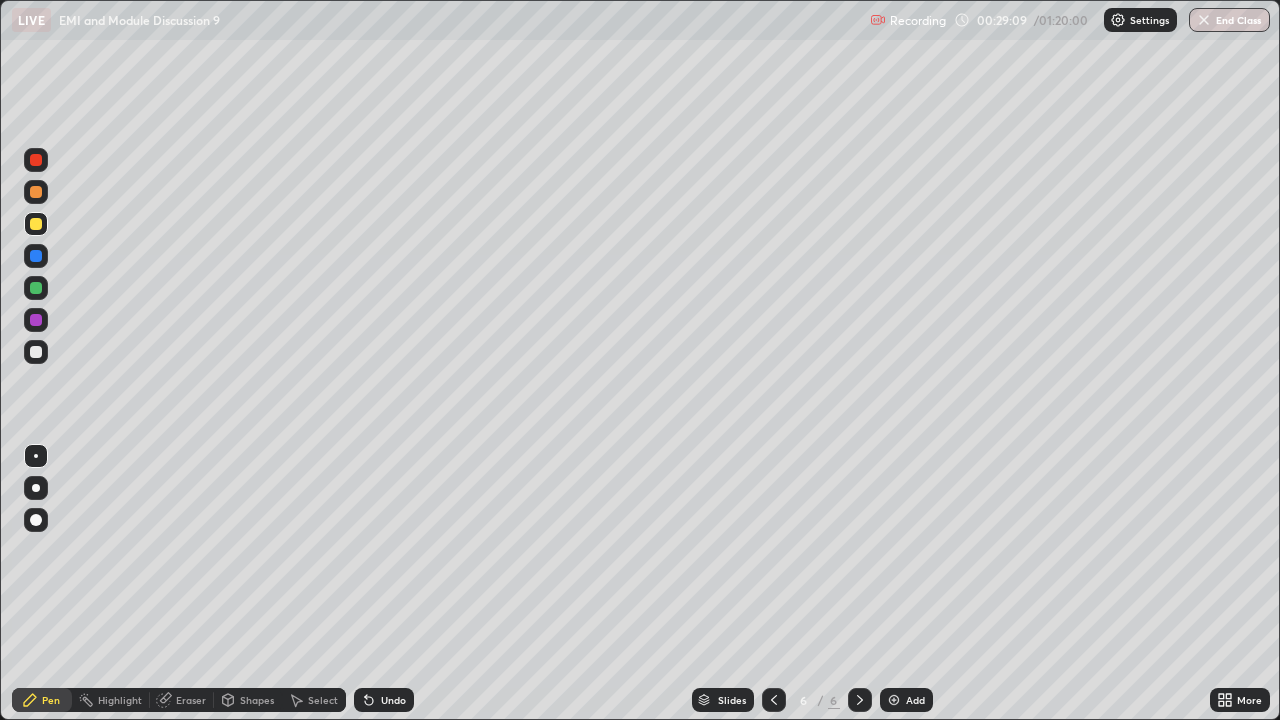 click at bounding box center (36, 288) 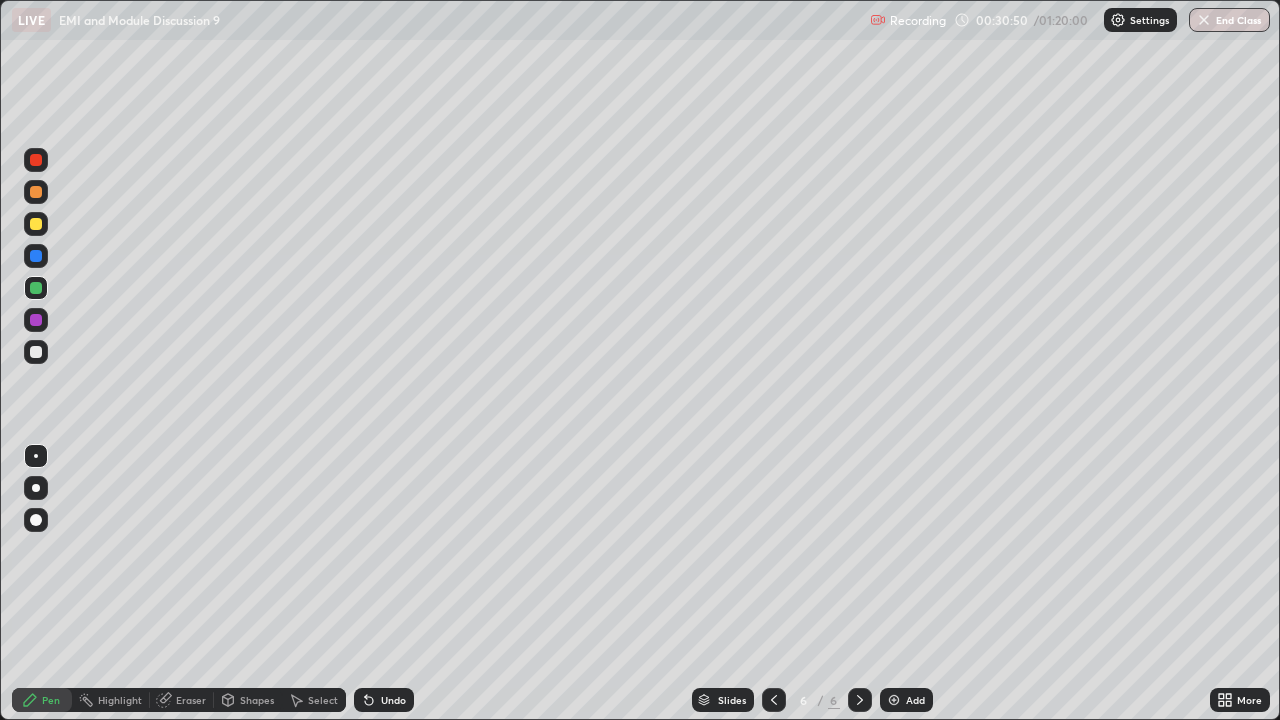 click on "Add" at bounding box center (906, 700) 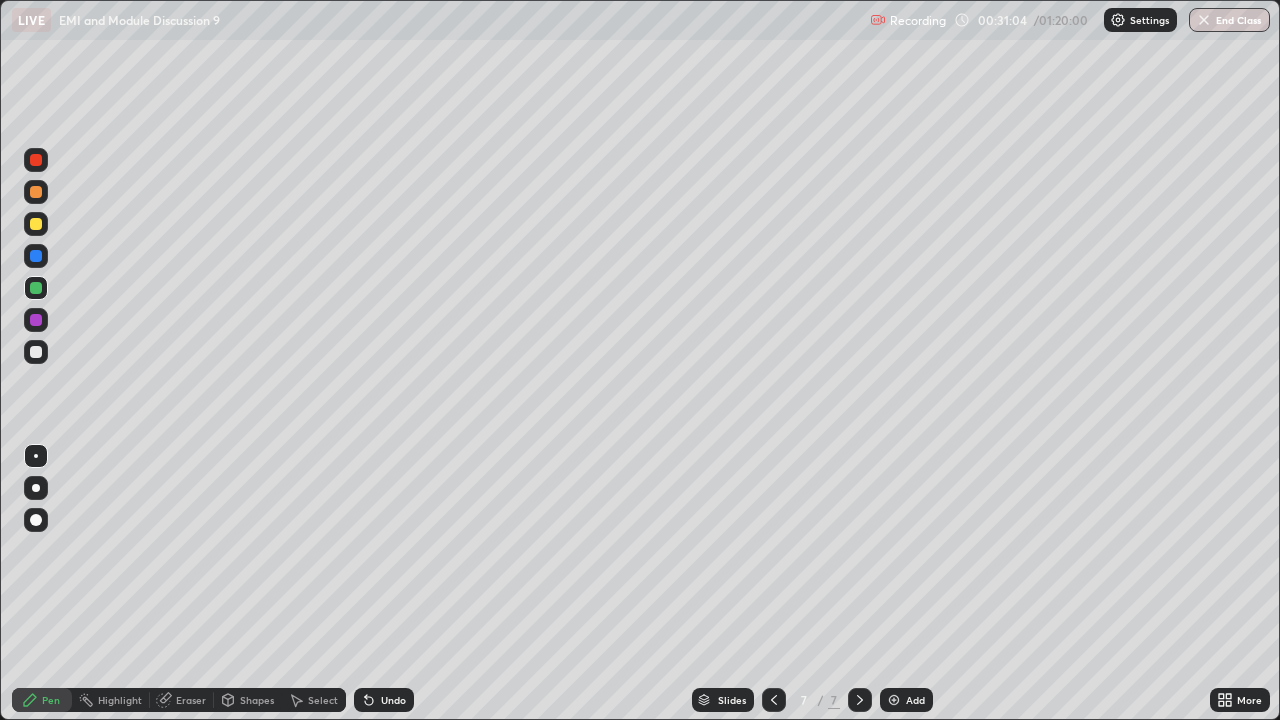 click at bounding box center (36, 352) 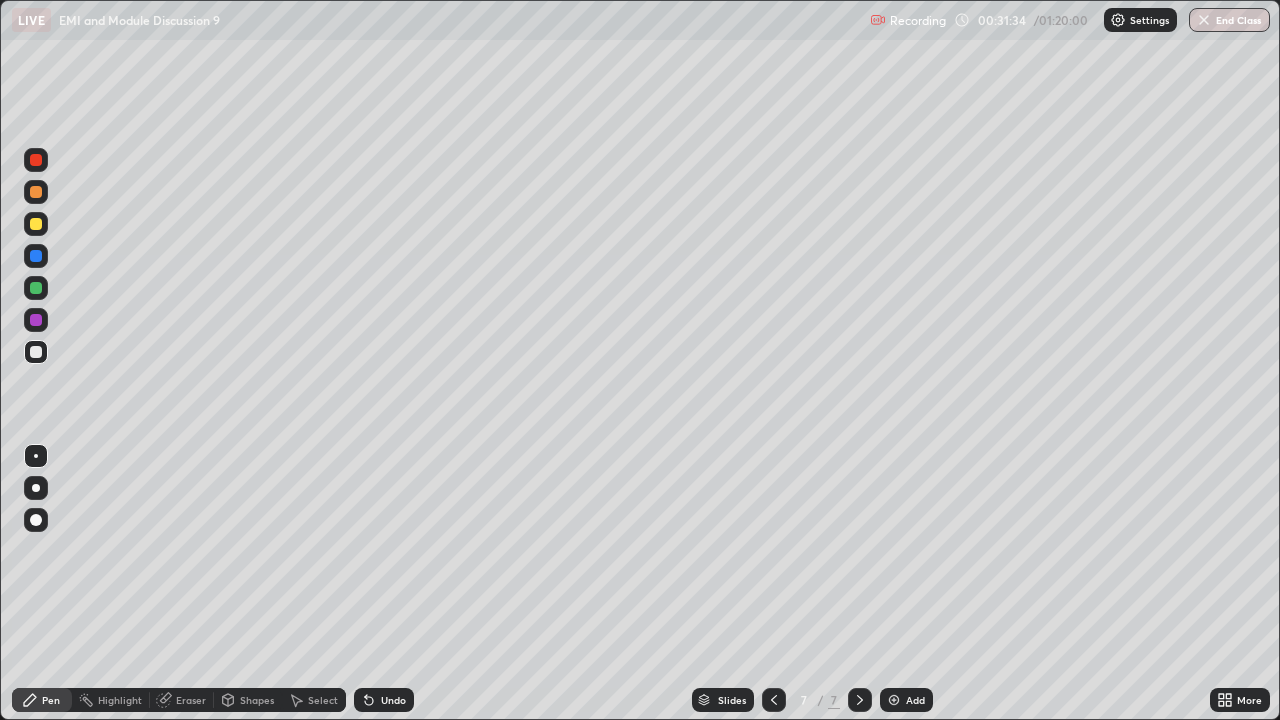 click at bounding box center [36, 224] 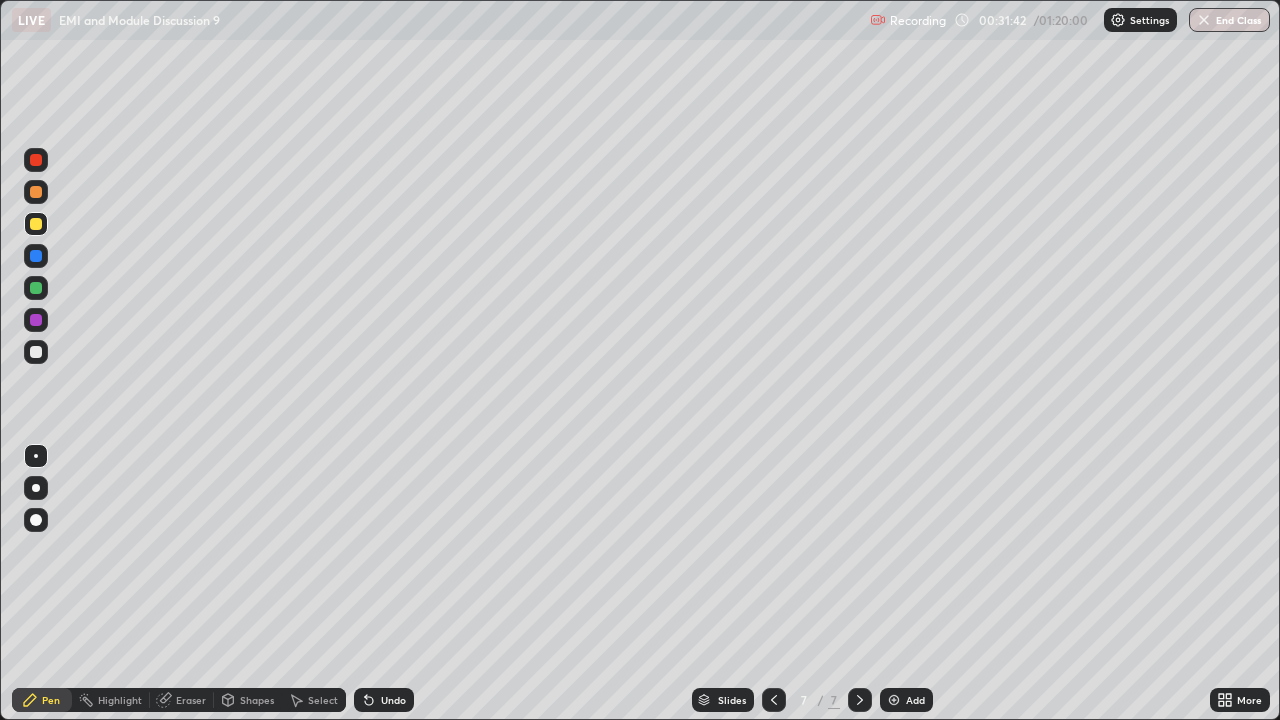 click at bounding box center [36, 192] 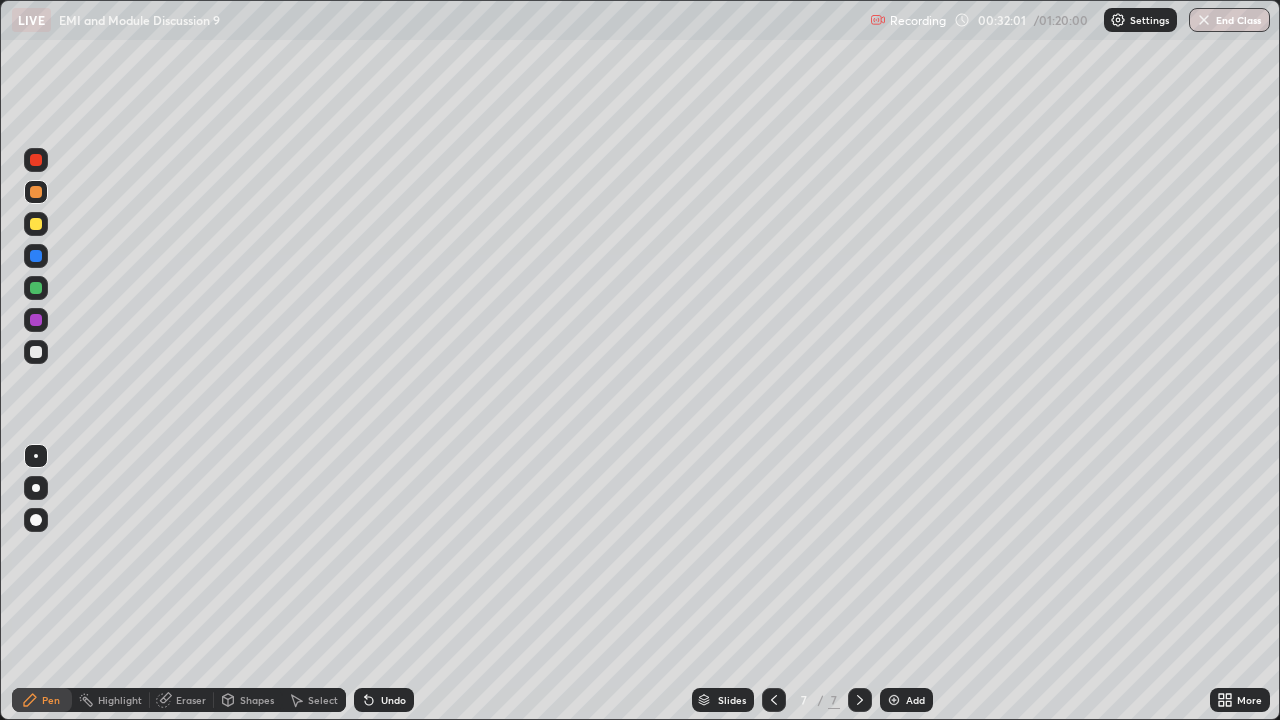 click at bounding box center [36, 192] 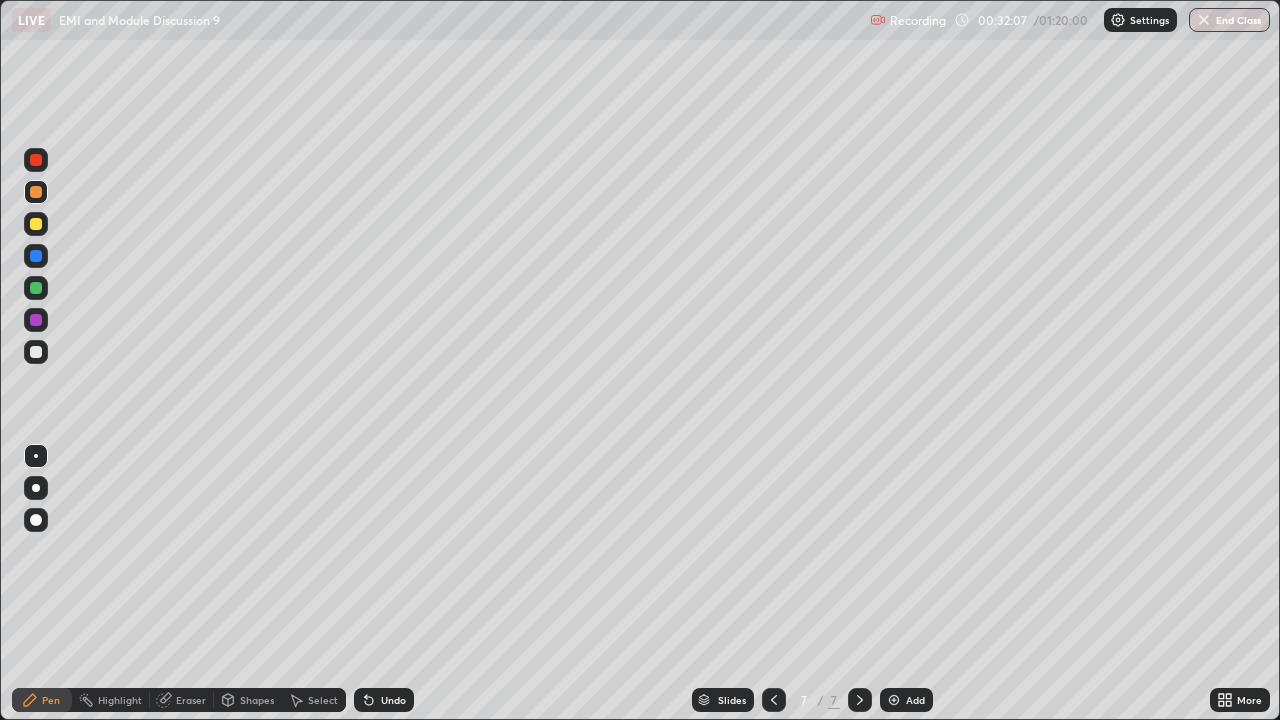 click at bounding box center [36, 224] 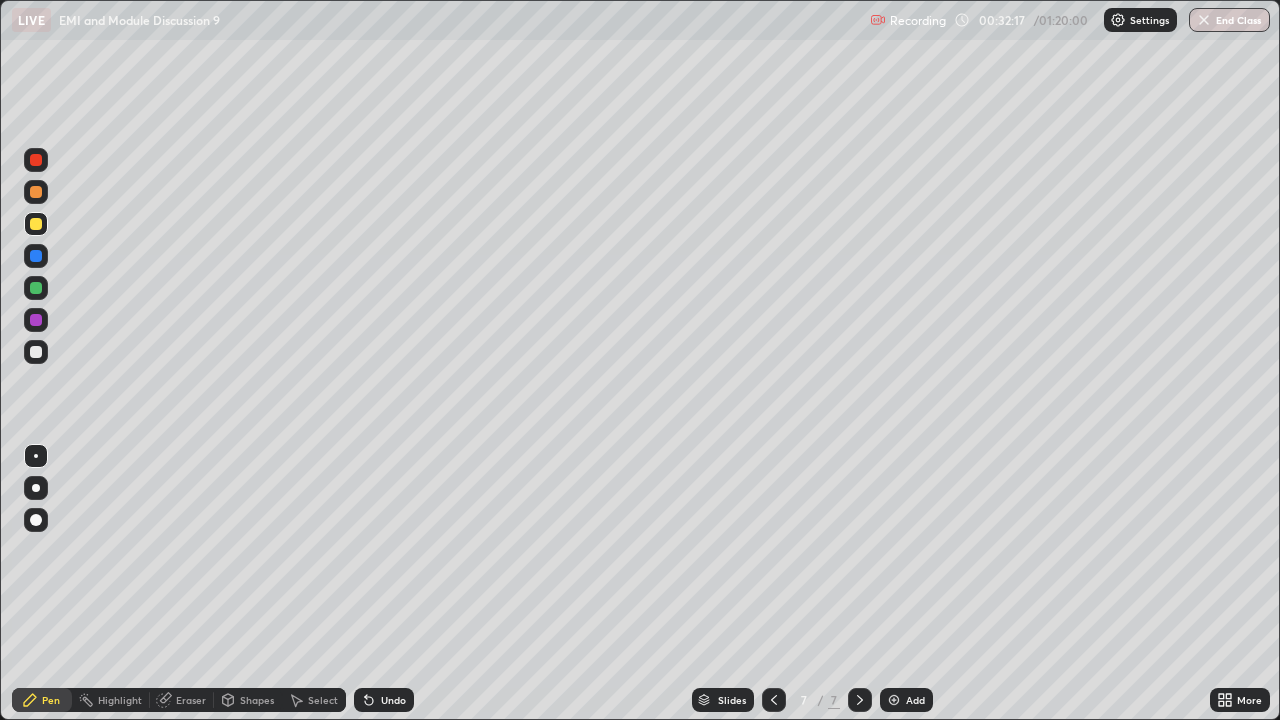 click on "Eraser" at bounding box center (191, 700) 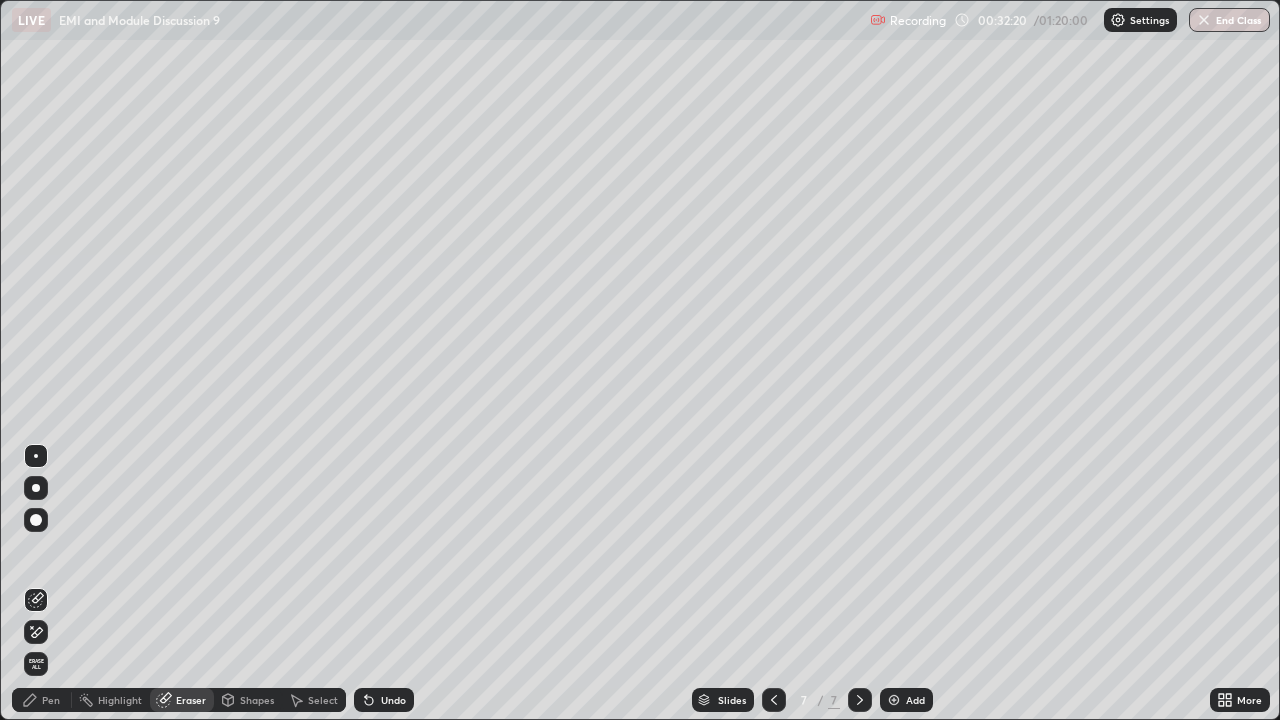 click on "Pen" at bounding box center (51, 700) 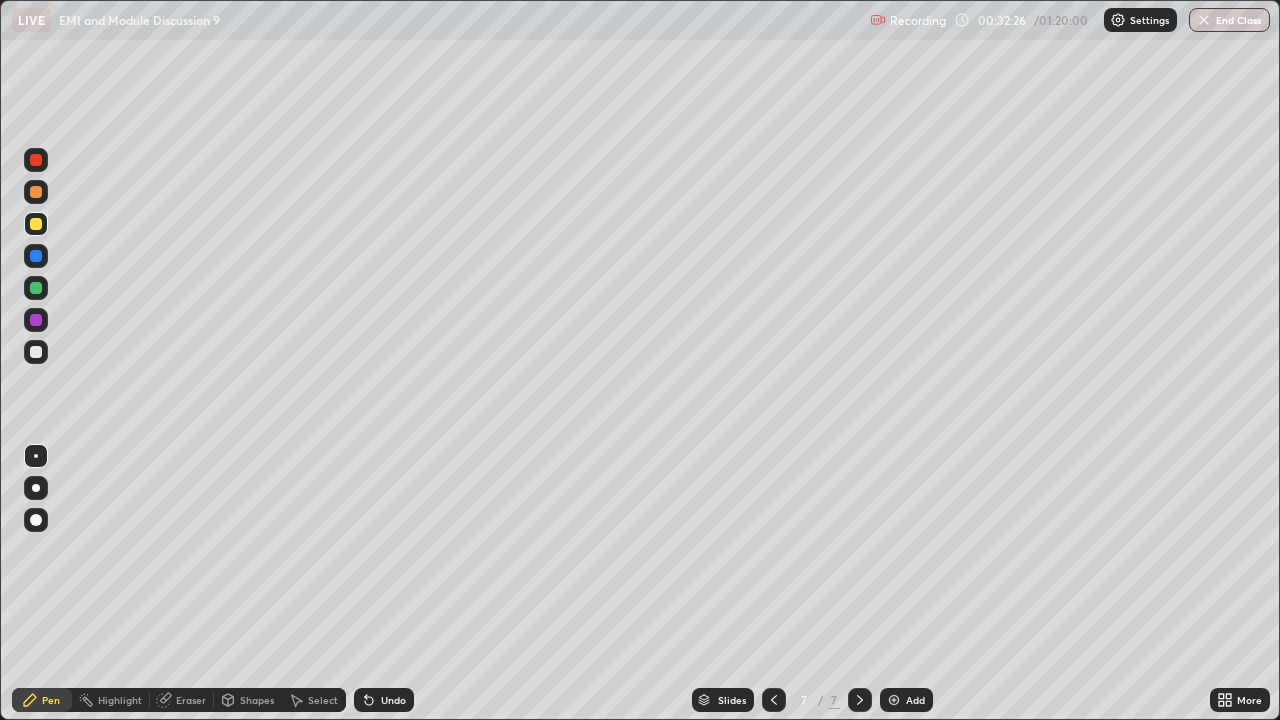 click at bounding box center (36, 192) 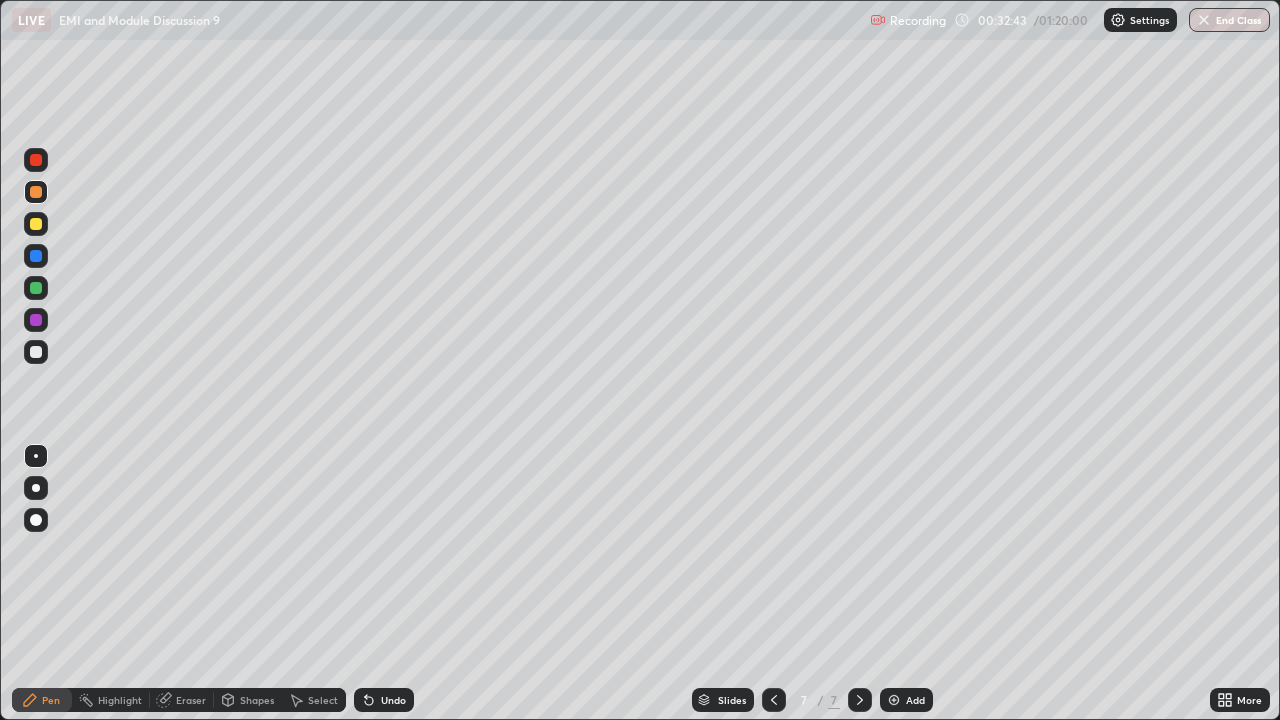 click at bounding box center (36, 224) 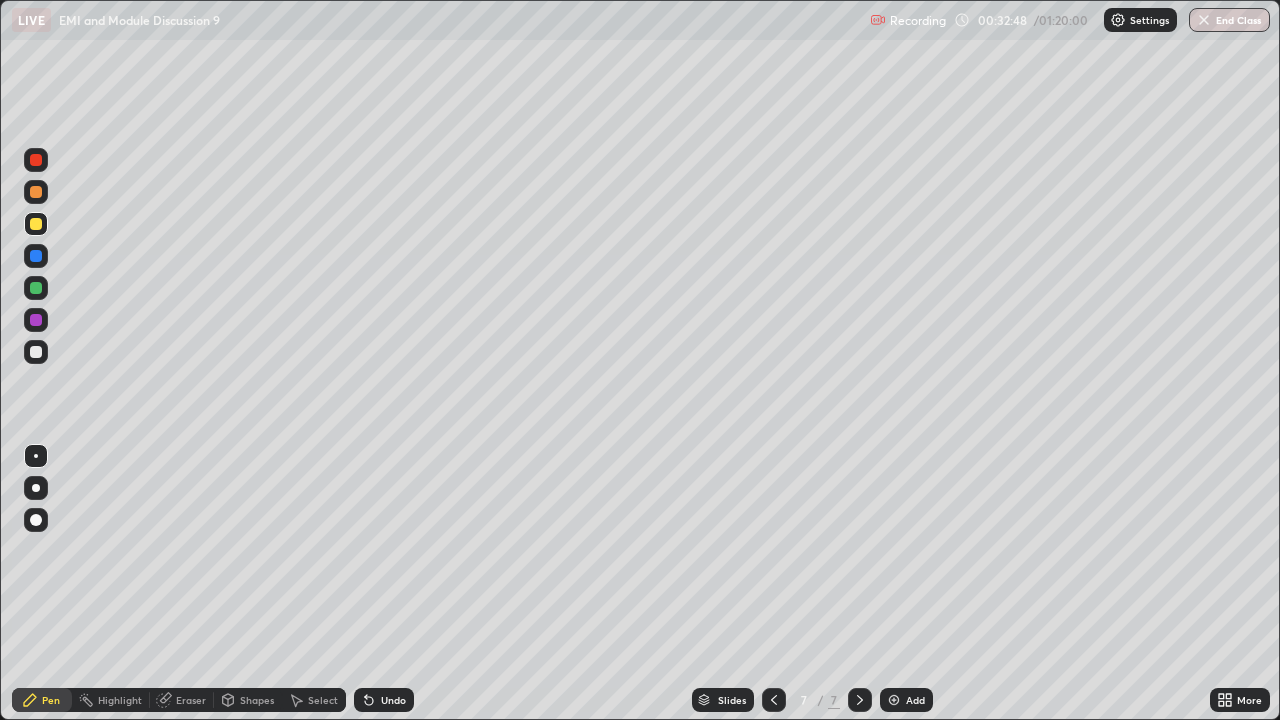 click at bounding box center [36, 192] 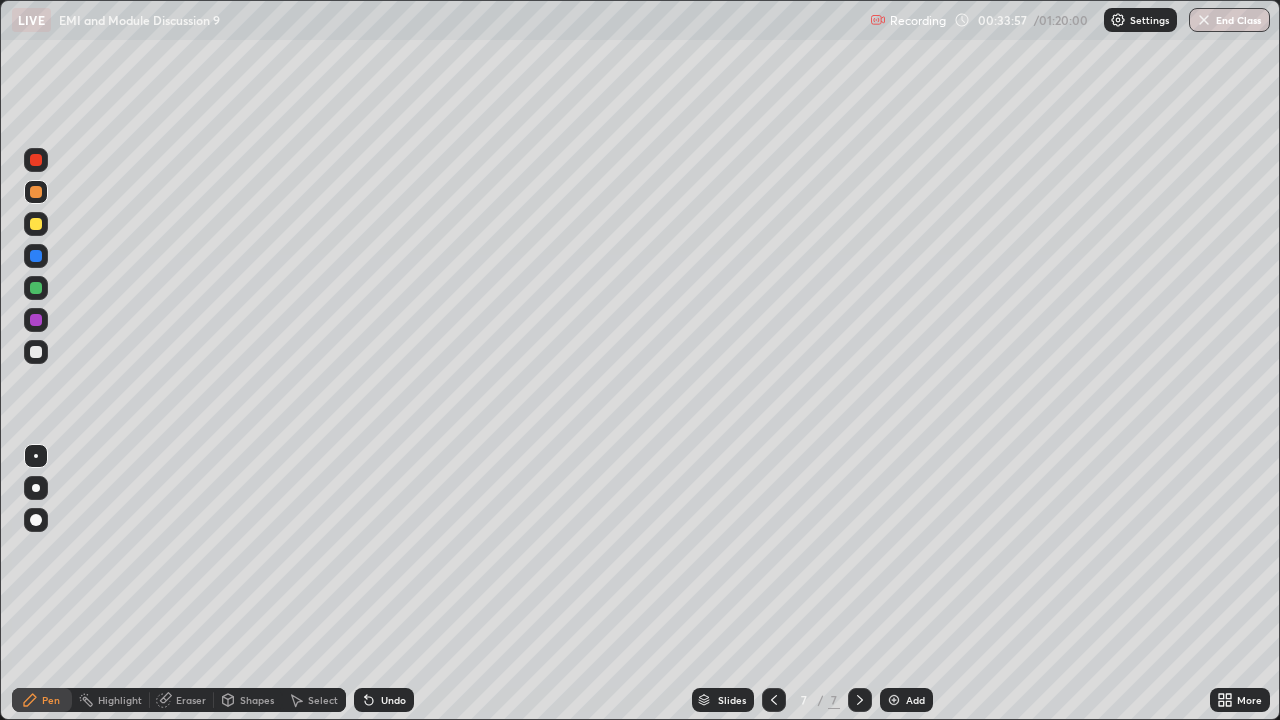 click at bounding box center [36, 352] 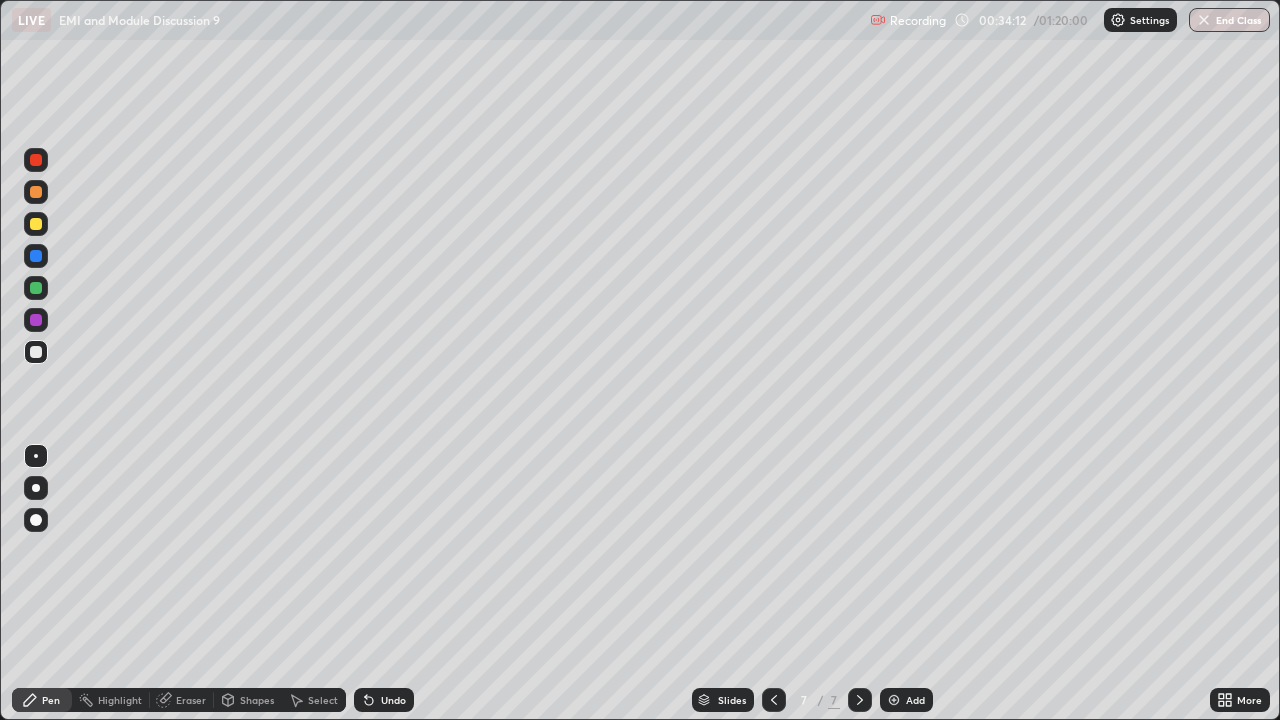 click on "Undo" at bounding box center [384, 700] 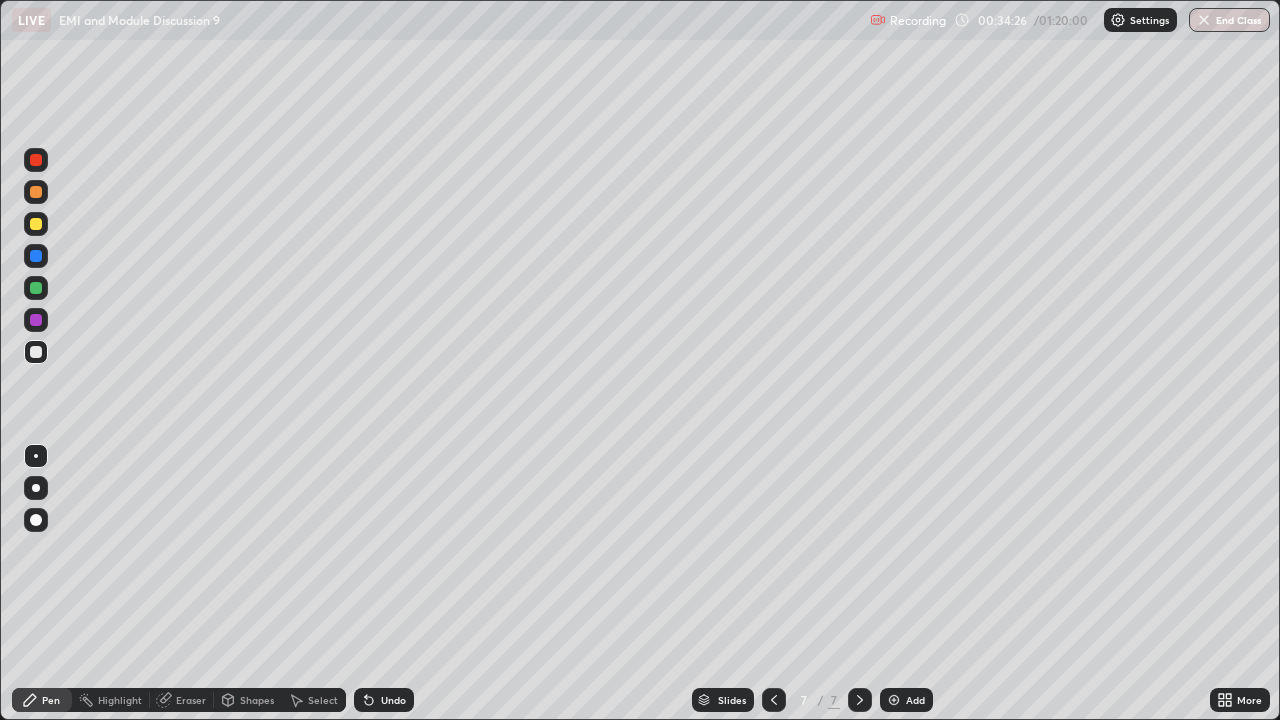 click 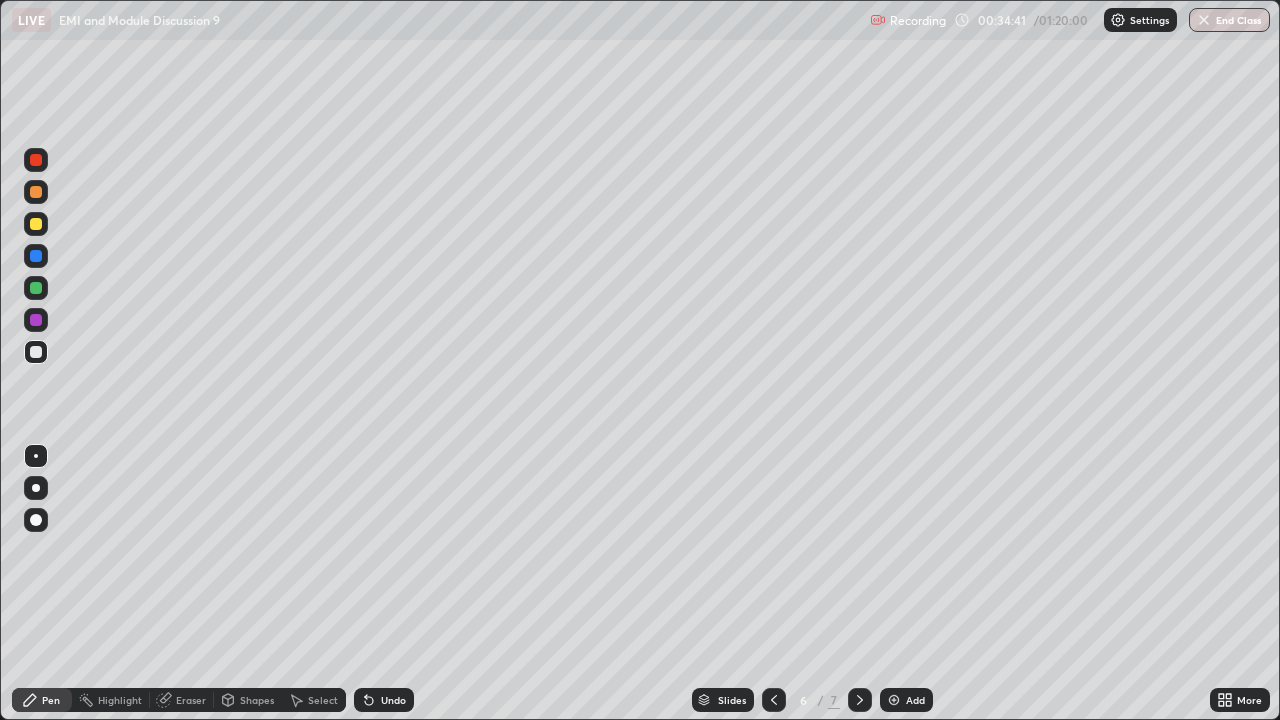 click 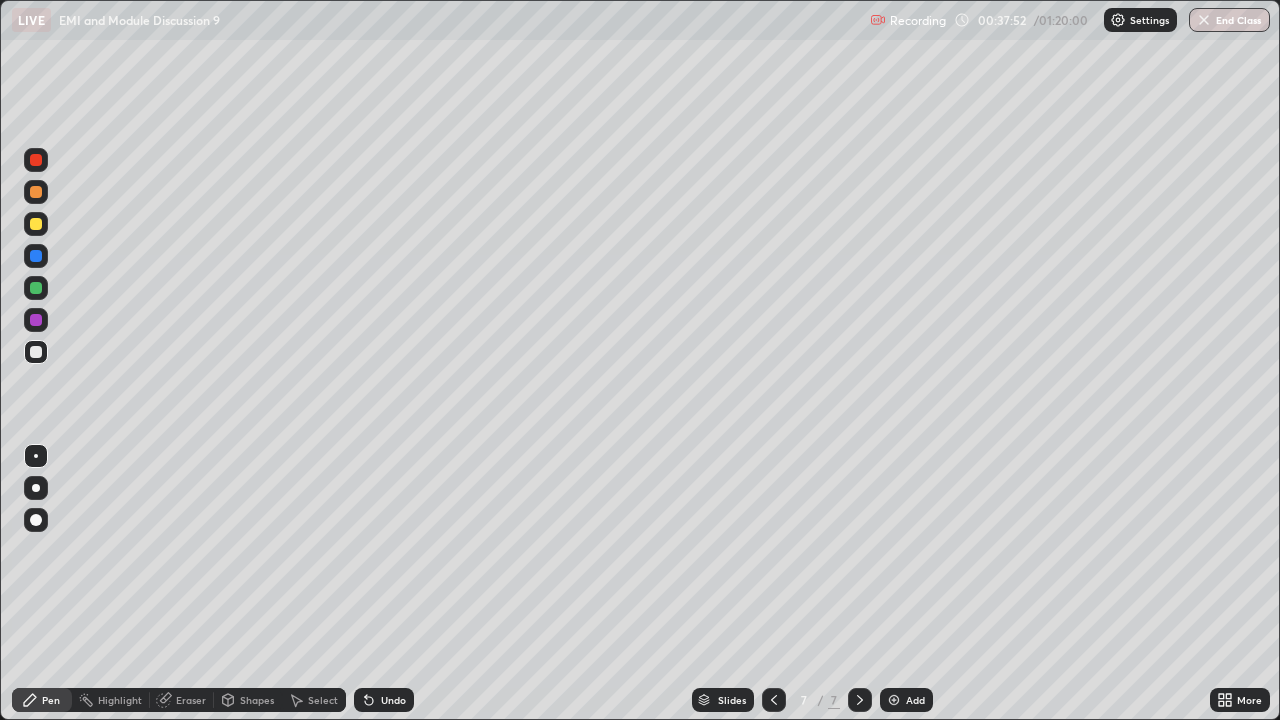 click on "Add" at bounding box center (915, 700) 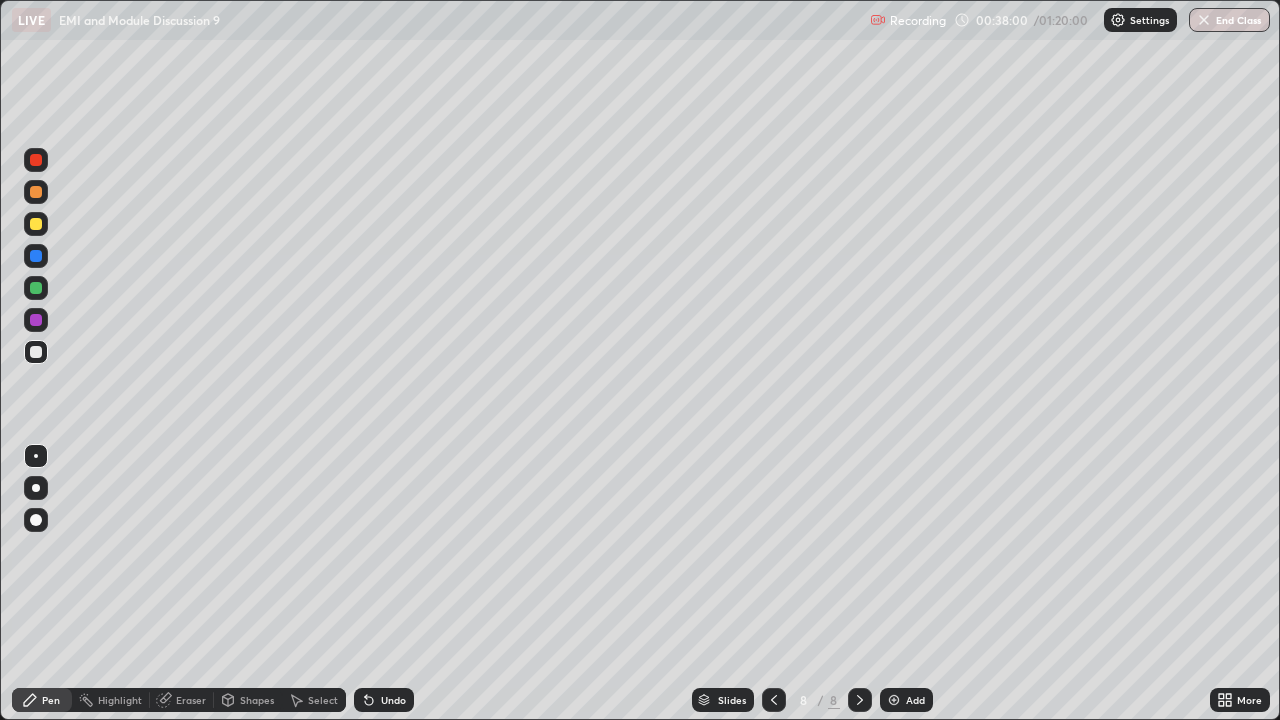 click 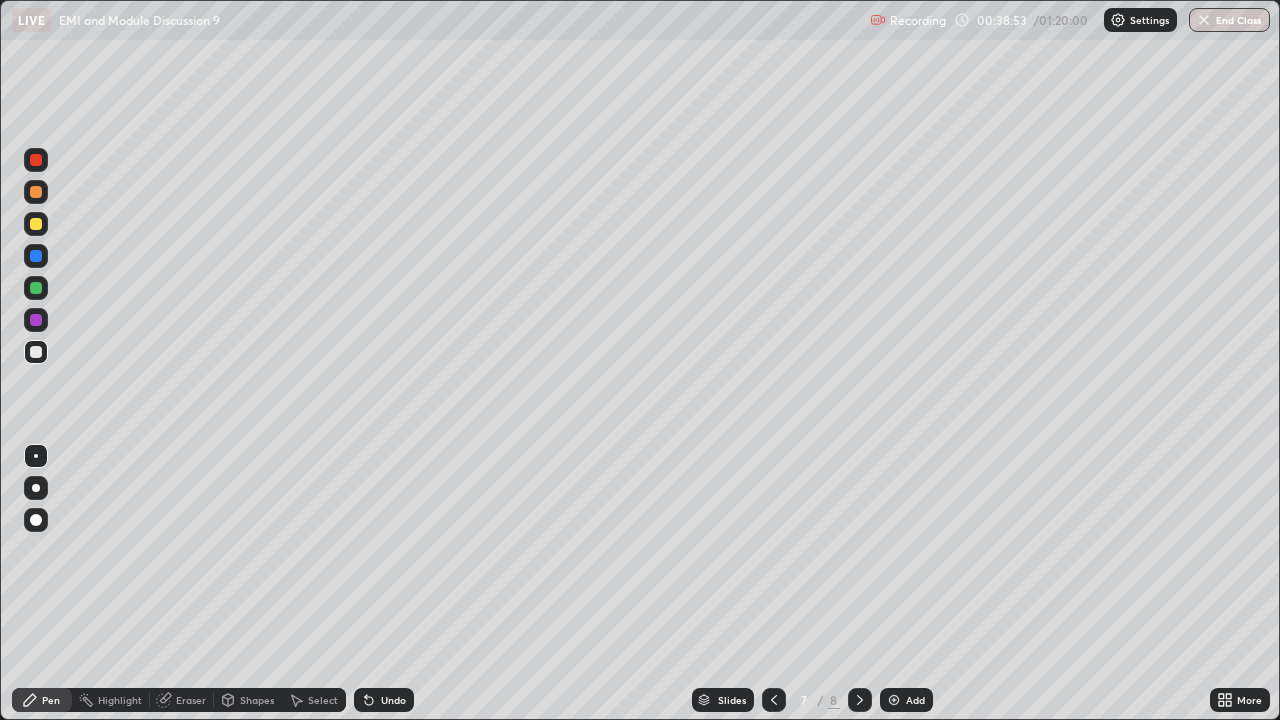 click on "Add" at bounding box center (915, 700) 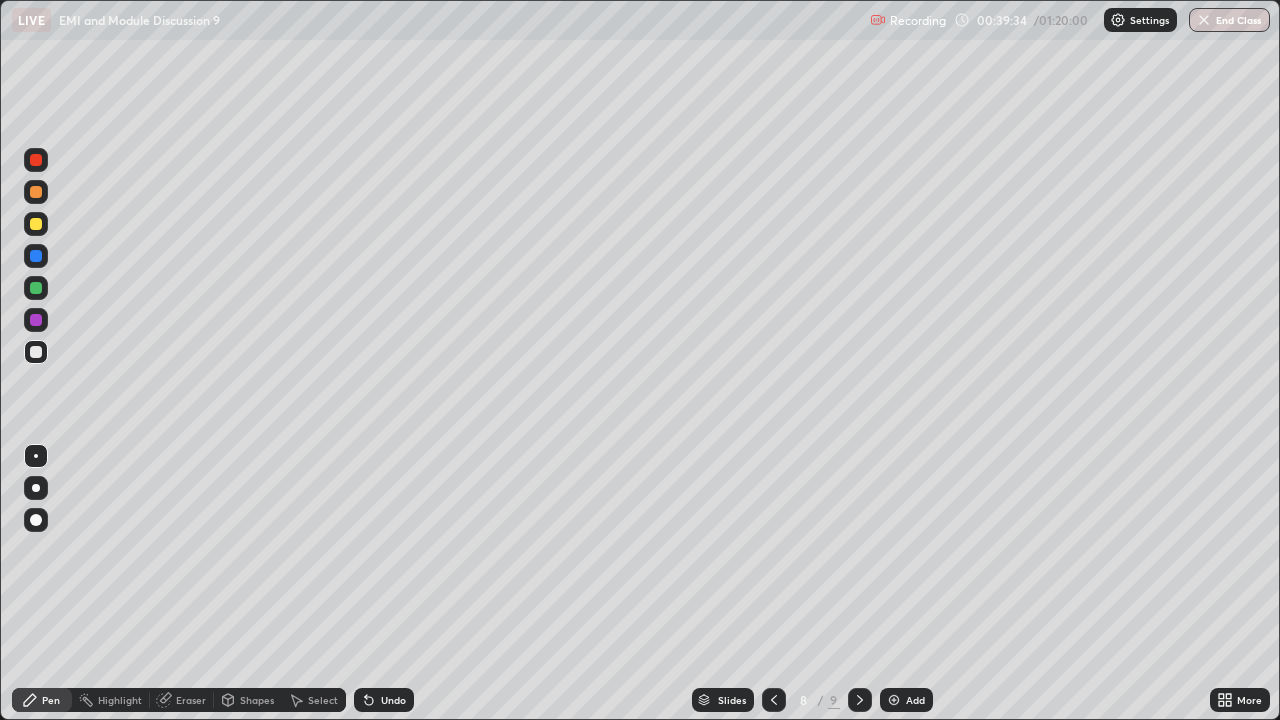click on "Eraser" at bounding box center [191, 700] 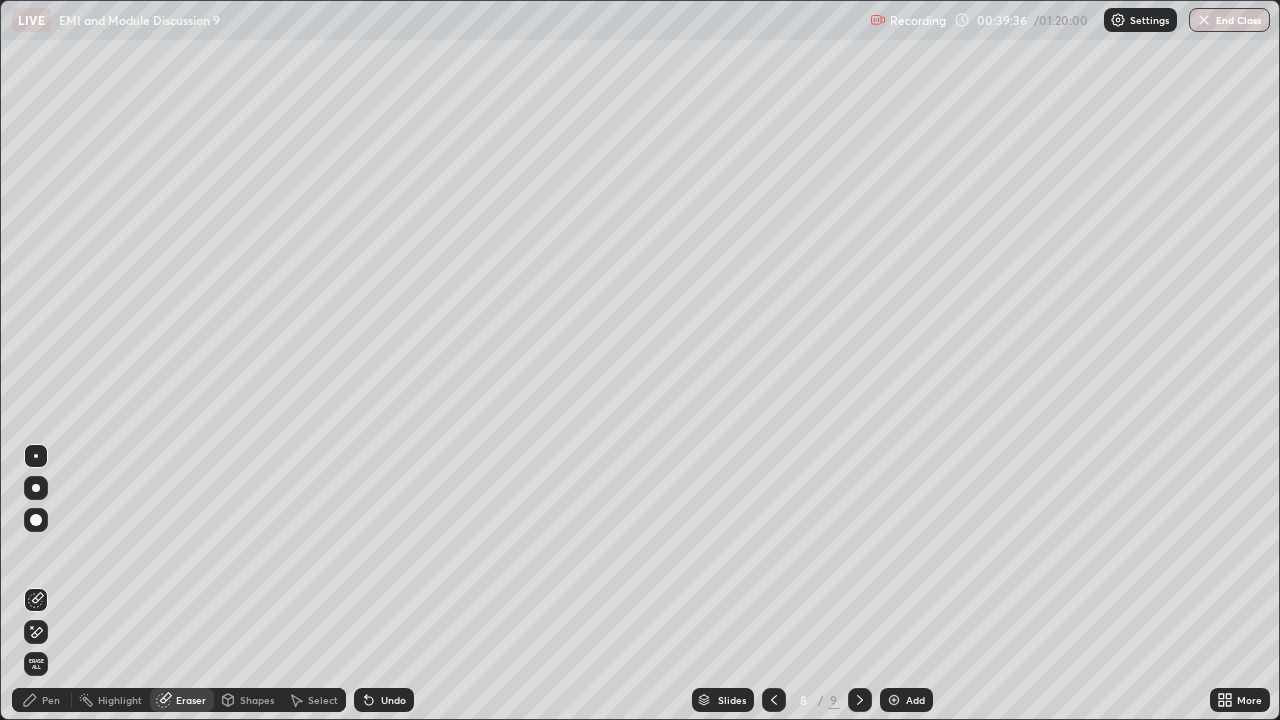click on "Pen" at bounding box center (51, 700) 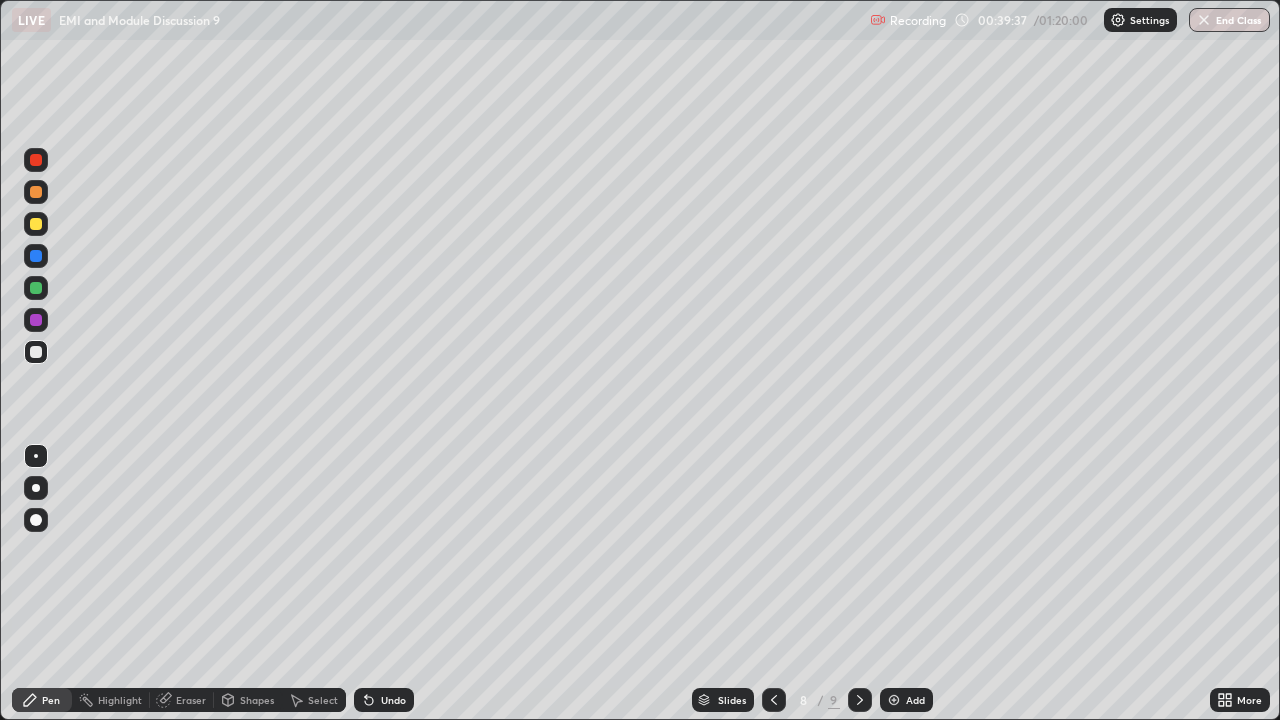 click at bounding box center (36, 288) 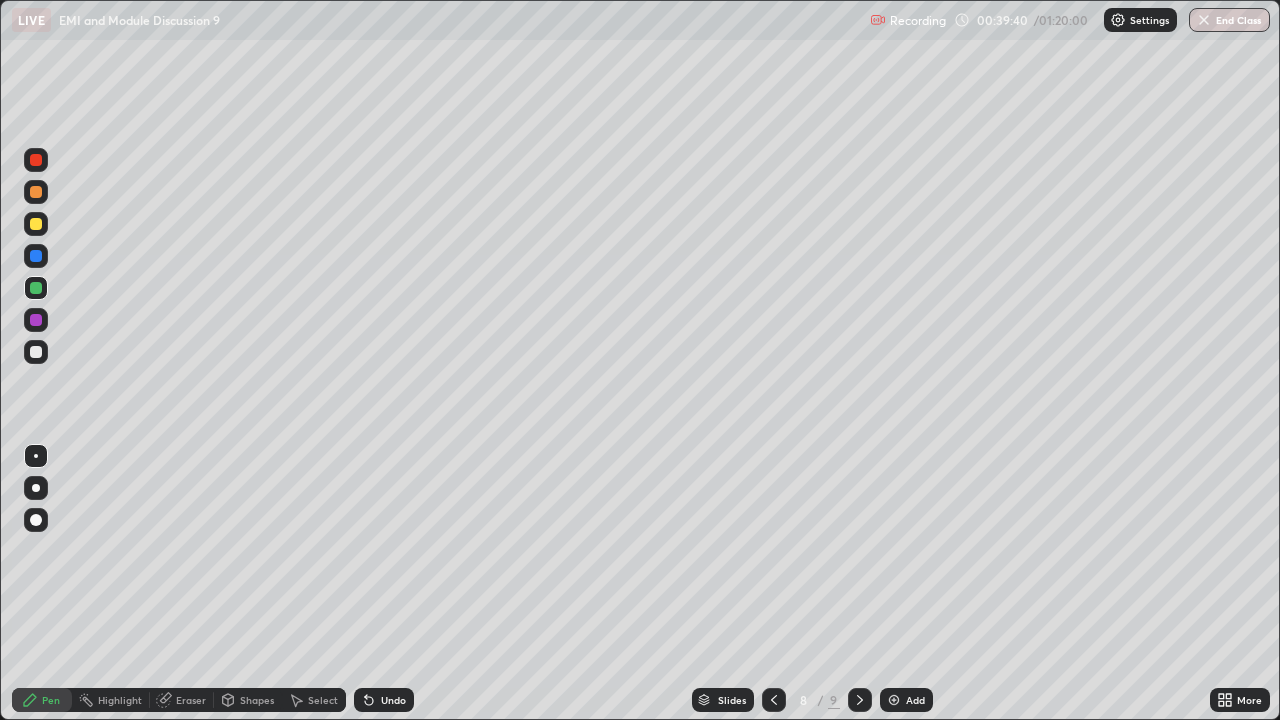 click on "Eraser" at bounding box center [191, 700] 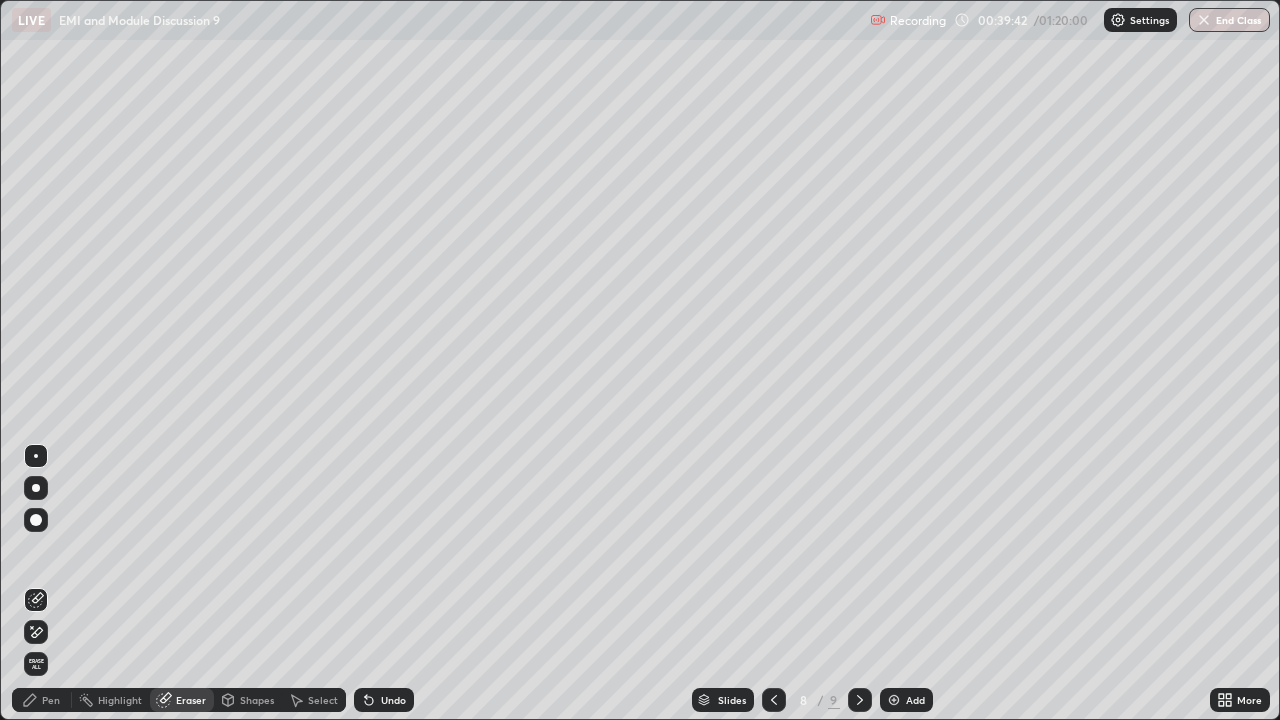 click on "Pen" at bounding box center [51, 700] 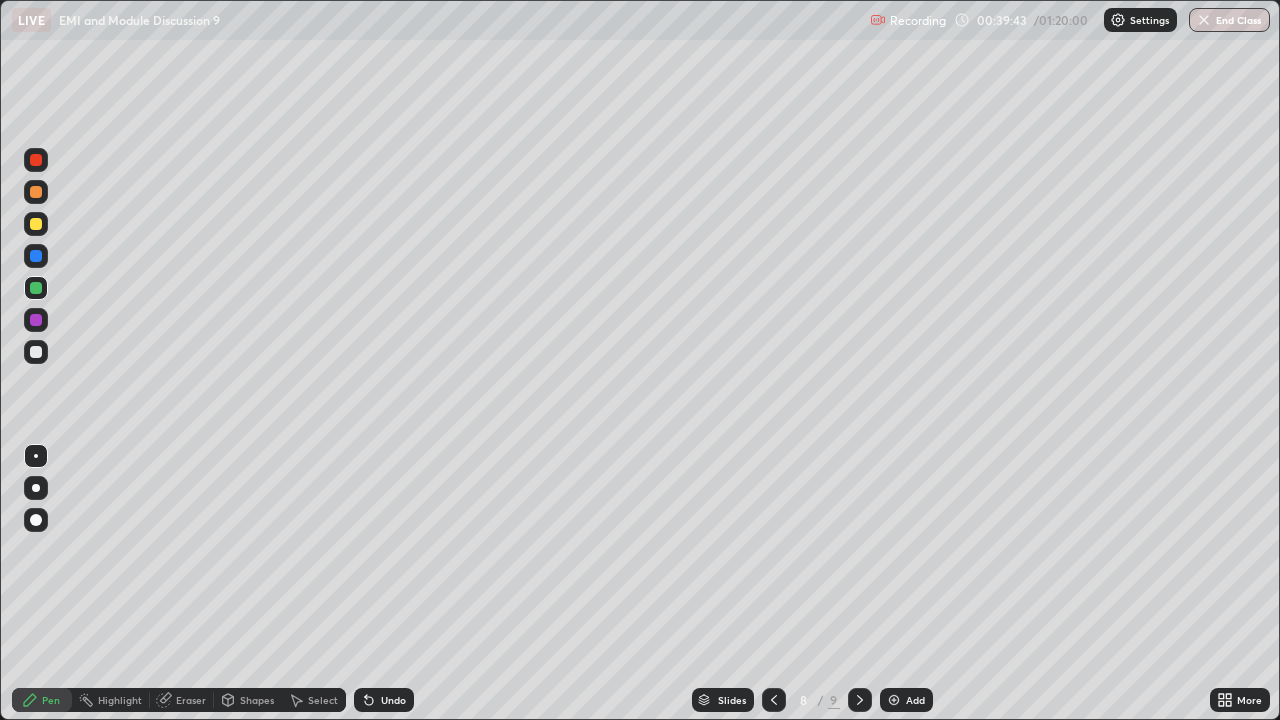 click at bounding box center (36, 224) 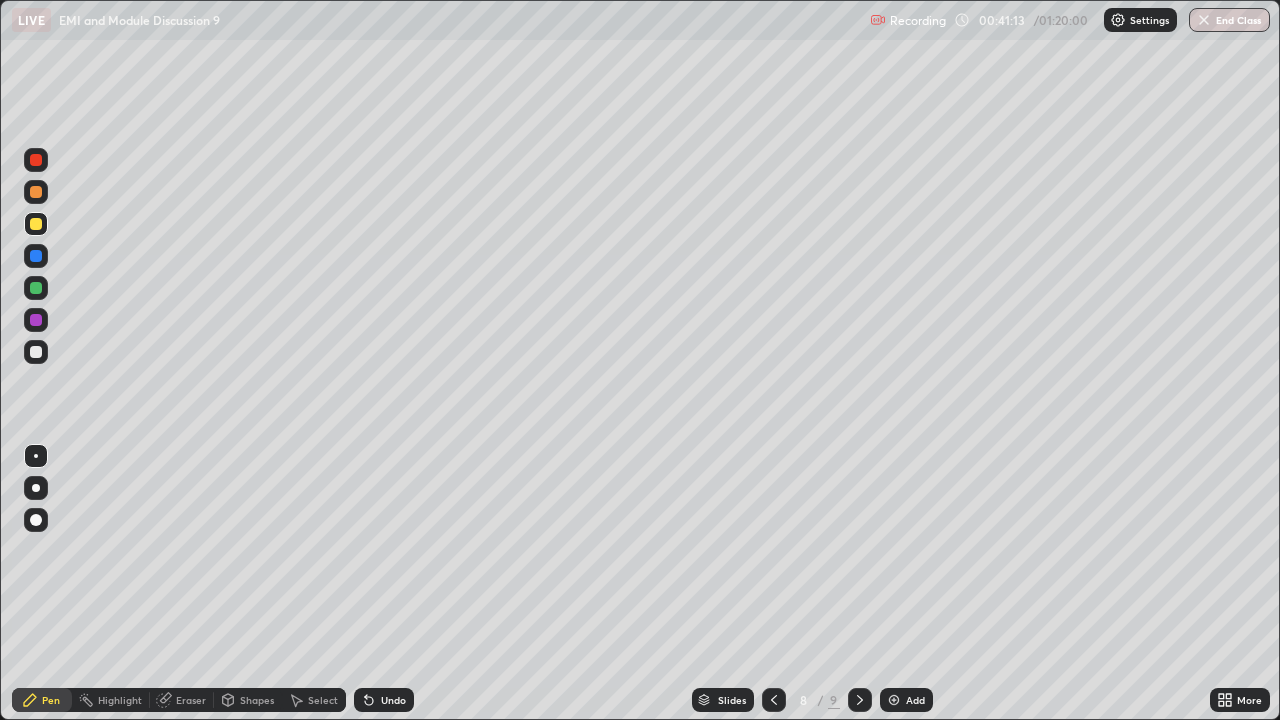 click on "Undo" at bounding box center [384, 700] 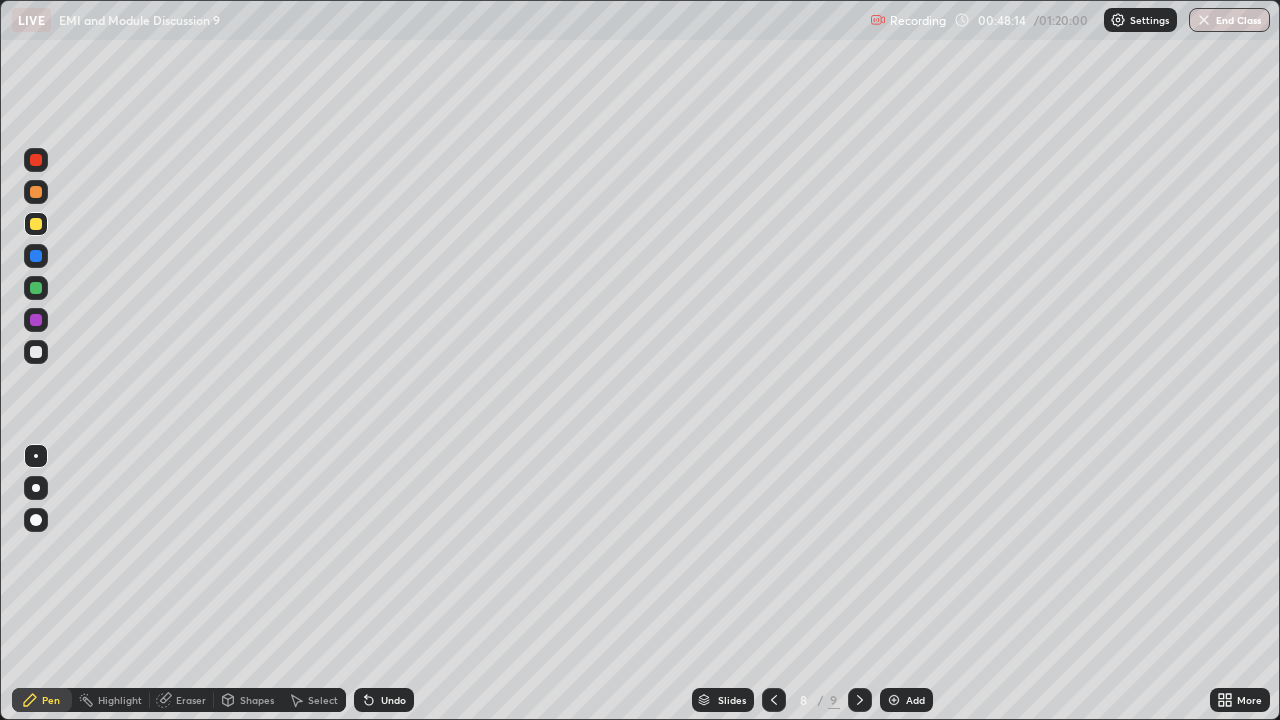 click on "Add" at bounding box center (906, 700) 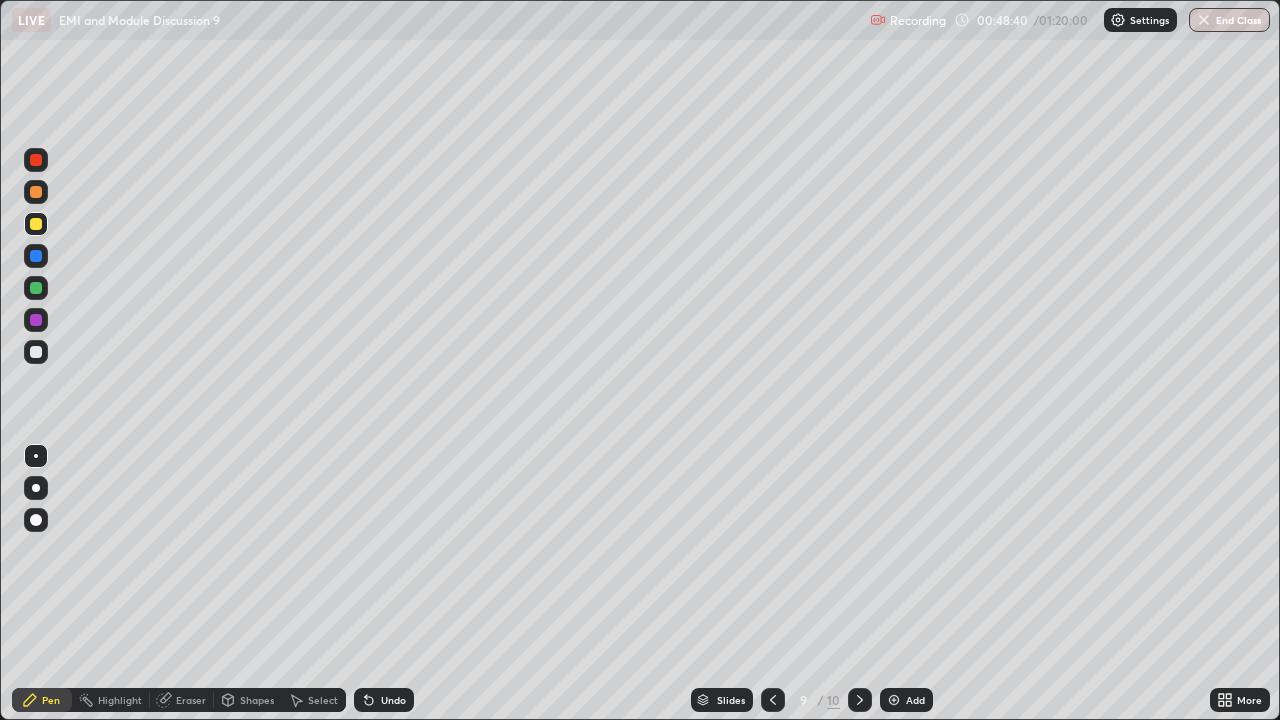click at bounding box center (36, 352) 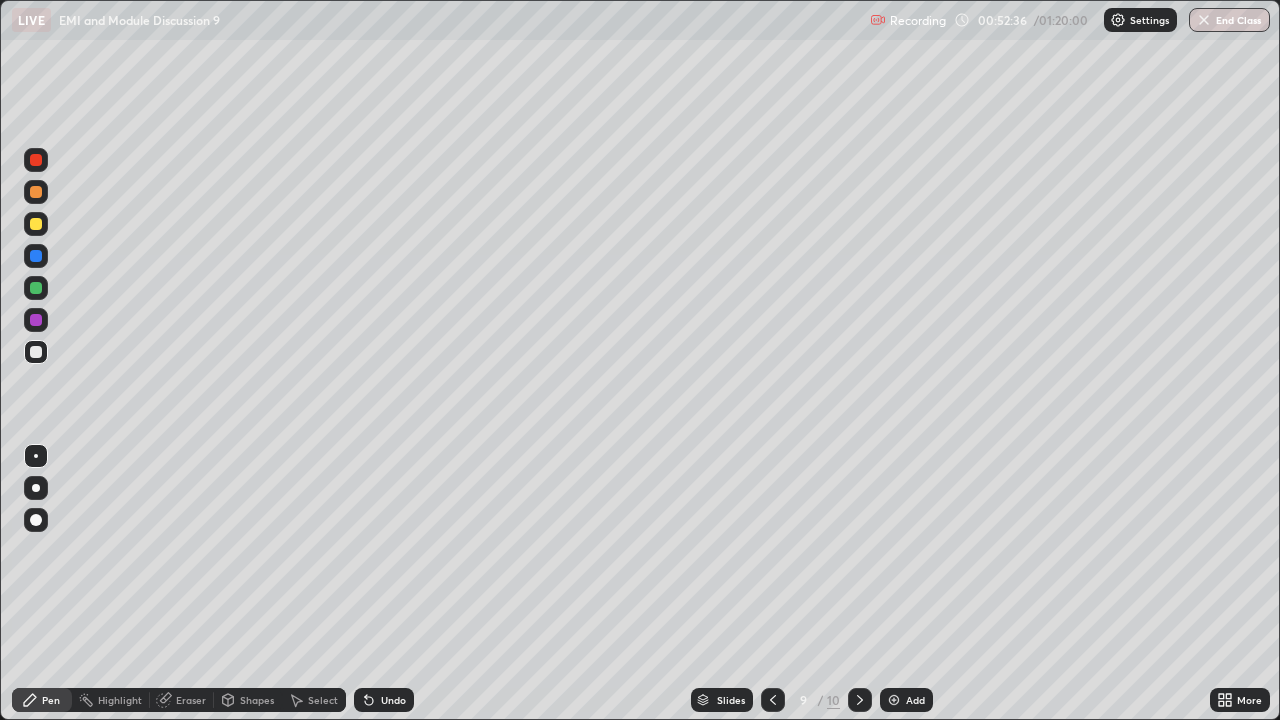 click on "Add" at bounding box center [915, 700] 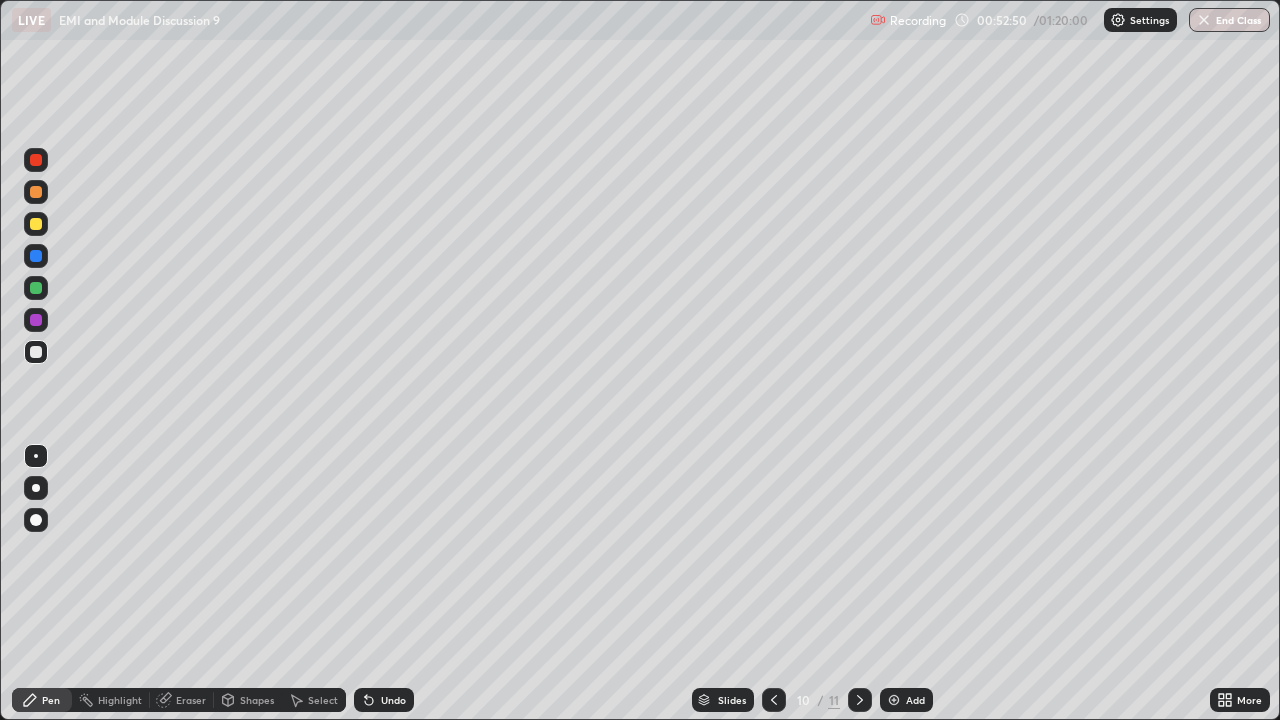 click at bounding box center [36, 224] 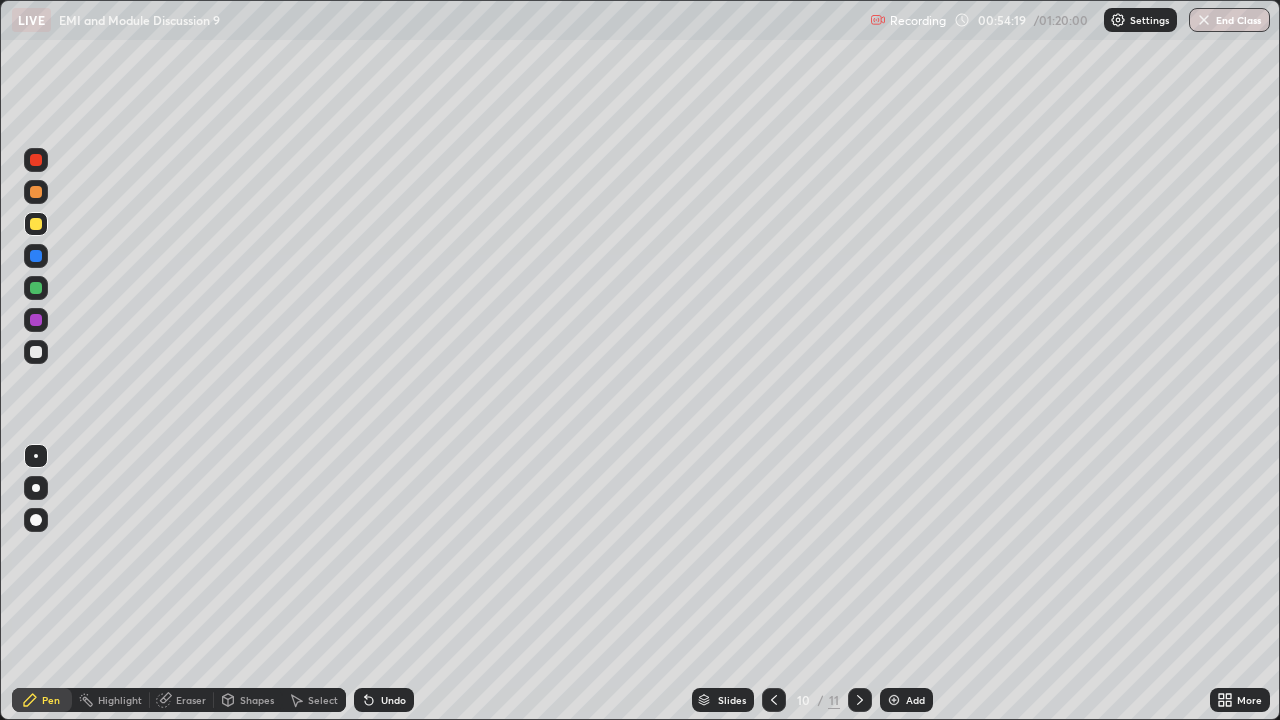 click at bounding box center (36, 352) 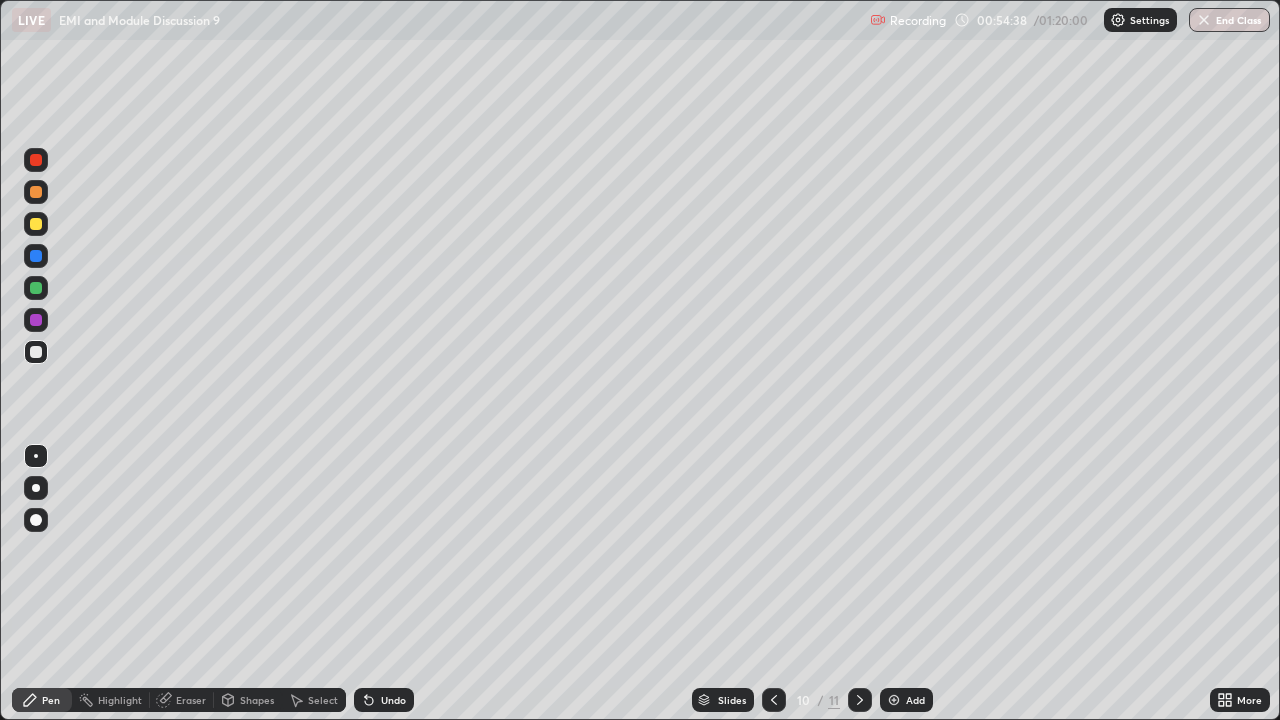 click on "Undo" at bounding box center [393, 700] 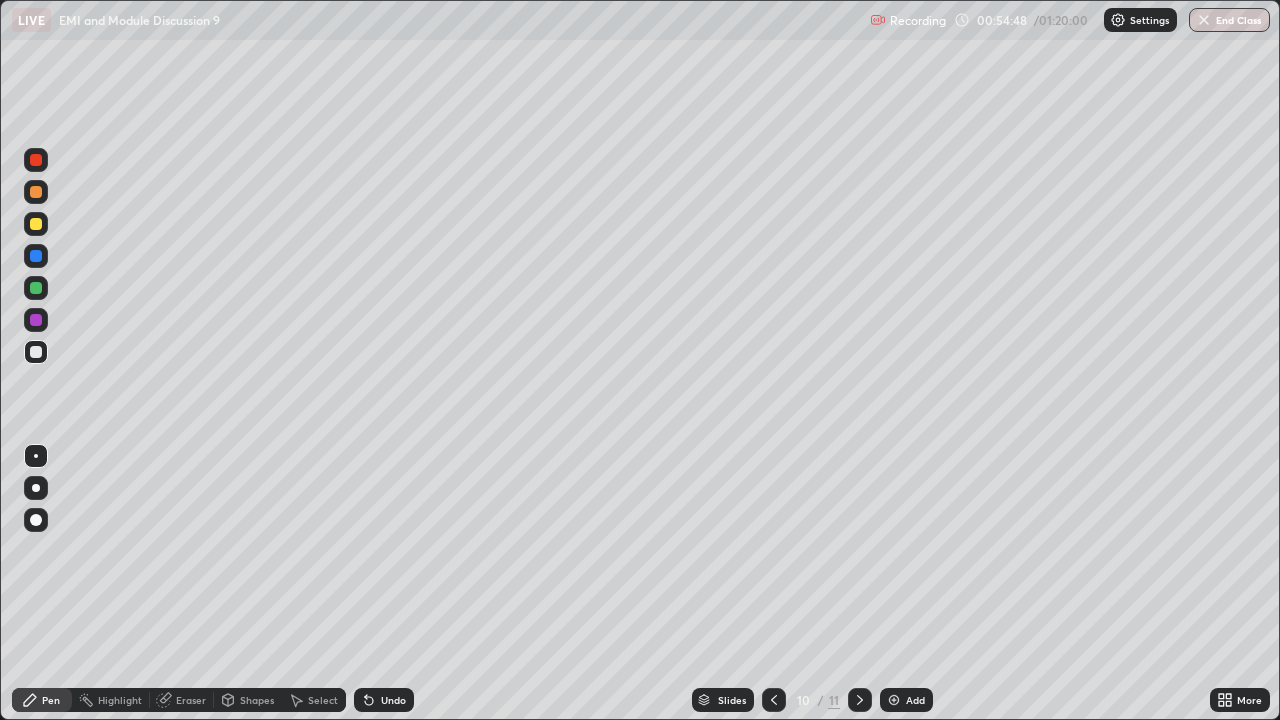 click on "Undo" at bounding box center [393, 700] 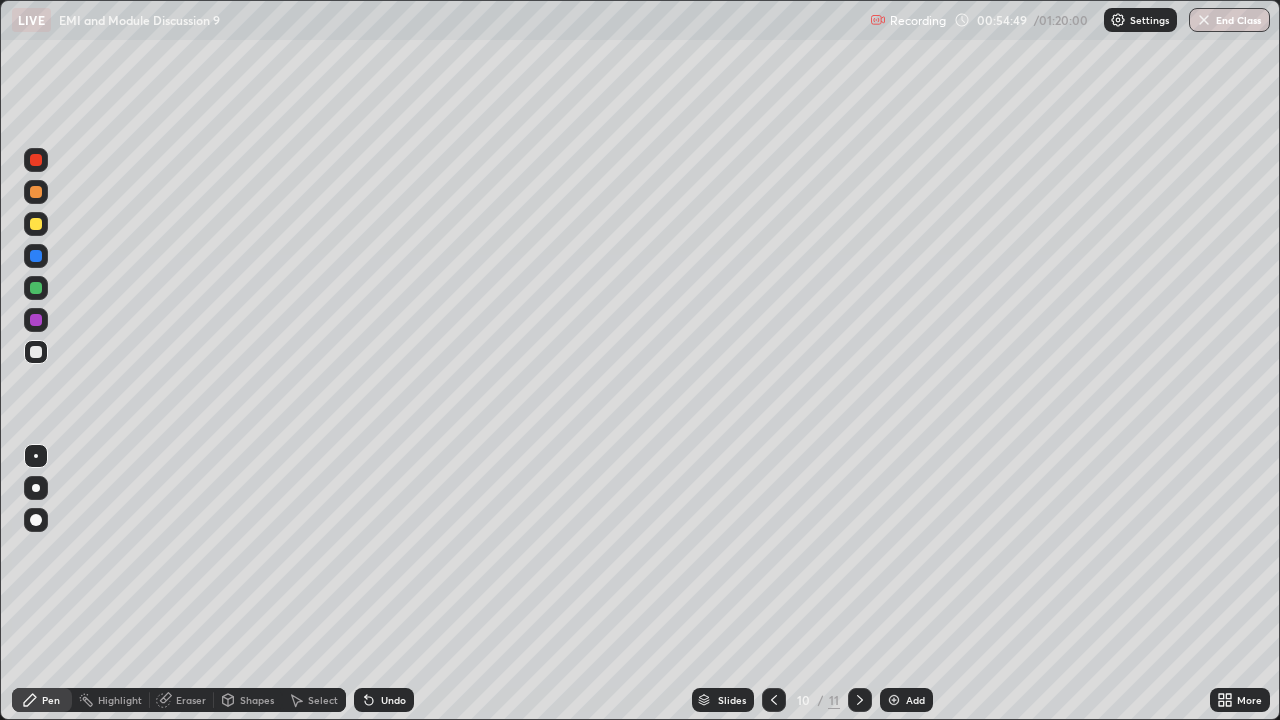 click on "Undo" at bounding box center (393, 700) 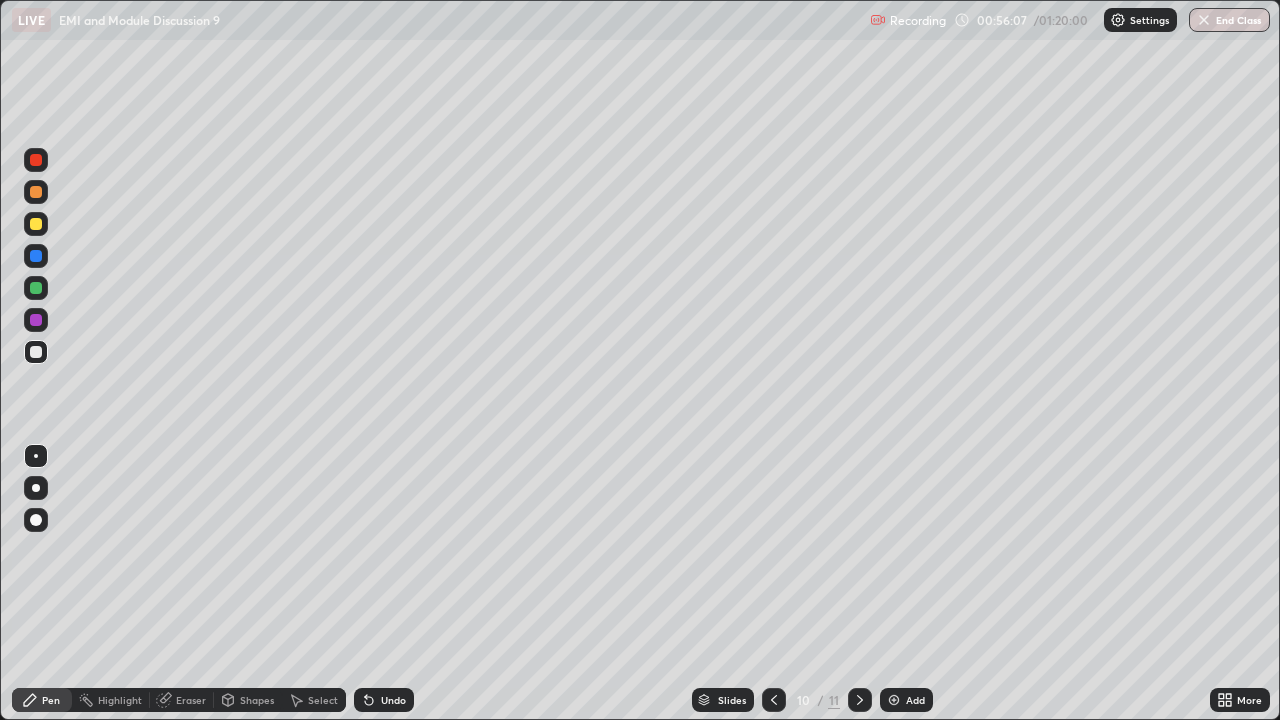click on "Add" at bounding box center [915, 700] 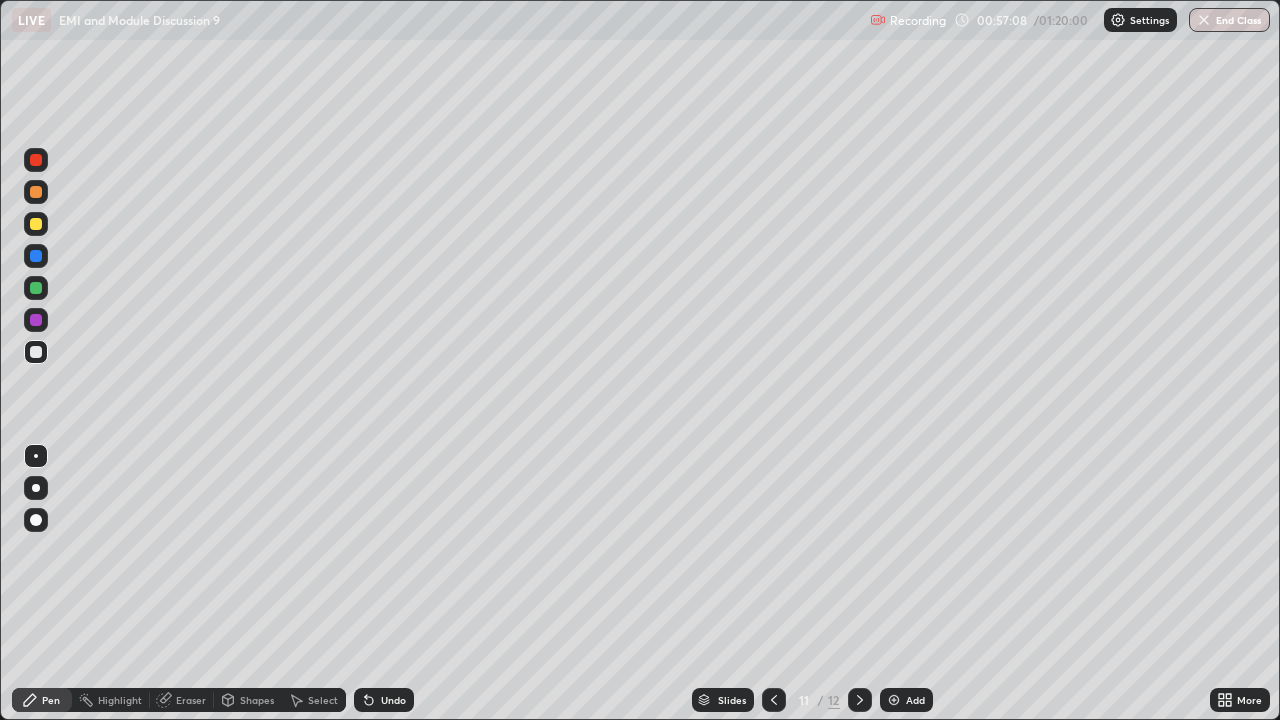 click at bounding box center (36, 288) 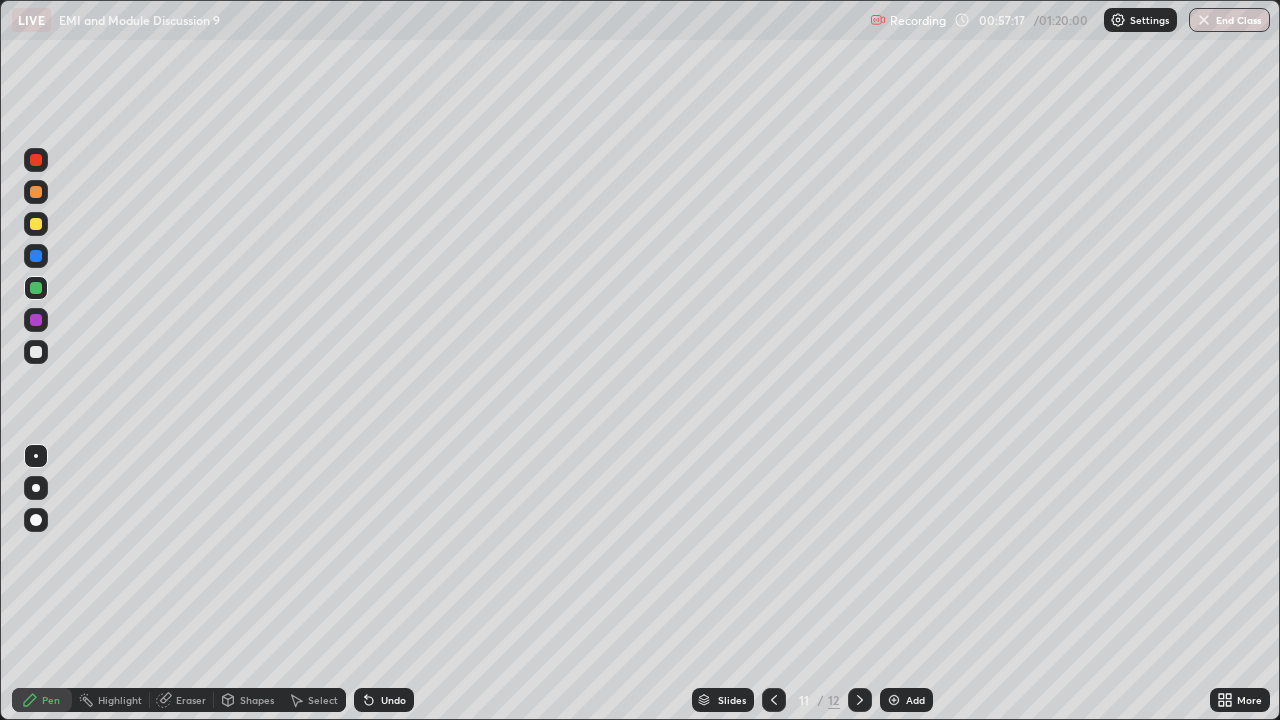 click at bounding box center [36, 352] 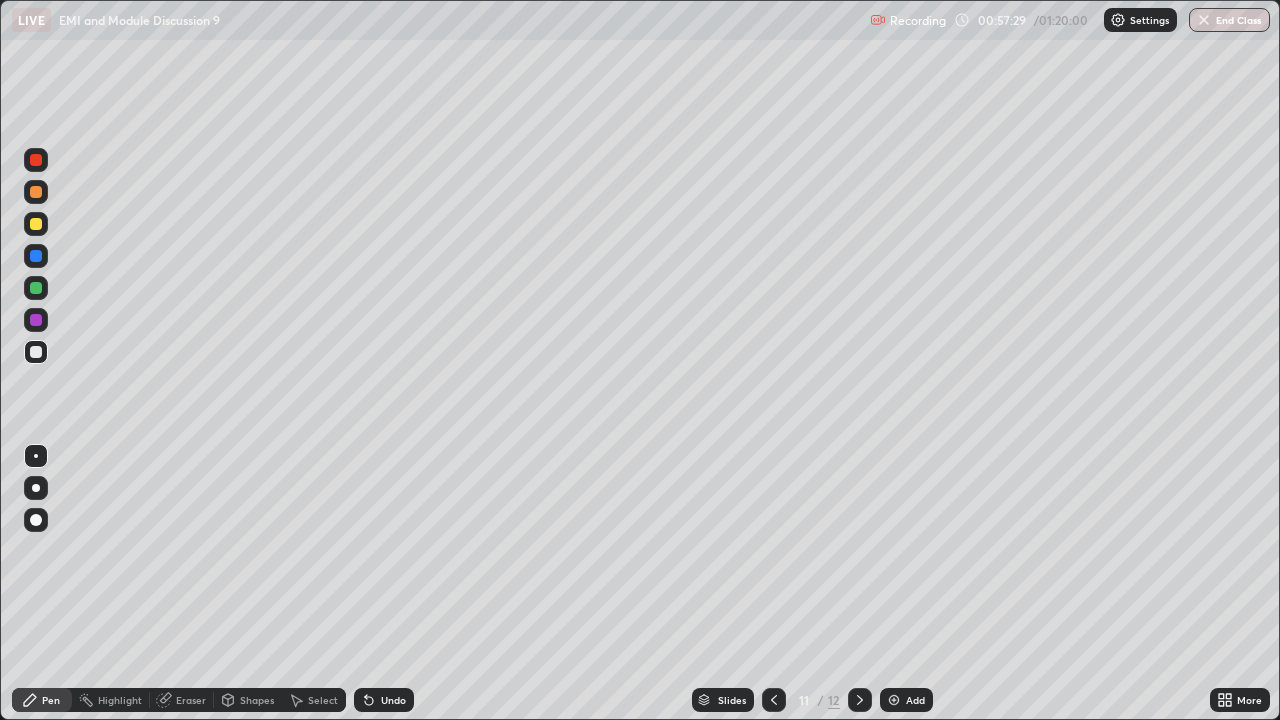 click at bounding box center (36, 224) 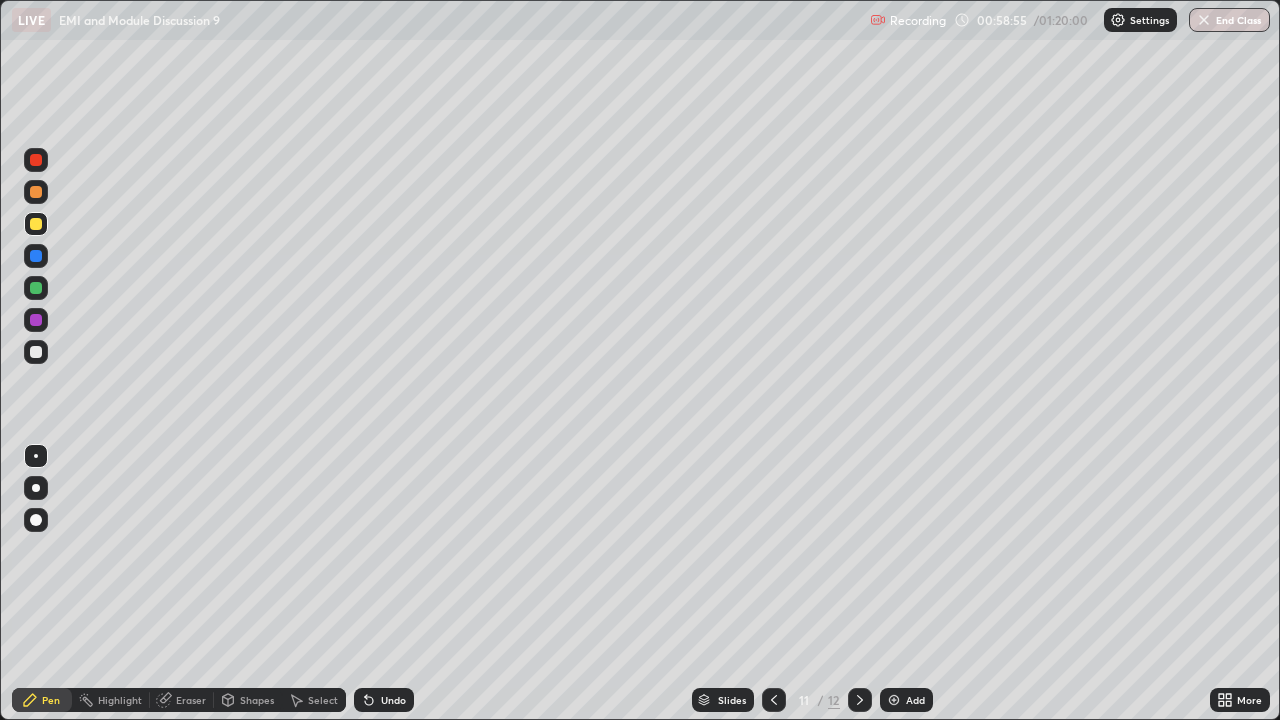 click at bounding box center (36, 192) 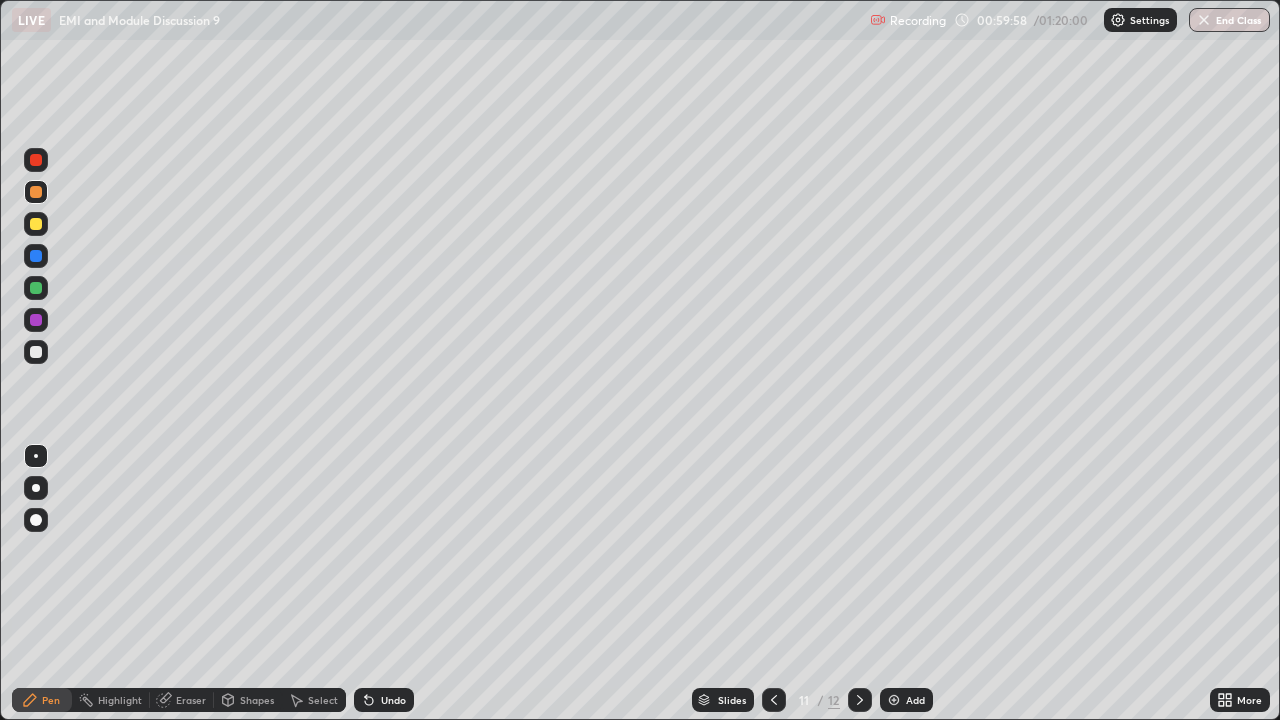 click at bounding box center (36, 352) 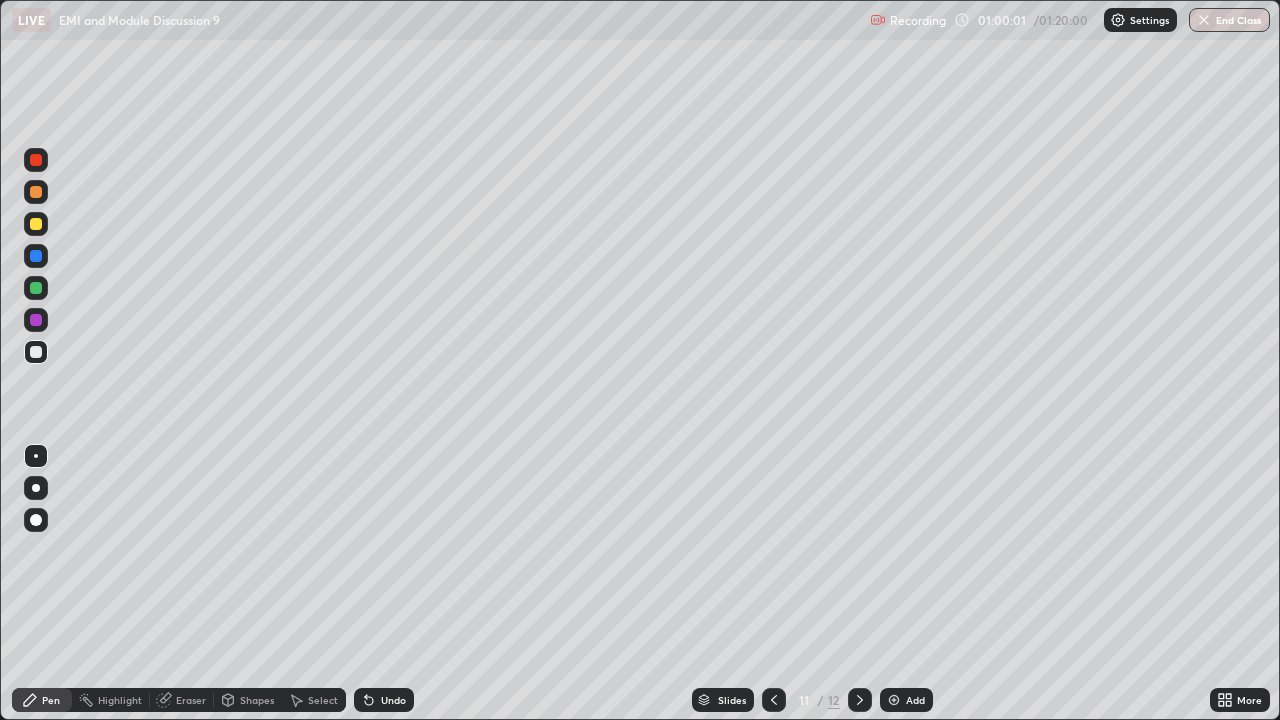 click at bounding box center [36, 160] 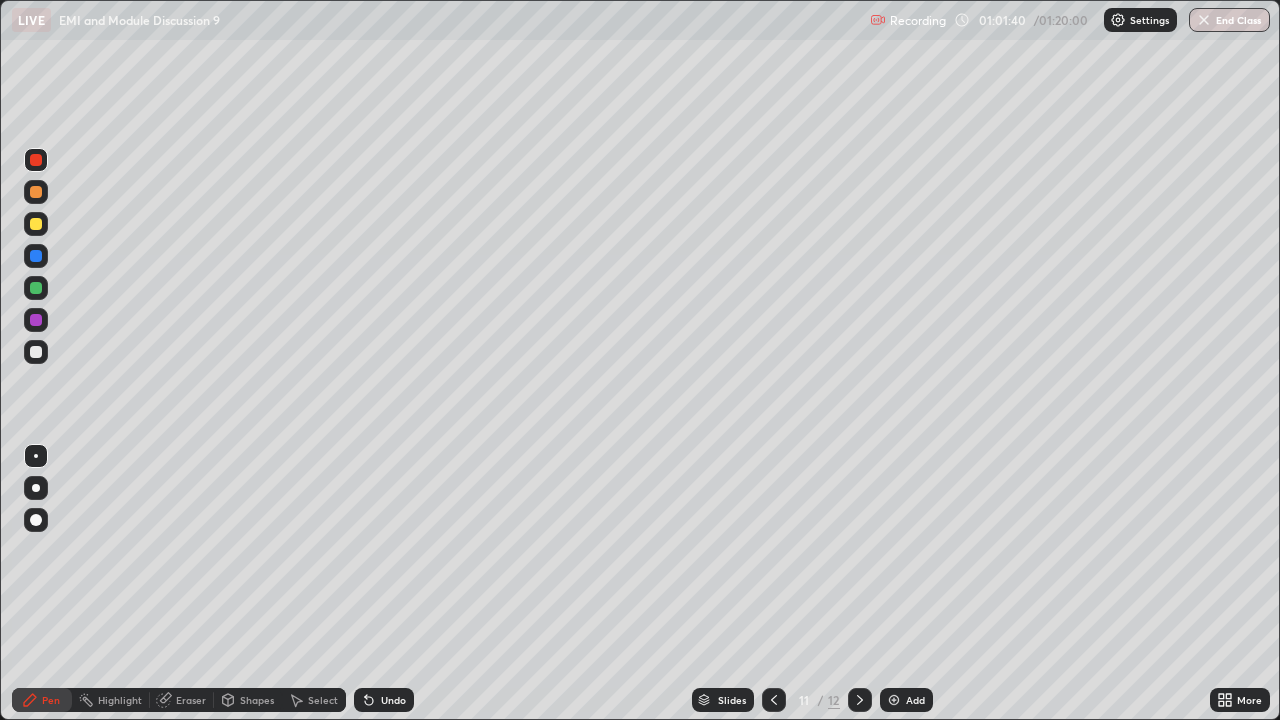 click at bounding box center (36, 288) 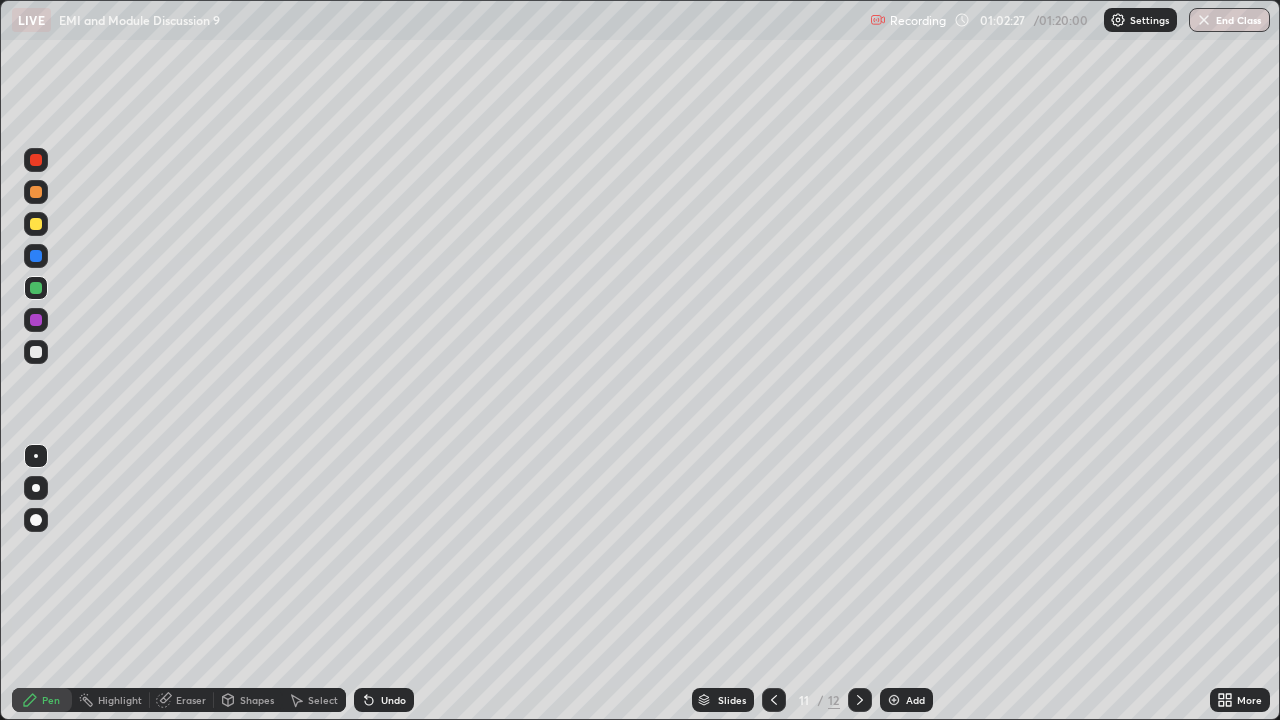 click on "Add" at bounding box center [915, 700] 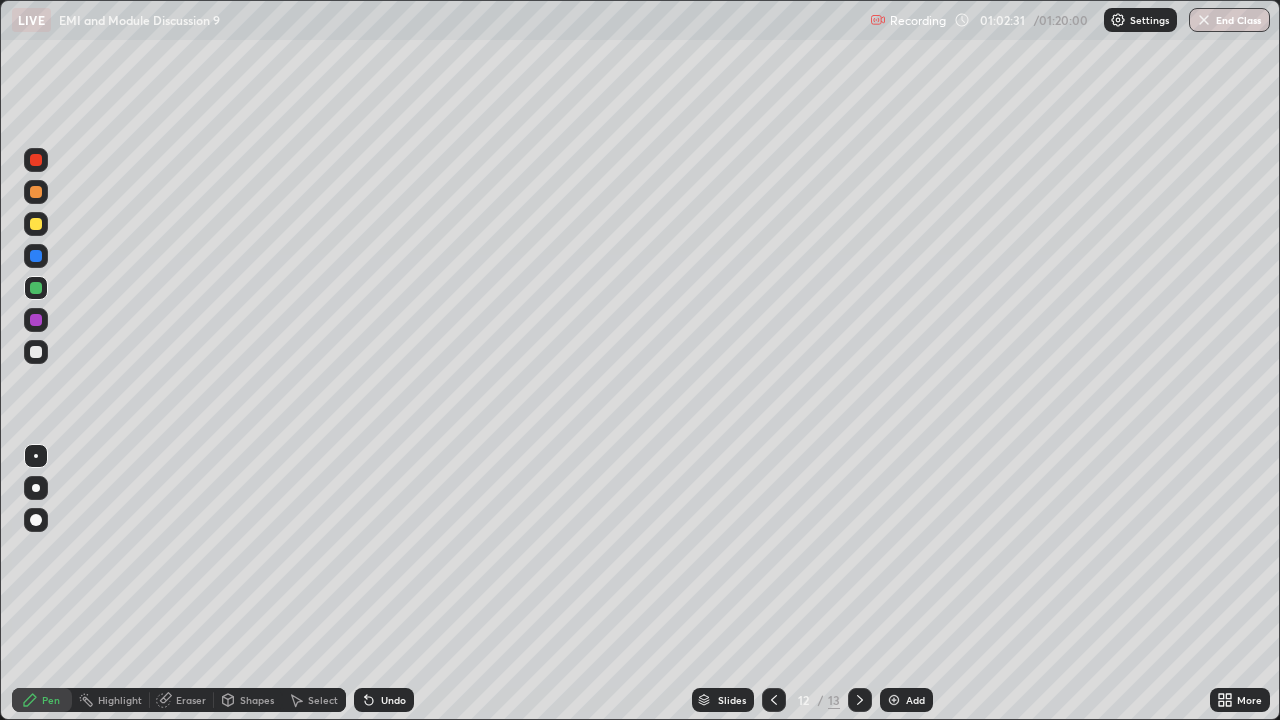 click at bounding box center (36, 352) 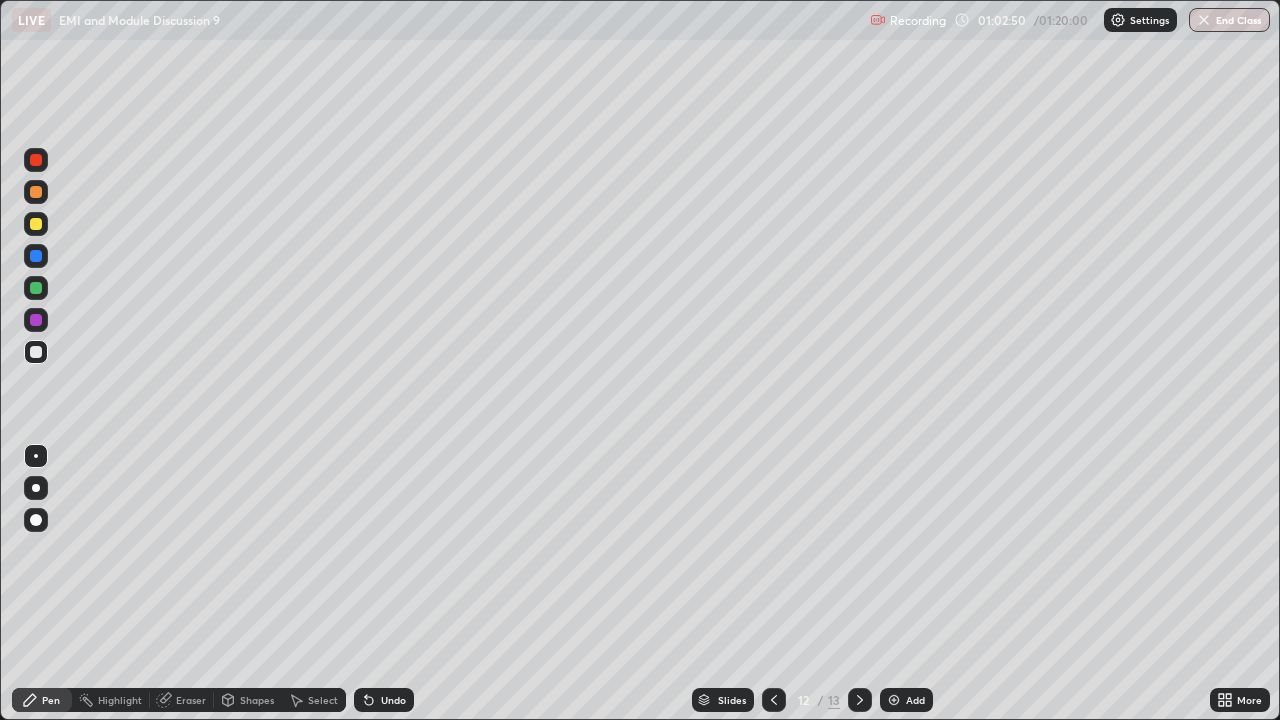 click on "Undo" at bounding box center (393, 700) 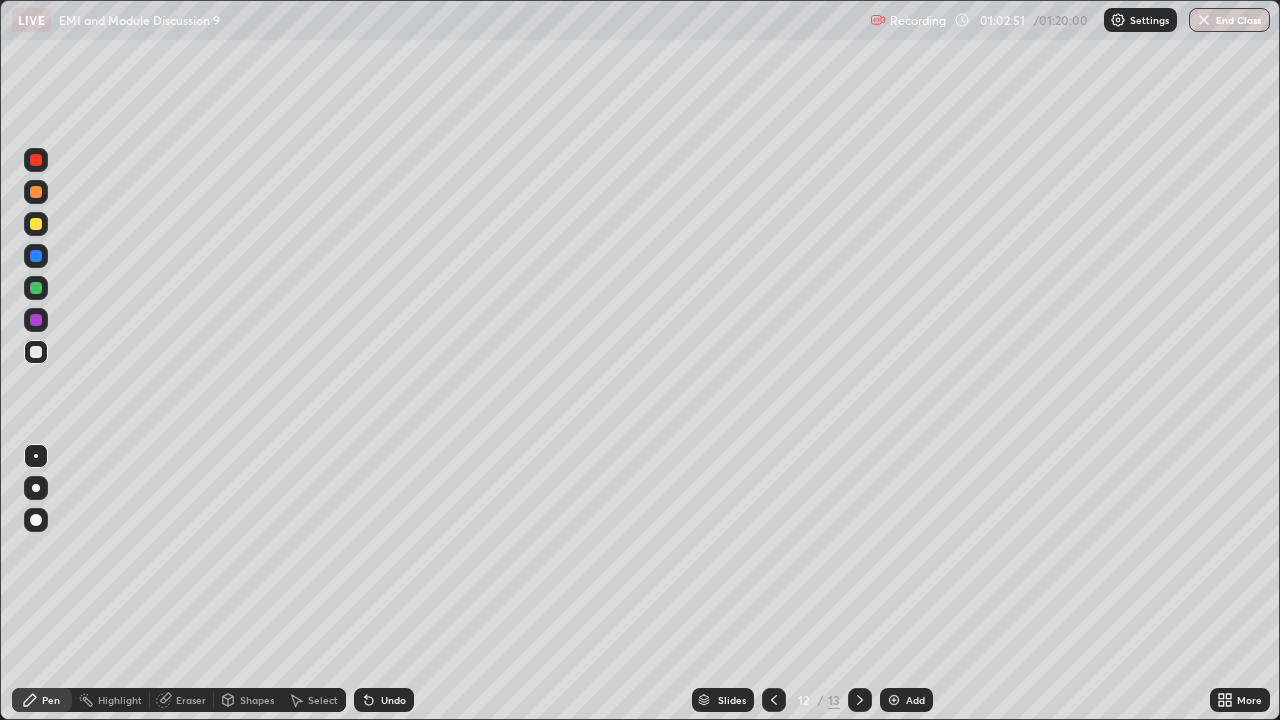 click on "Undo" at bounding box center (393, 700) 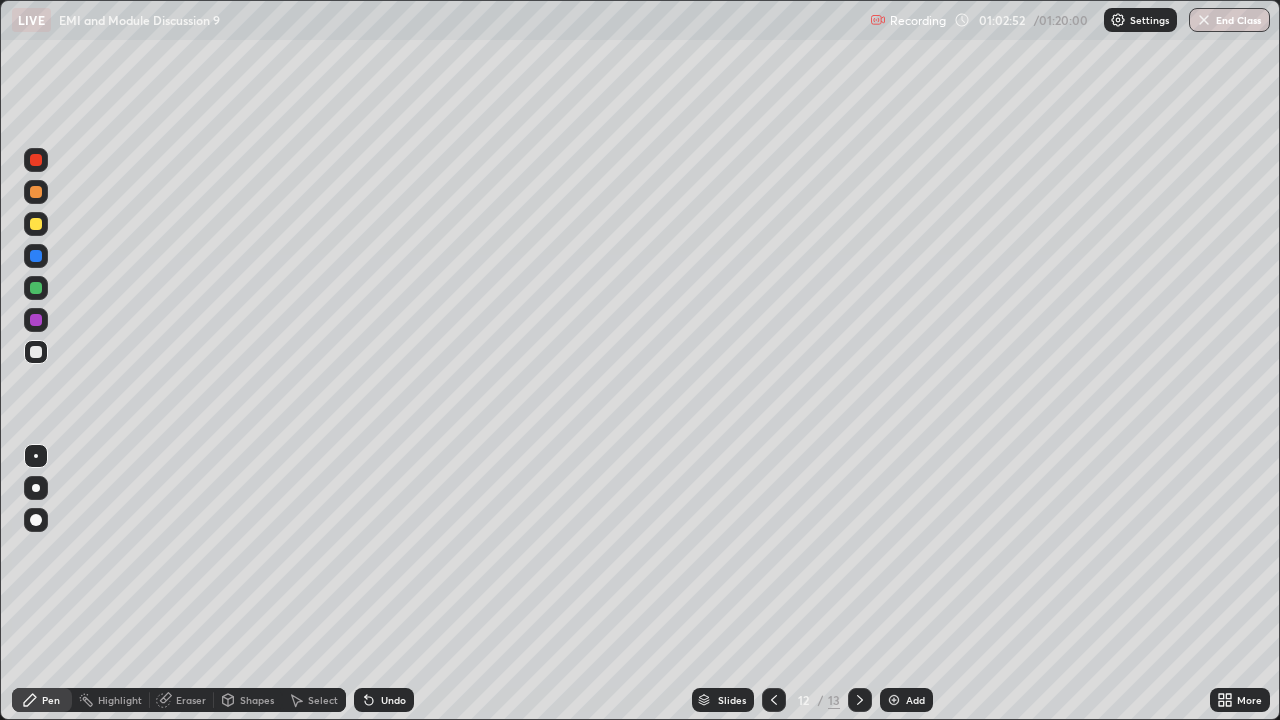 click on "Undo" at bounding box center [393, 700] 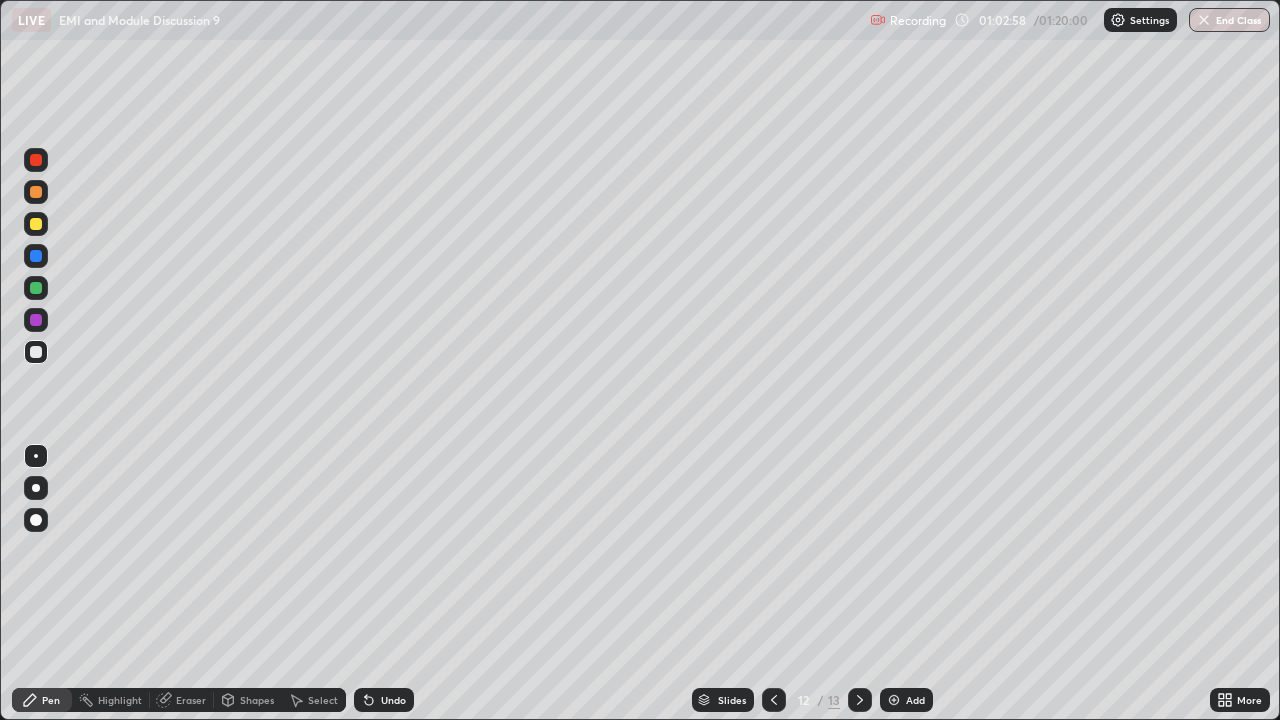 click at bounding box center (36, 288) 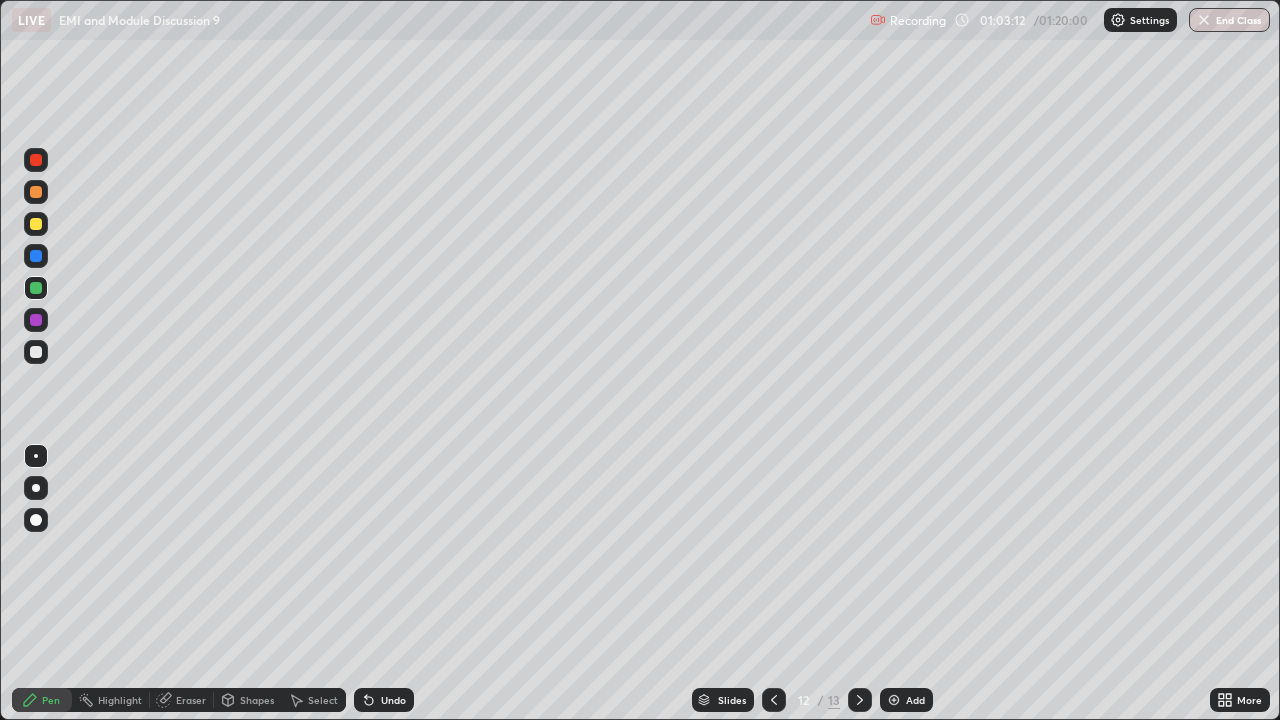 click at bounding box center (36, 224) 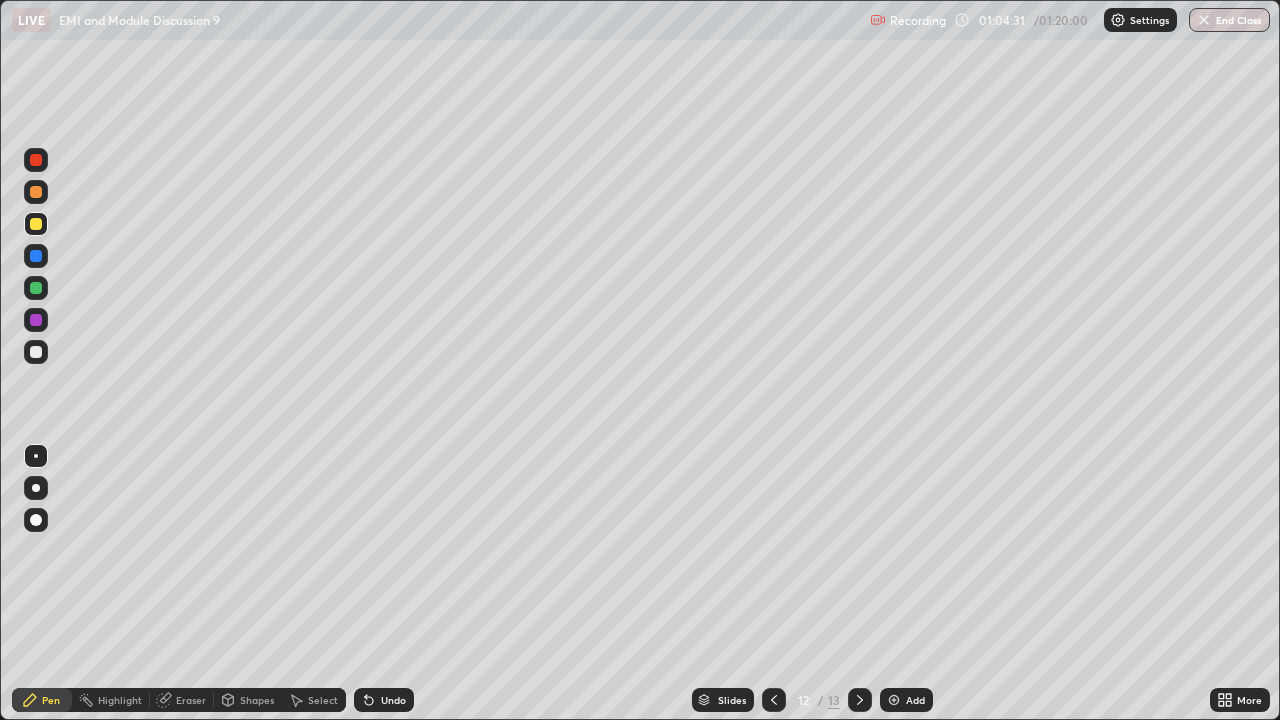 click on "Add" at bounding box center [915, 700] 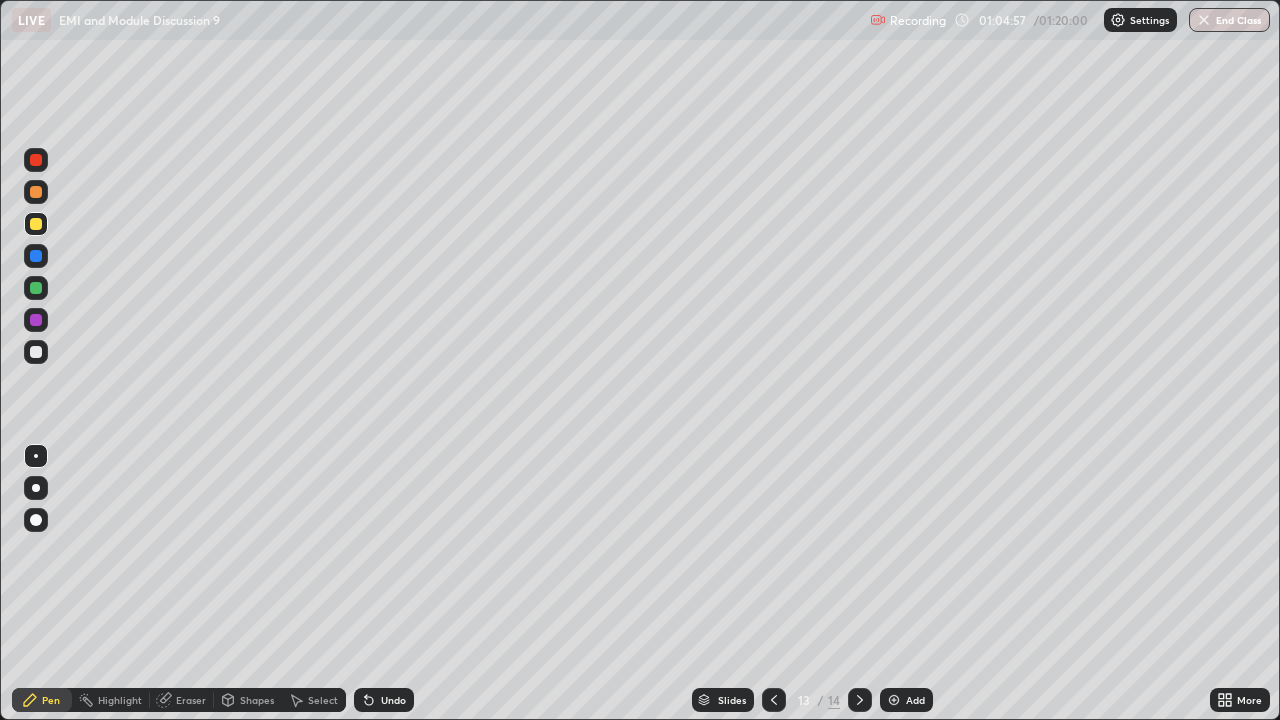 click at bounding box center (36, 192) 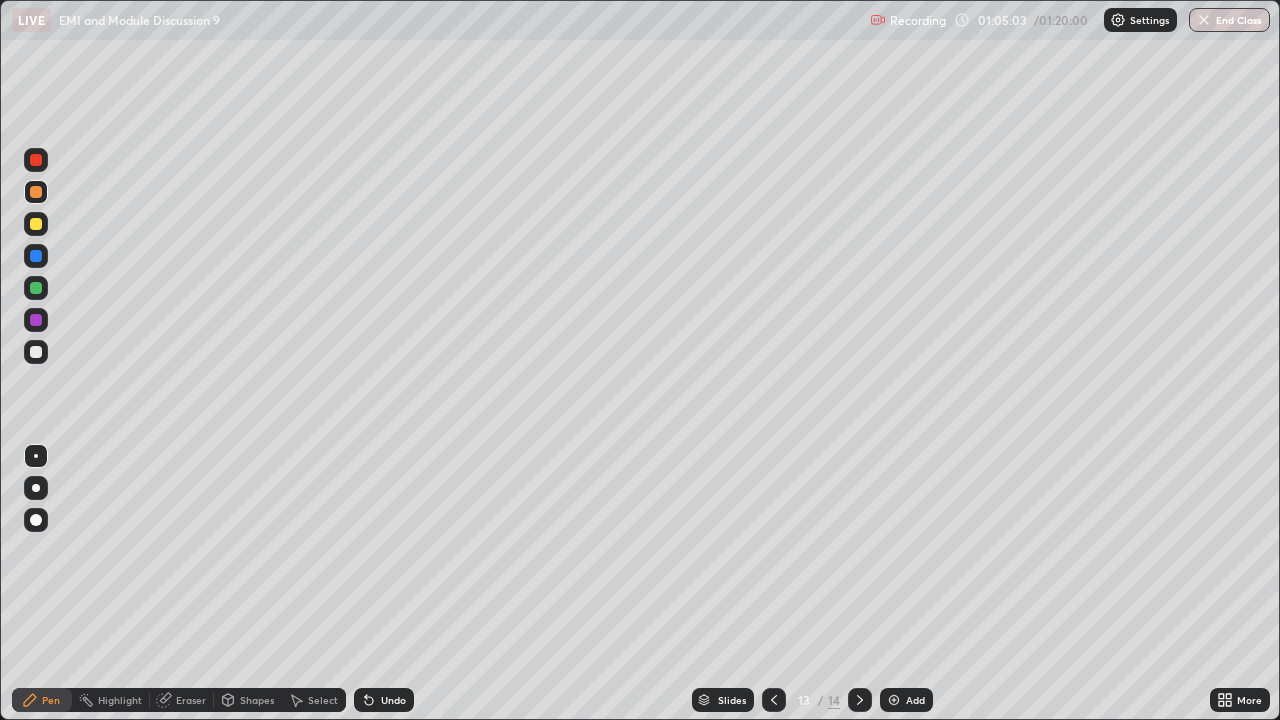 click at bounding box center [36, 352] 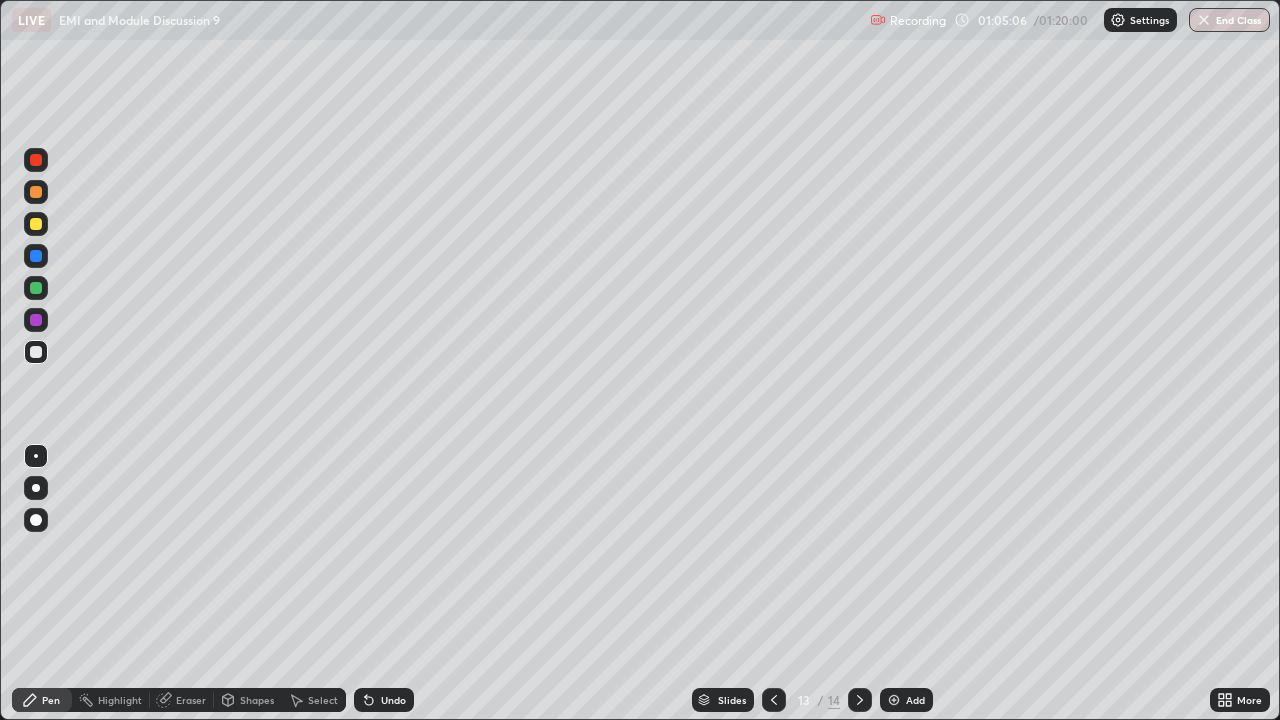 click at bounding box center [36, 224] 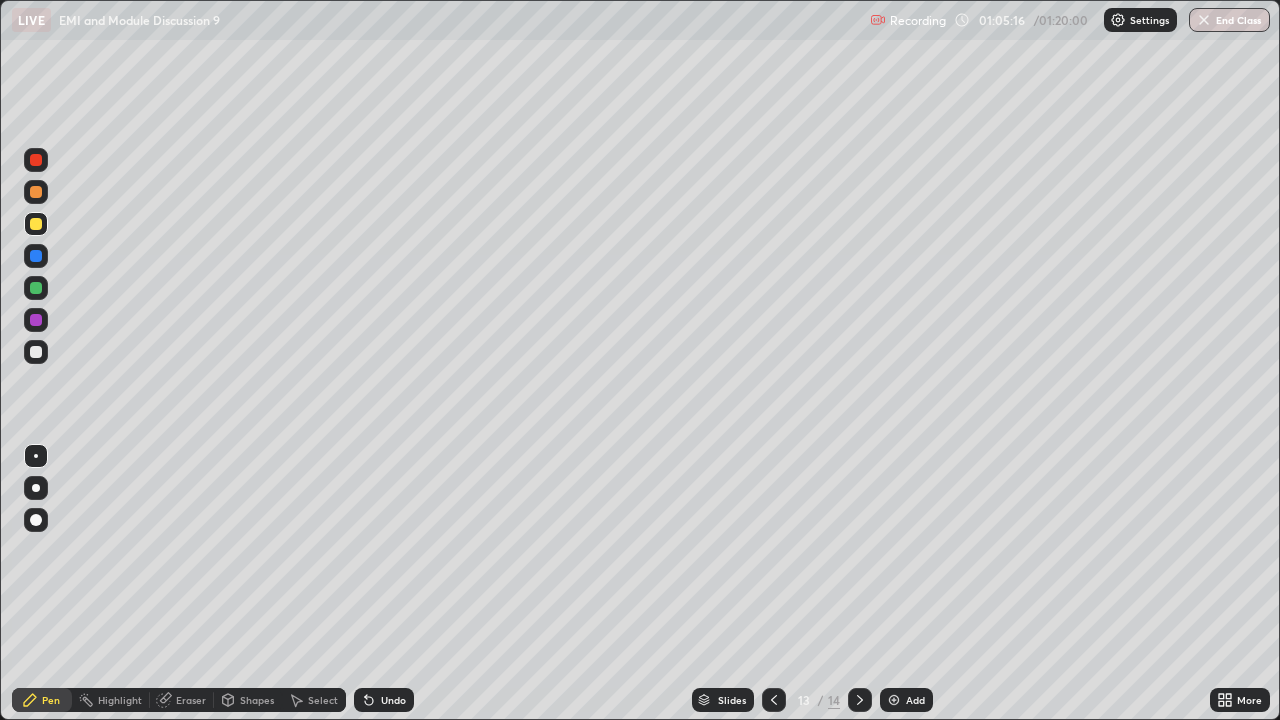click at bounding box center (36, 352) 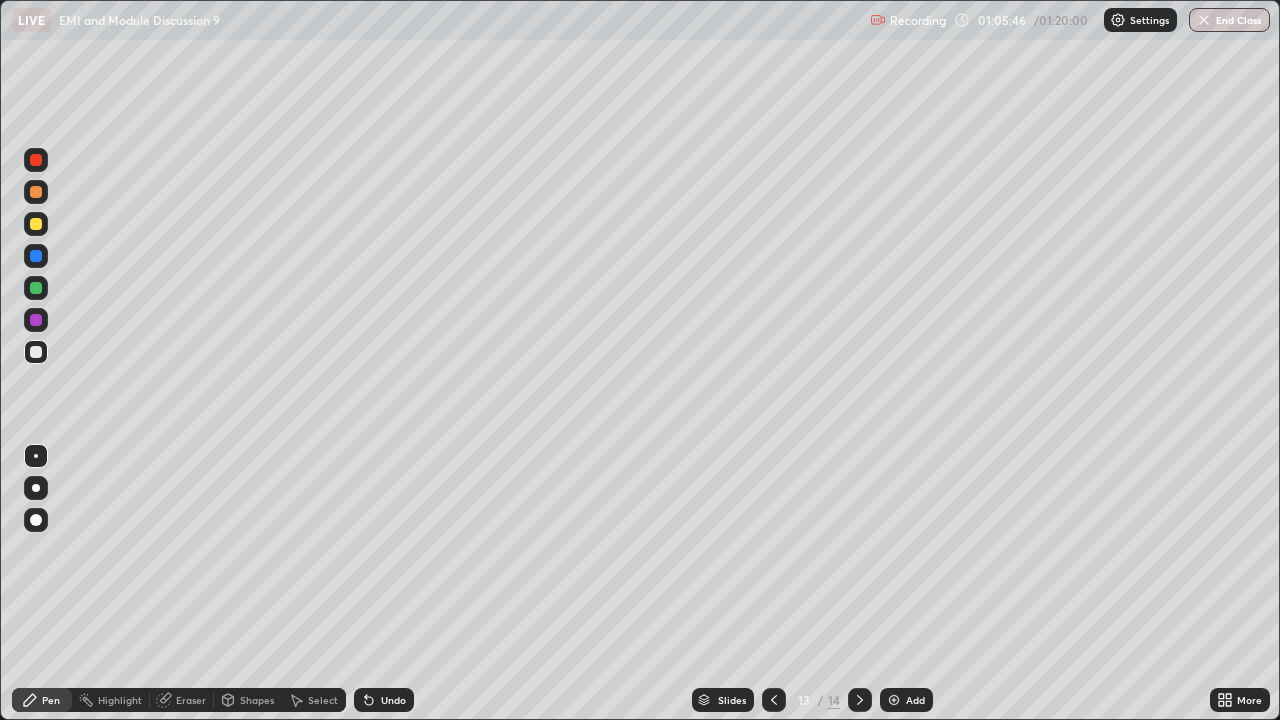 click on "Pen" at bounding box center (42, 700) 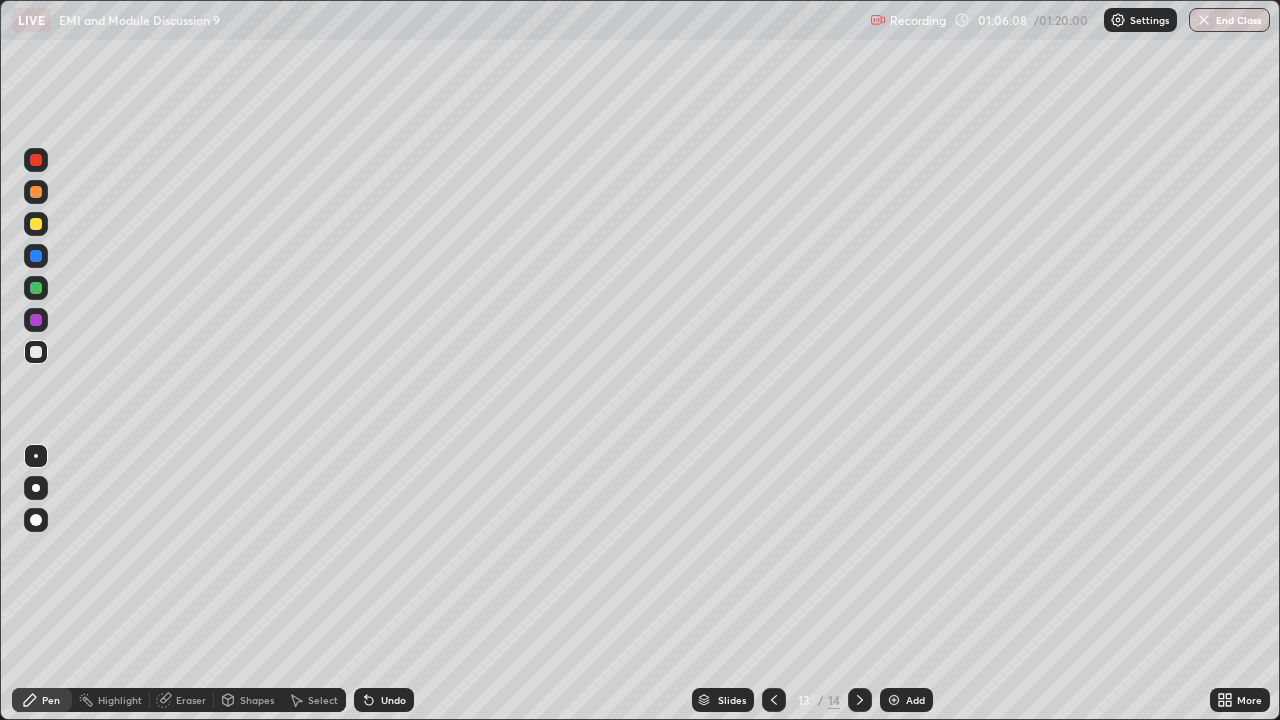click at bounding box center (36, 224) 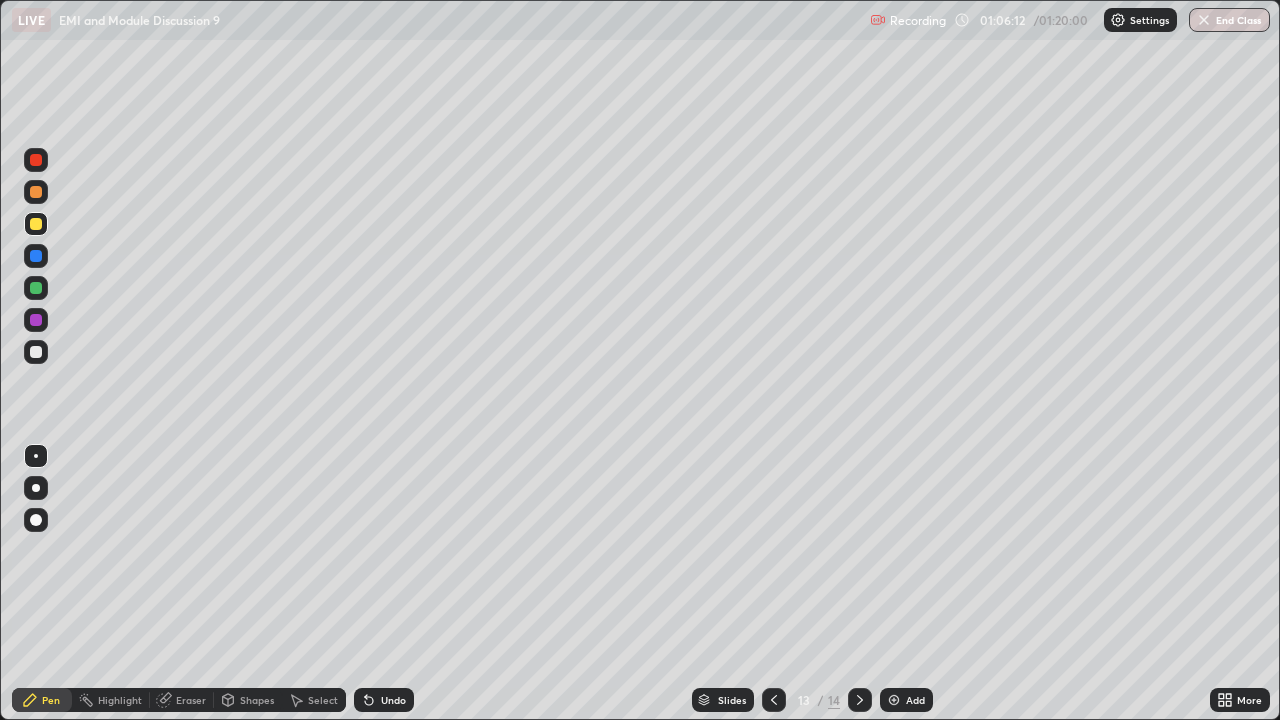 click on "Undo" at bounding box center (393, 700) 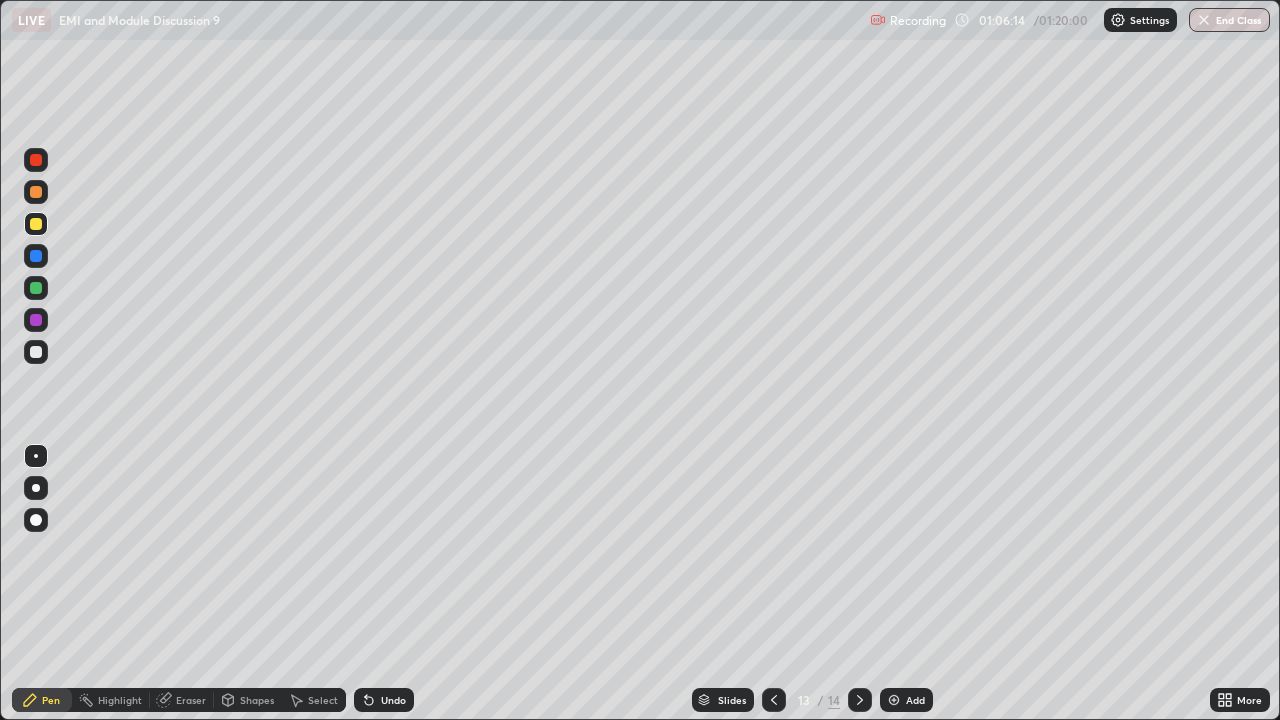 click at bounding box center [36, 352] 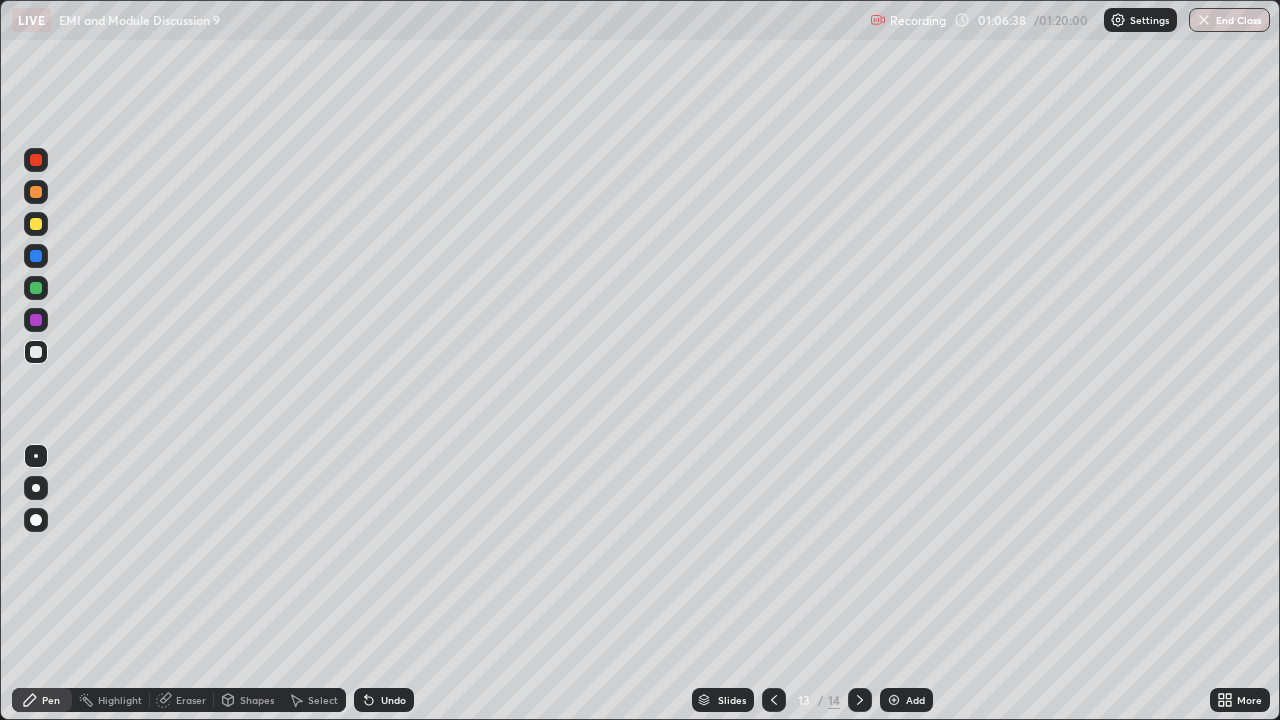 click at bounding box center [36, 224] 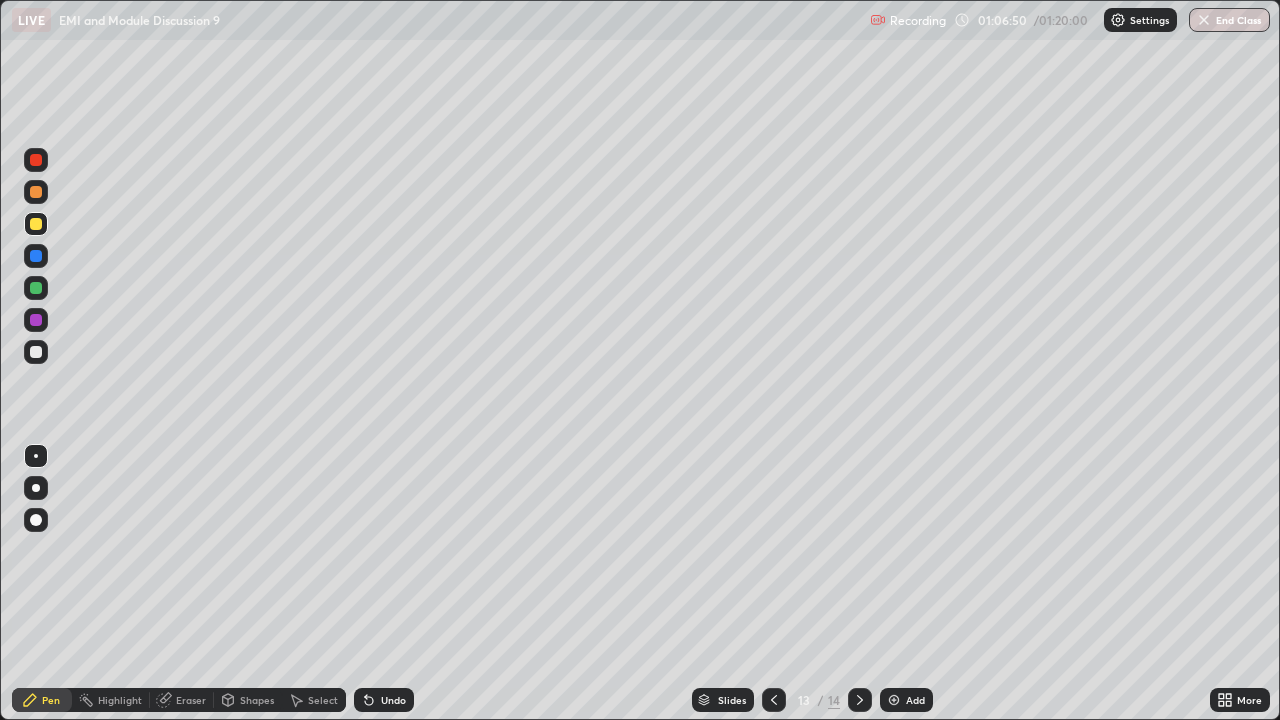 click at bounding box center (36, 352) 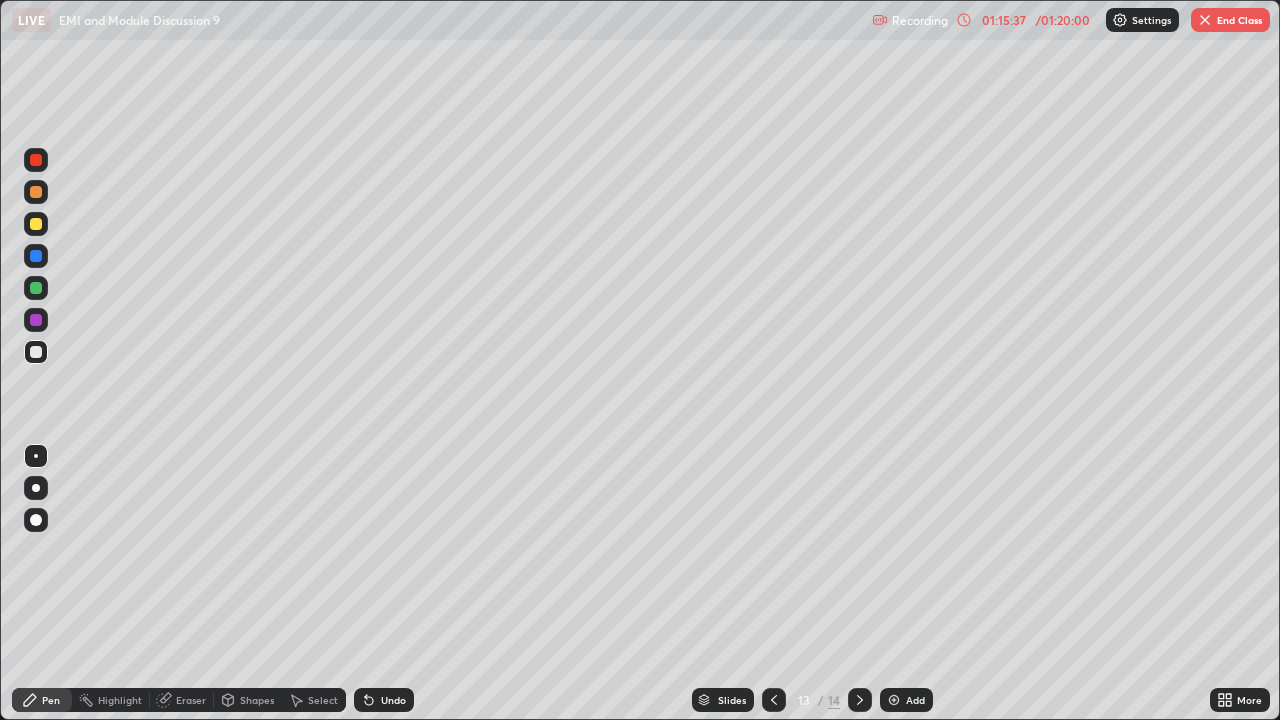 click on "End Class" at bounding box center (1230, 20) 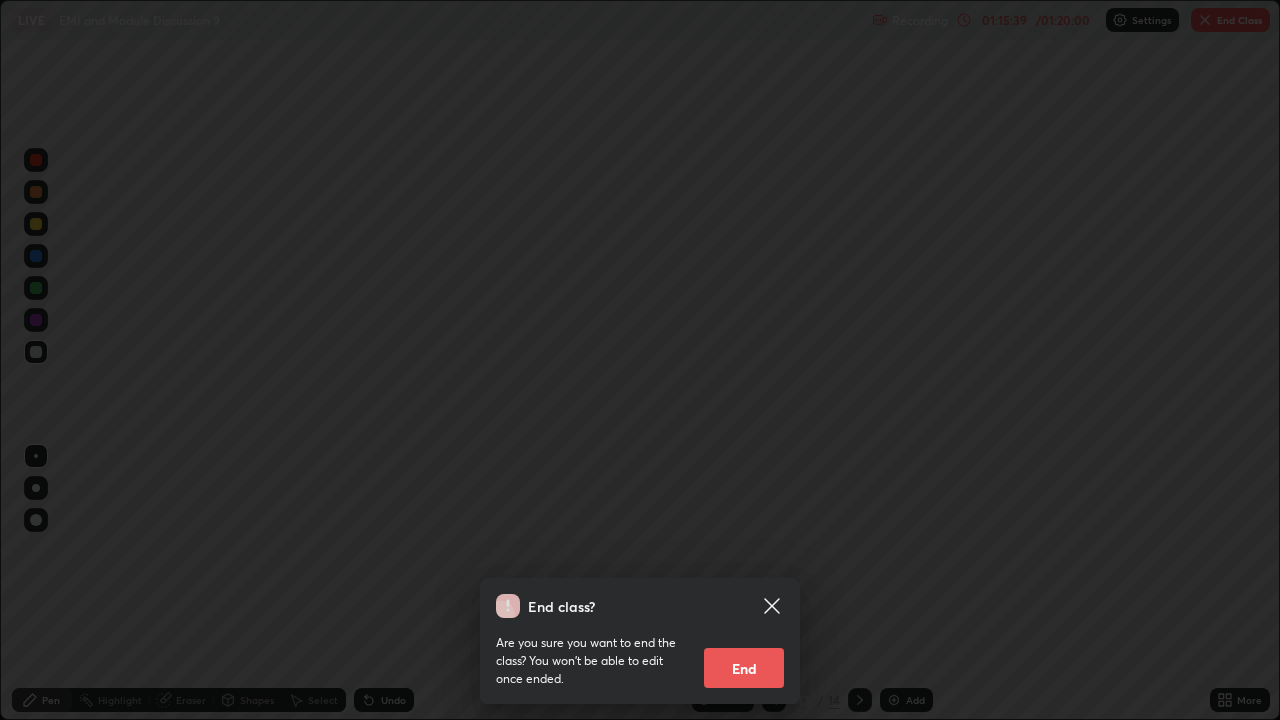 click on "End" at bounding box center (744, 668) 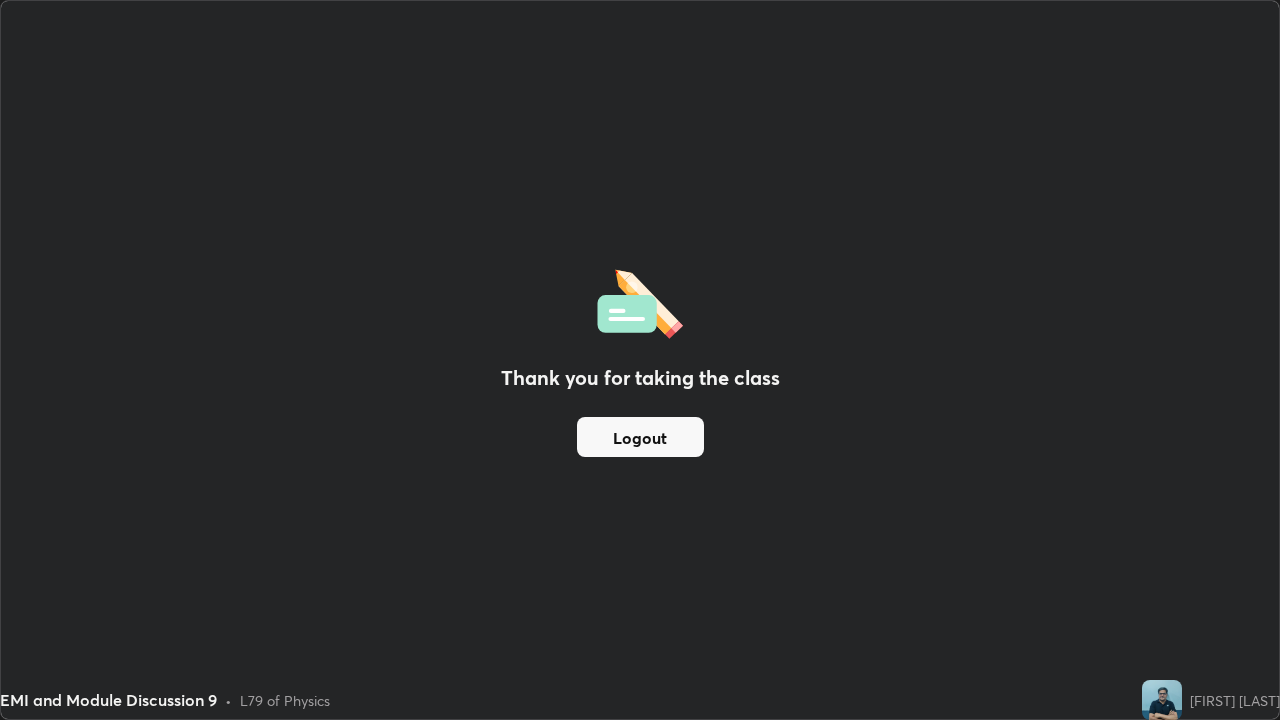 click on "Thank you for taking the class Logout" at bounding box center [640, 360] 